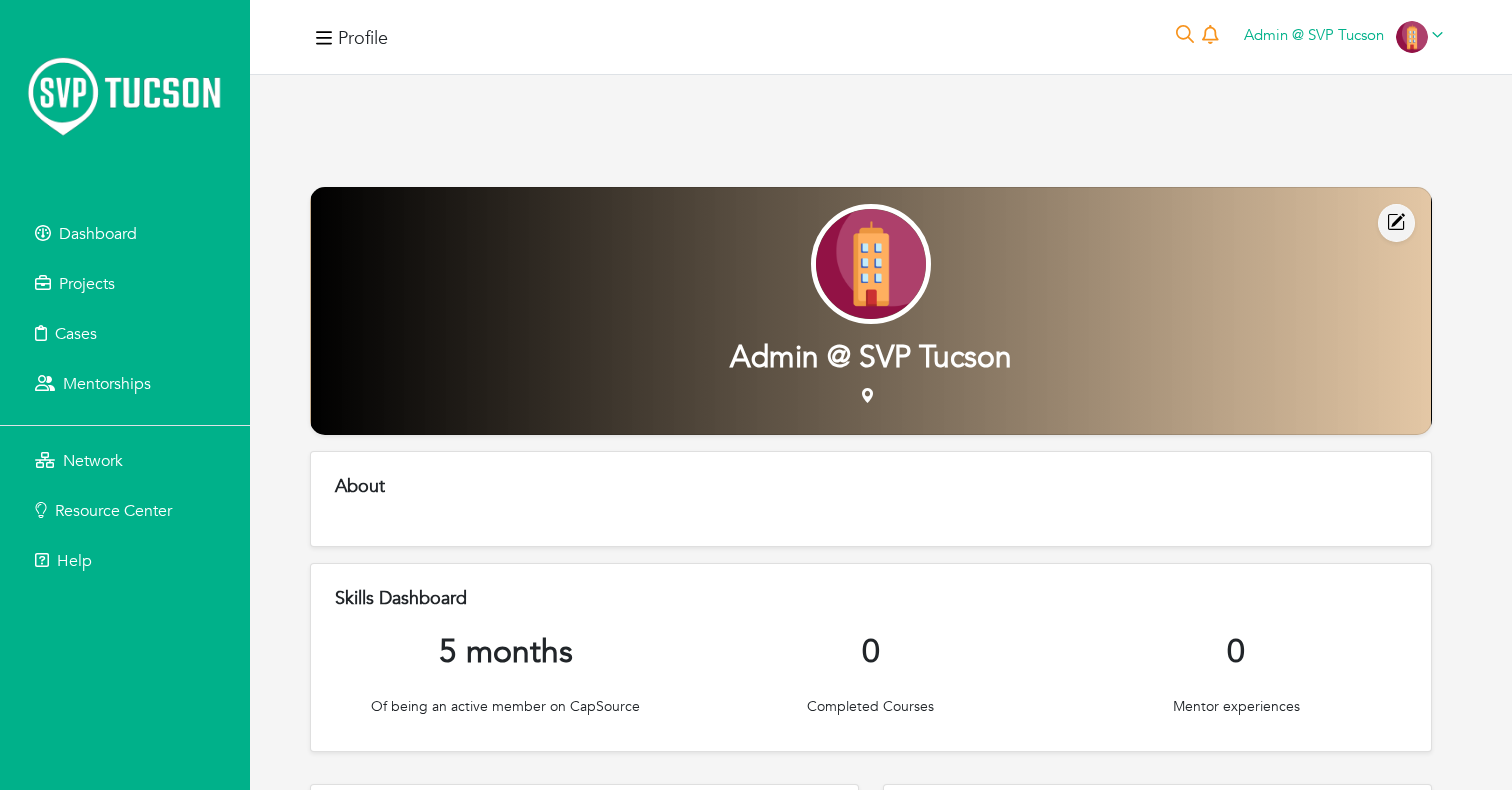 scroll, scrollTop: 0, scrollLeft: 0, axis: both 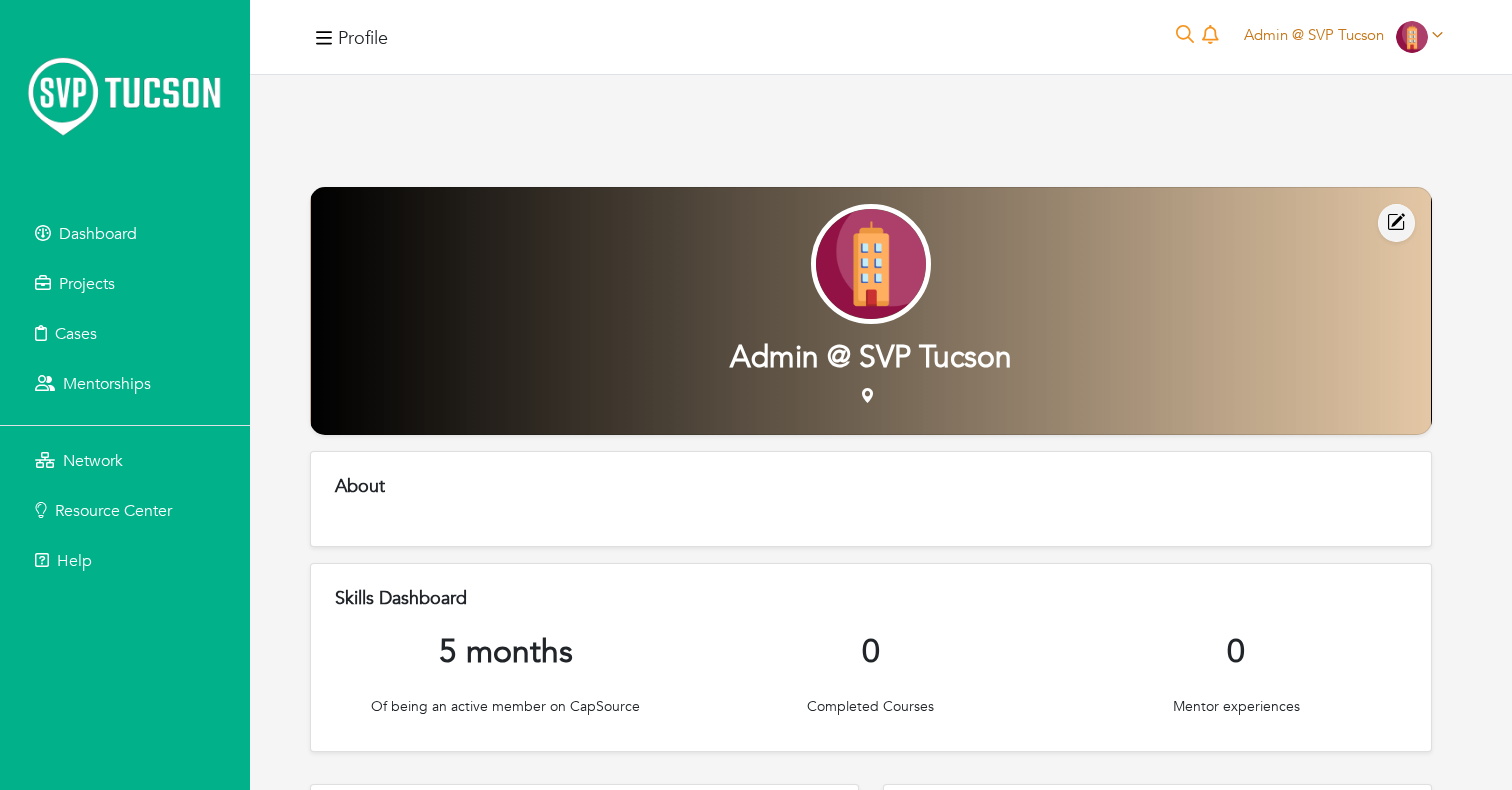 click on "Admin @ SVP Tucson" at bounding box center [1314, 35] 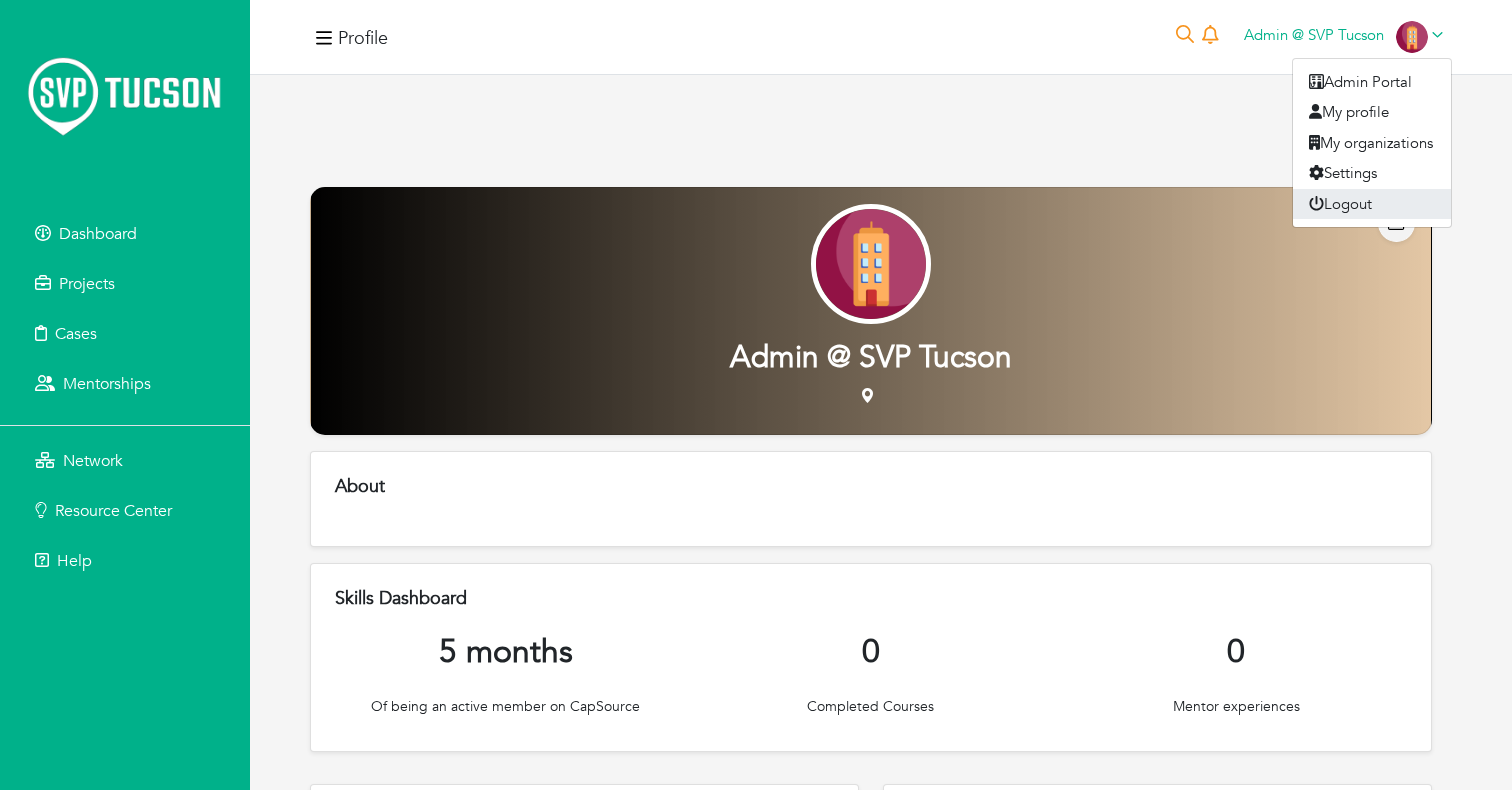 click on "Logout" at bounding box center (1372, 204) 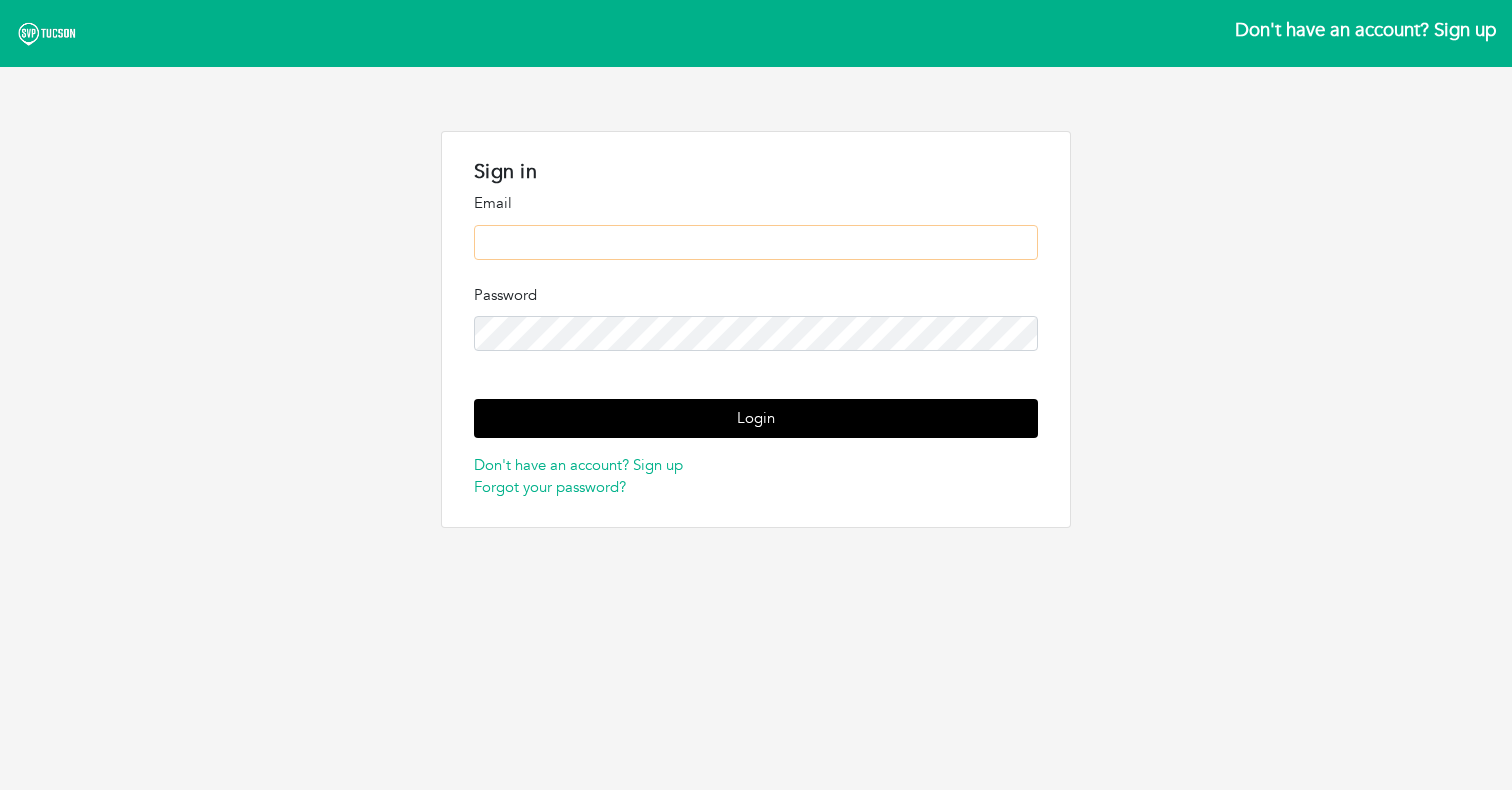 scroll, scrollTop: 0, scrollLeft: 0, axis: both 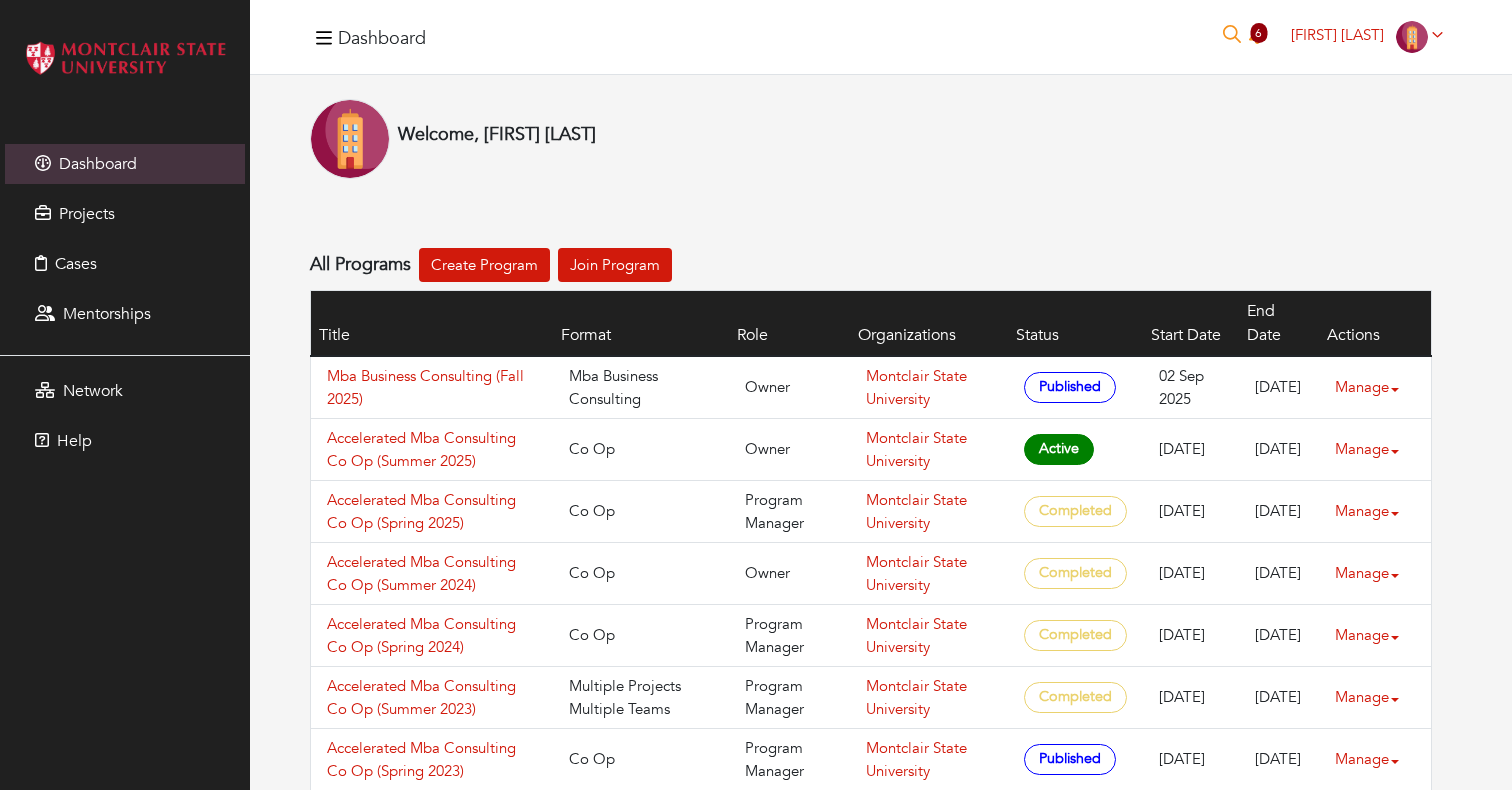 click on "Welcome, Nicole Koppel" at bounding box center [871, 139] 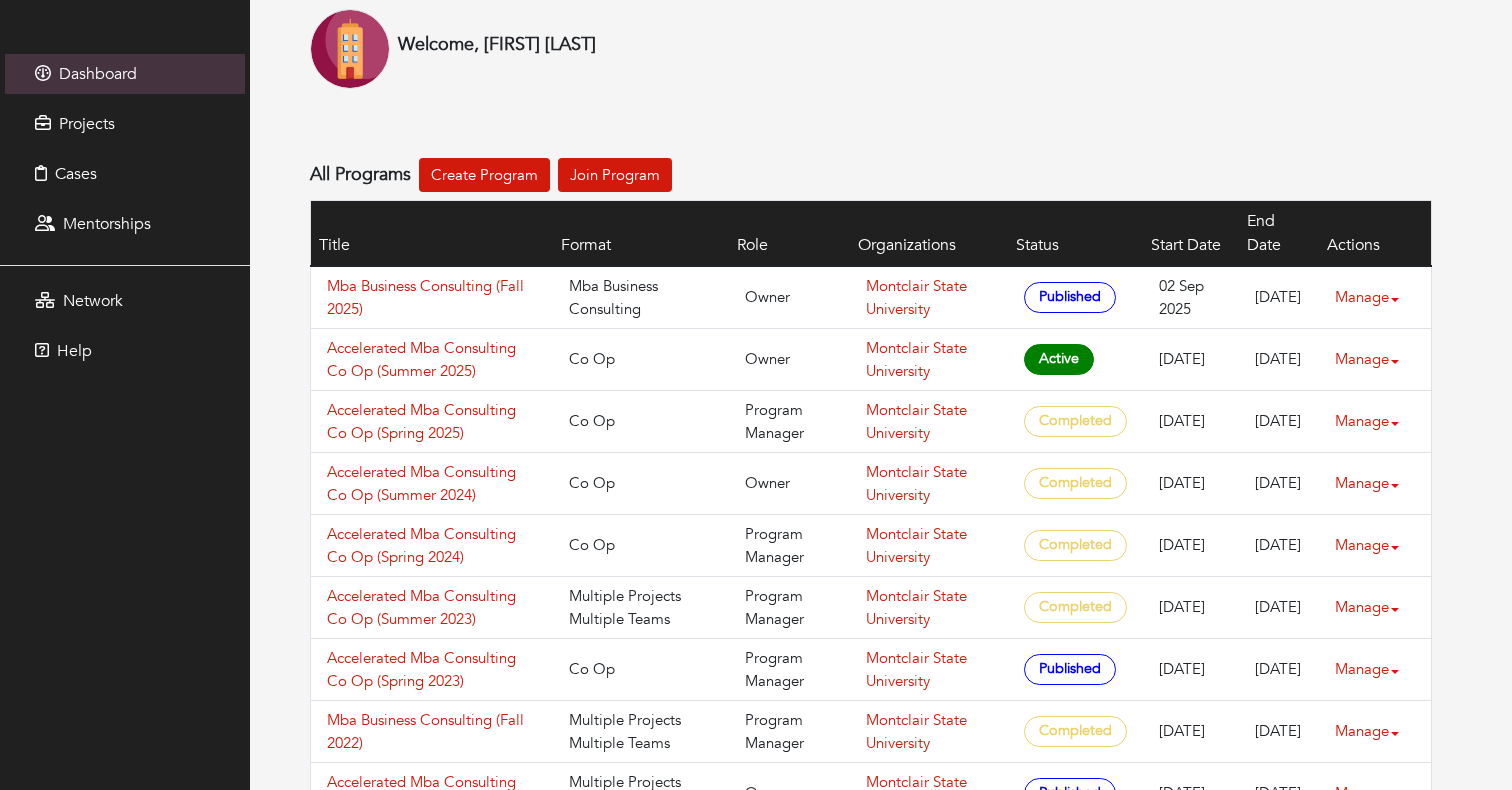 scroll, scrollTop: 91, scrollLeft: 0, axis: vertical 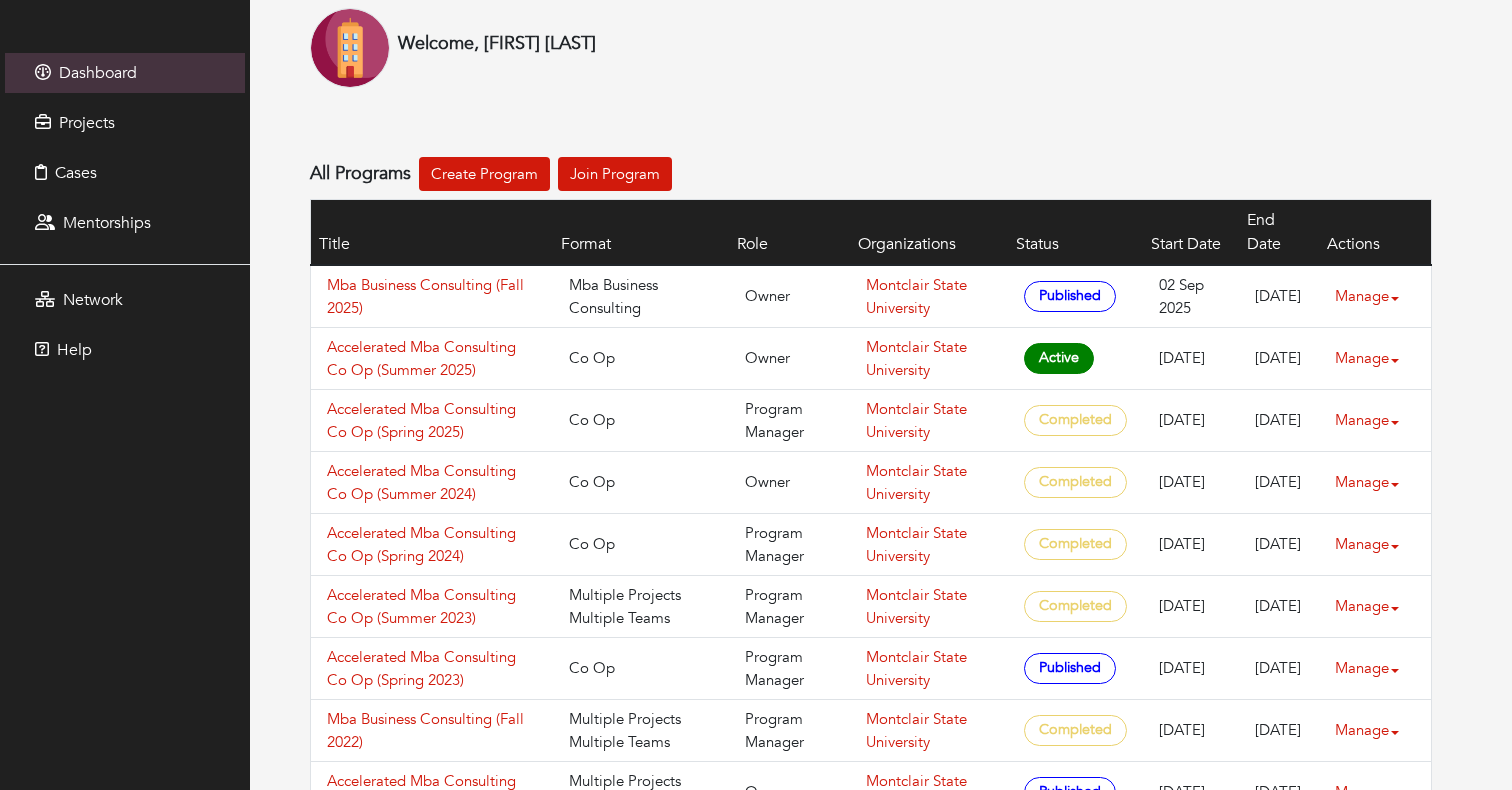 click on "Welcome, Nicole Koppel
All Programs
Create Program
Join Program
Title
Format
Role
Organizations
Status
Start Date
End Date
Actions
Mba Business Consulting (Fall 2025)
Mba Business Consulting
Owner
Montclair State University
Published
02 Sep 2025
17 Dec 2025
Manage
Edit
Delete" at bounding box center (871, 1100) 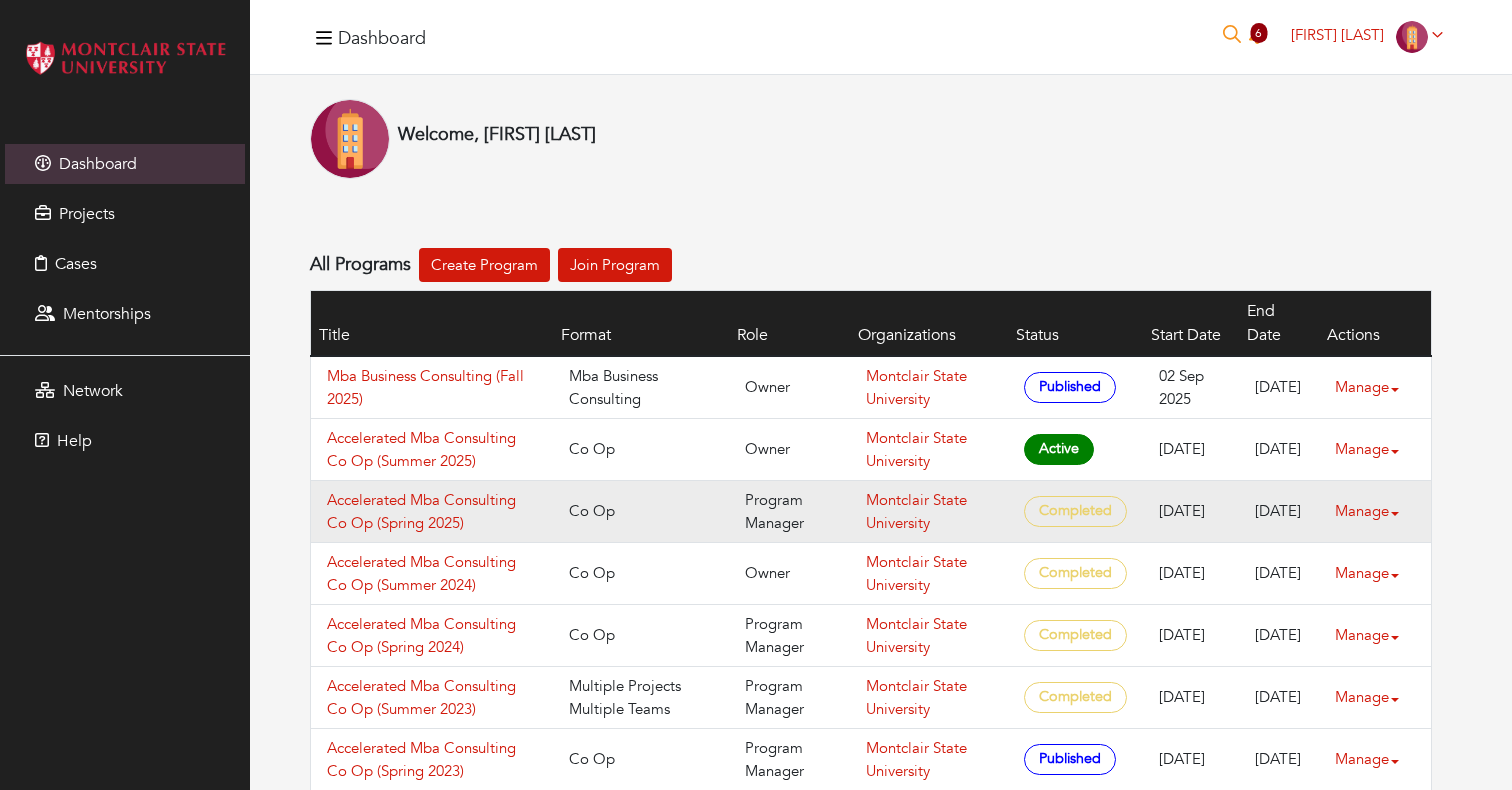 click on "Manage" at bounding box center (1375, 387) 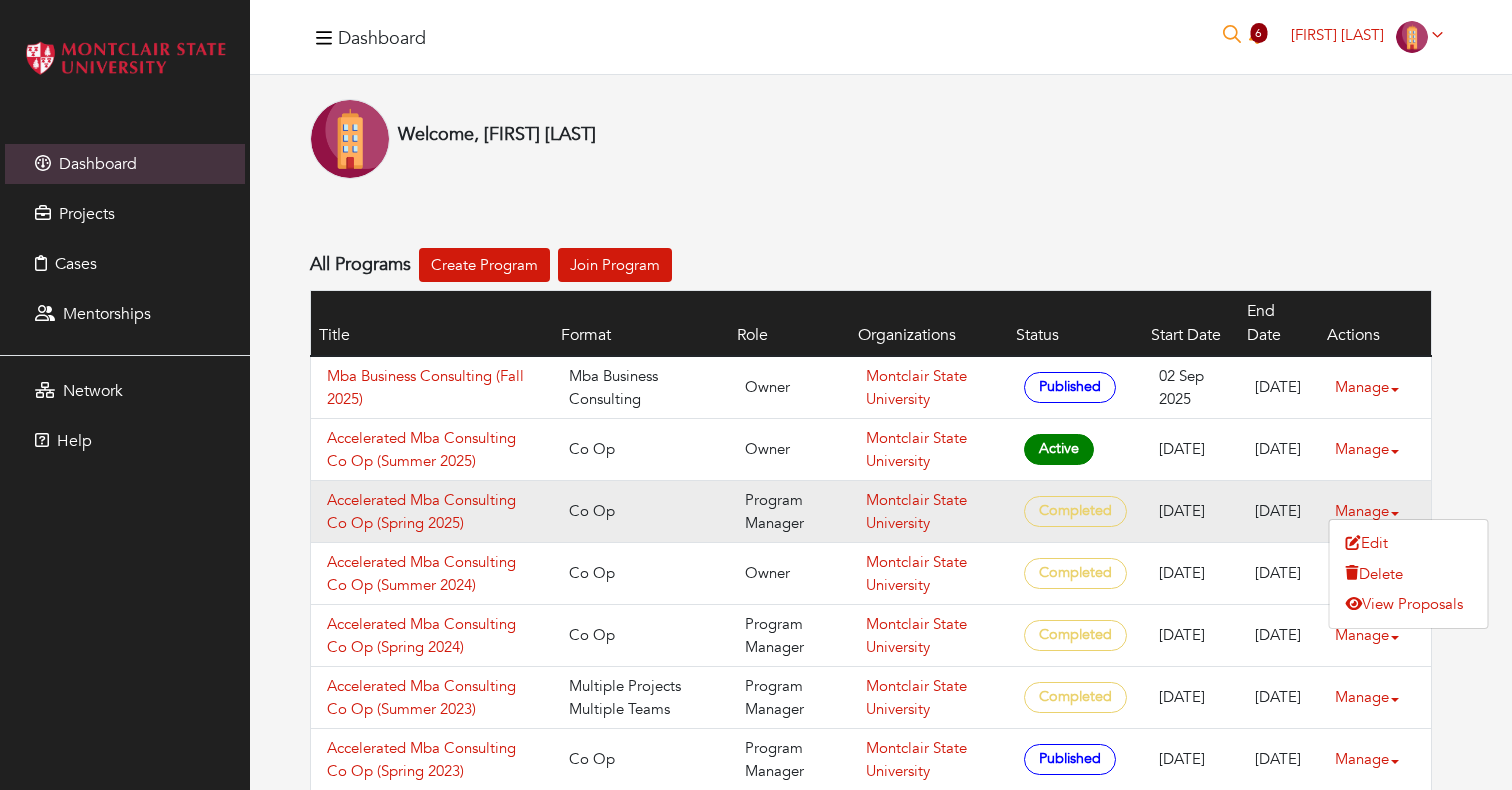 click on "Manage" at bounding box center (1375, 511) 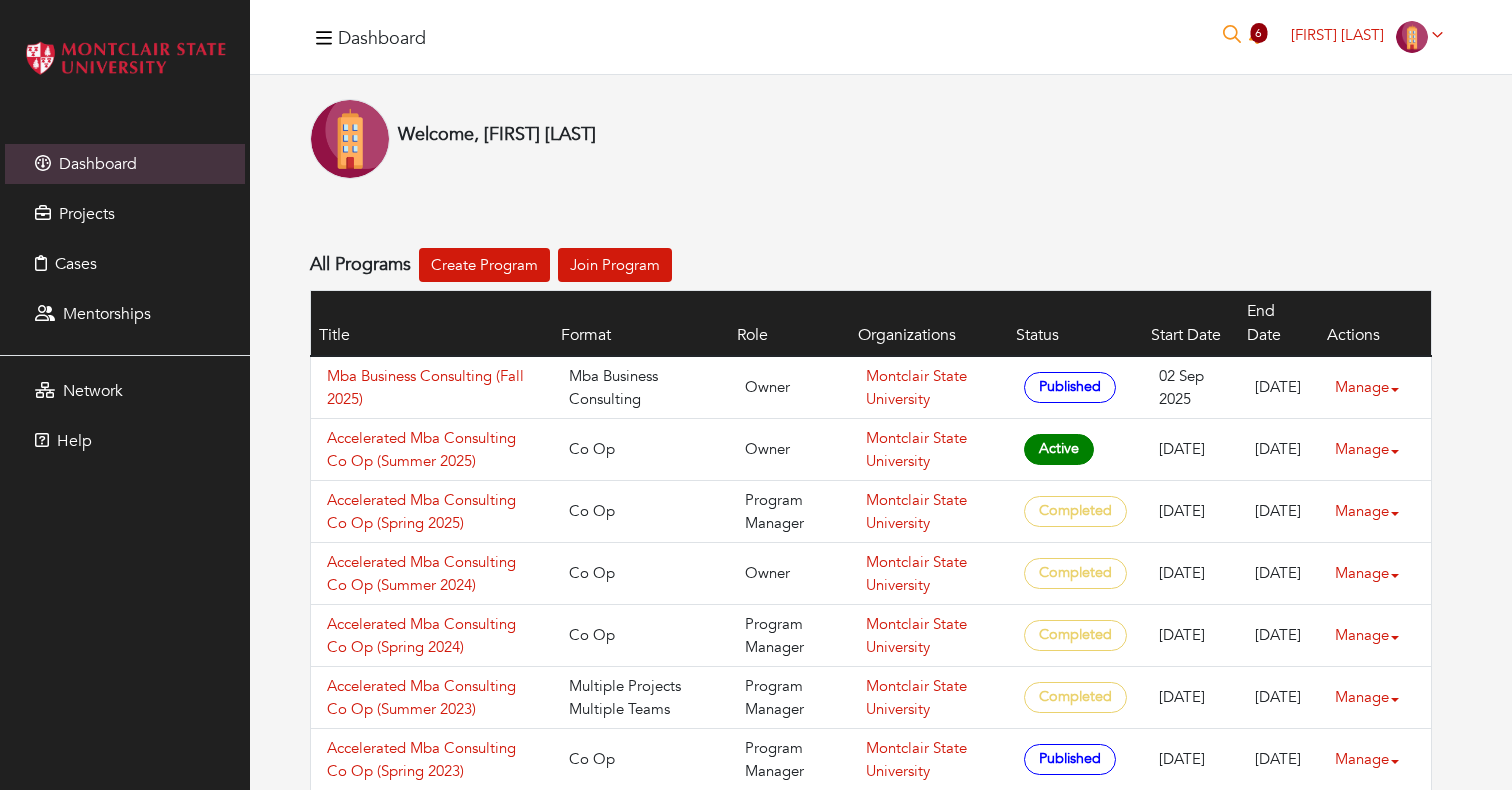 click on "Welcome, Nicole Koppel
All Programs
Create Program
Join Program
Title
Format
Role
Organizations
Status
Start Date
End Date
Actions
Mba Business Consulting (Fall 2025)
Mba Business Consulting
Owner
Montclair State University
Published
02 Sep 2025
17 Dec 2025
Manage
Edit
Delete" at bounding box center (871, 1191) 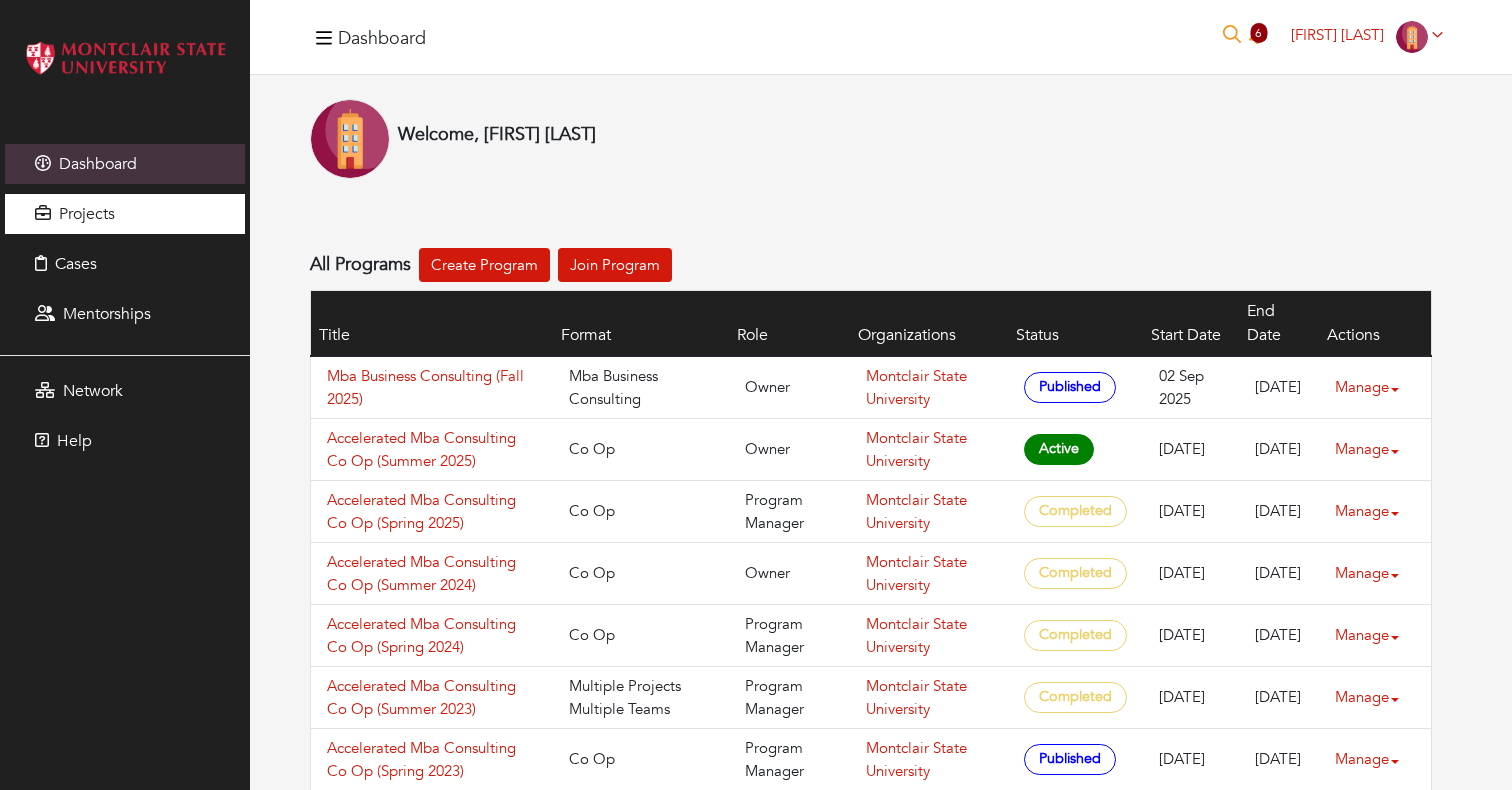 click on "Projects" at bounding box center [125, 214] 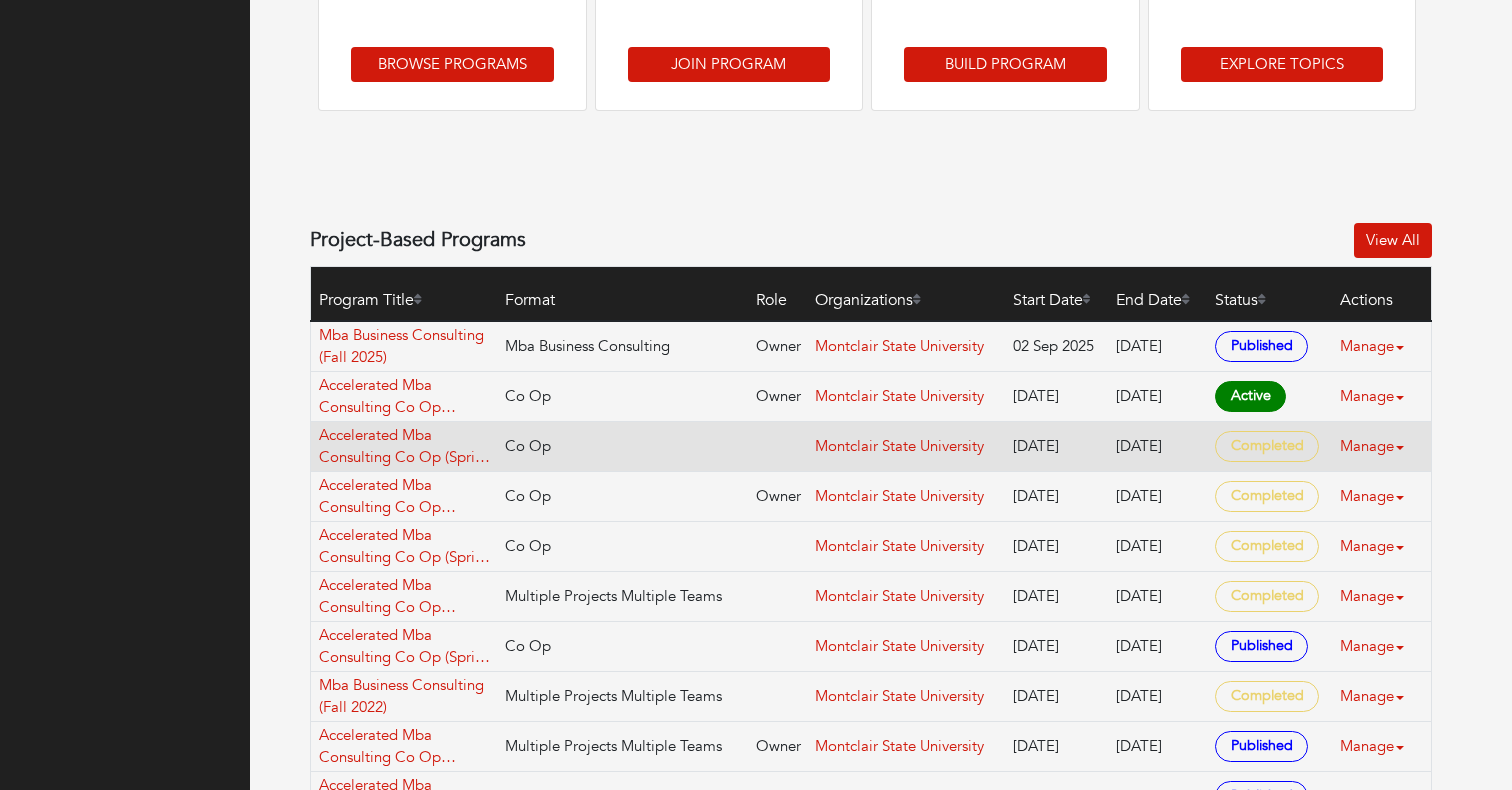 scroll, scrollTop: 556, scrollLeft: 0, axis: vertical 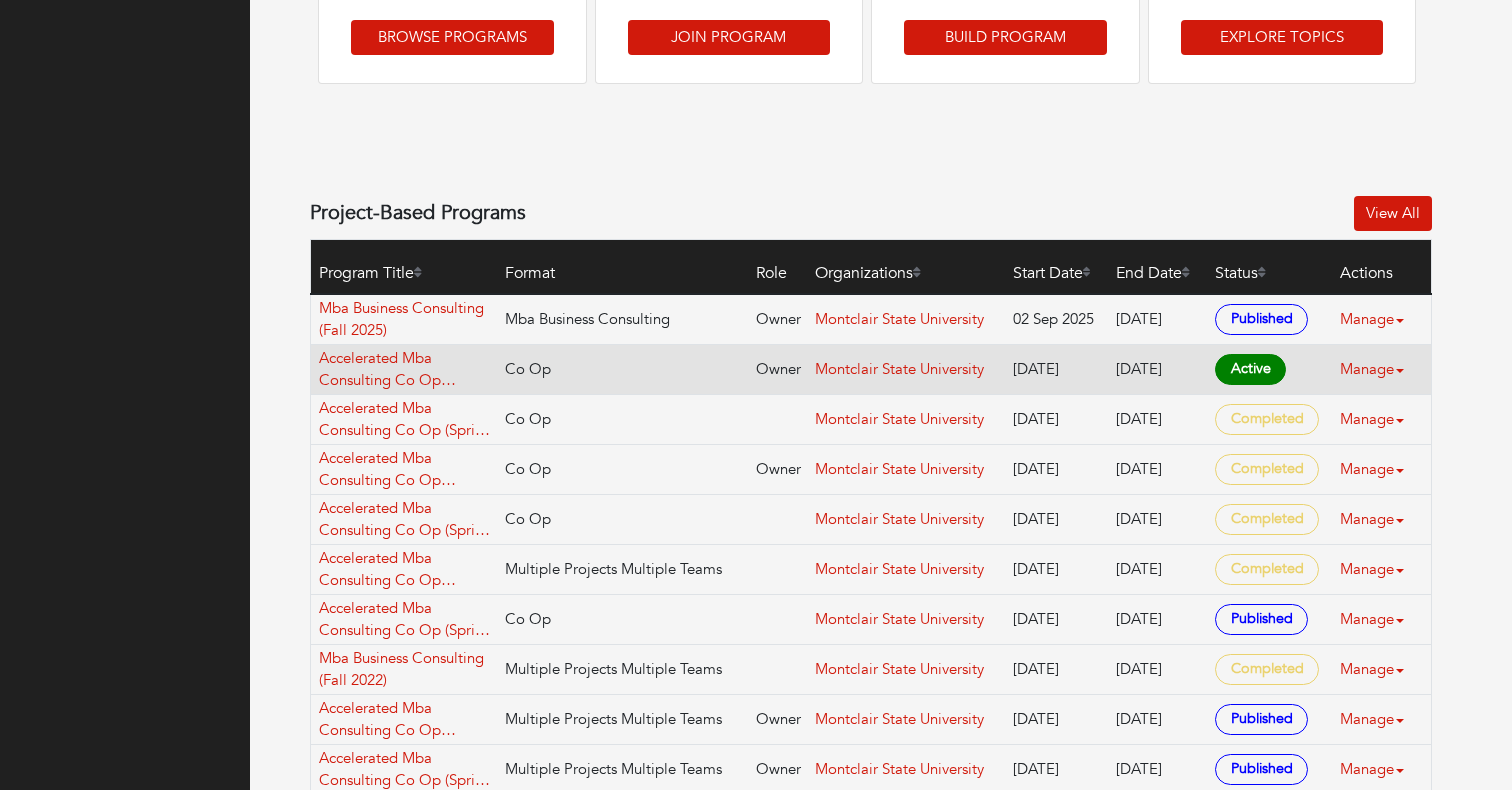 click on "Manage" at bounding box center (1380, 319) 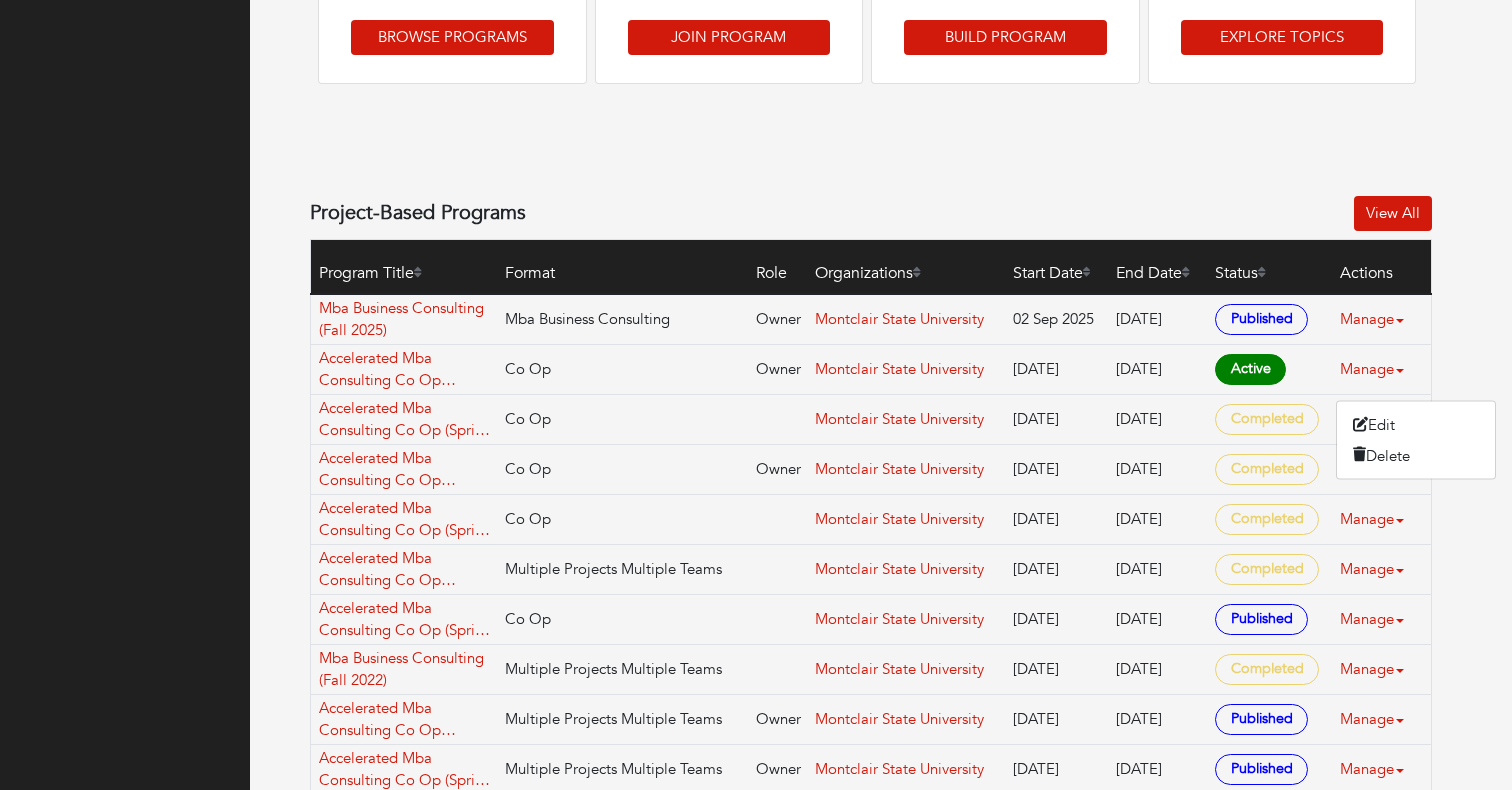 click on "Projects-Based Programs
Browse Programs
Explore student consulting program searching or industry partners.
Browse Programs
Register
Trying to join an existing program?
Join Program
Create New Program
Organize and track students and partners as they engage through project-based experiential learning
Build Program
Explore Topics
Explore project inspiration based on previously completed projects
Explore Topics
Project-Based Programs
View All" at bounding box center (881, 1529) 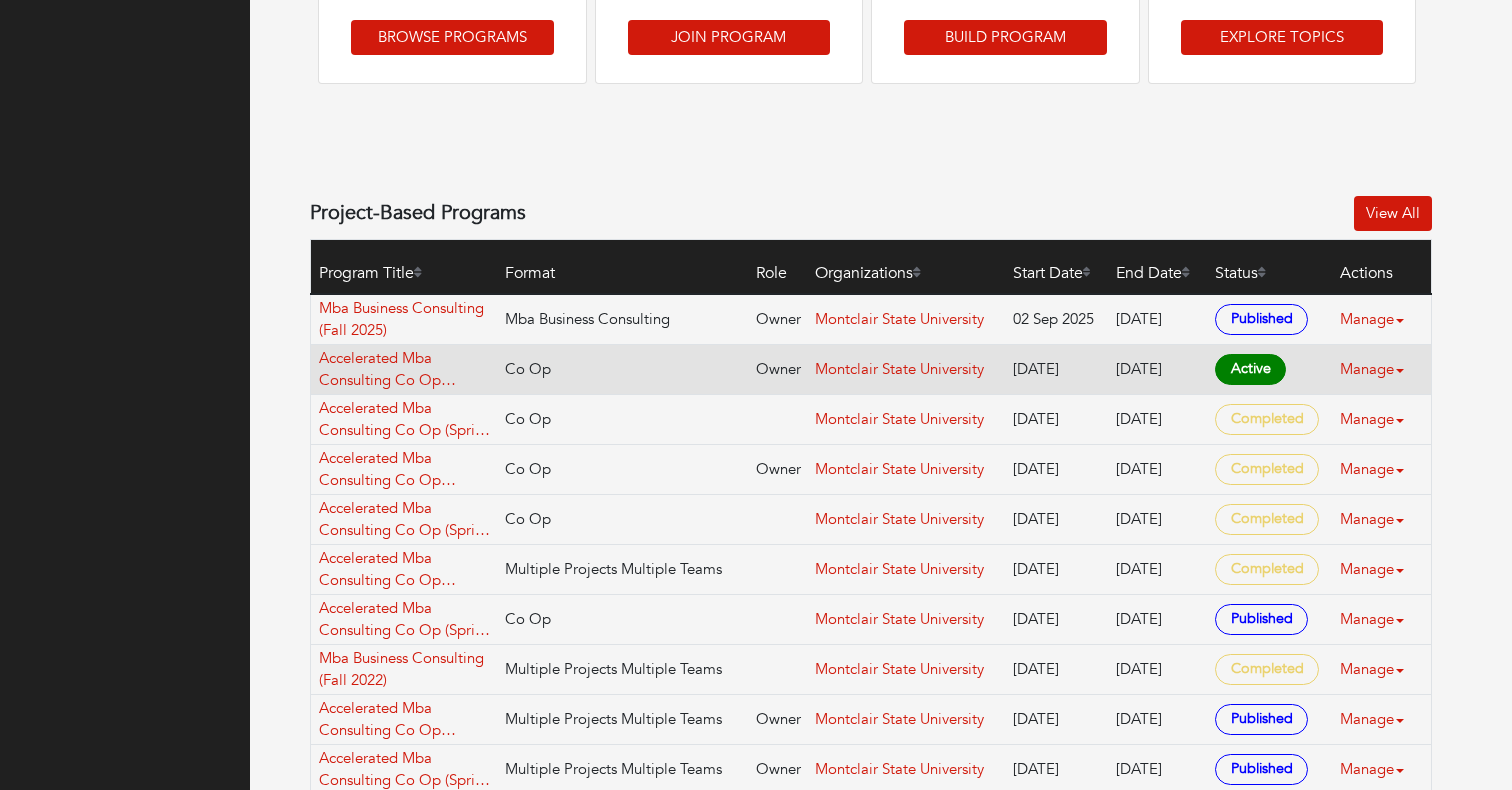 click on "Manage" at bounding box center [1380, 319] 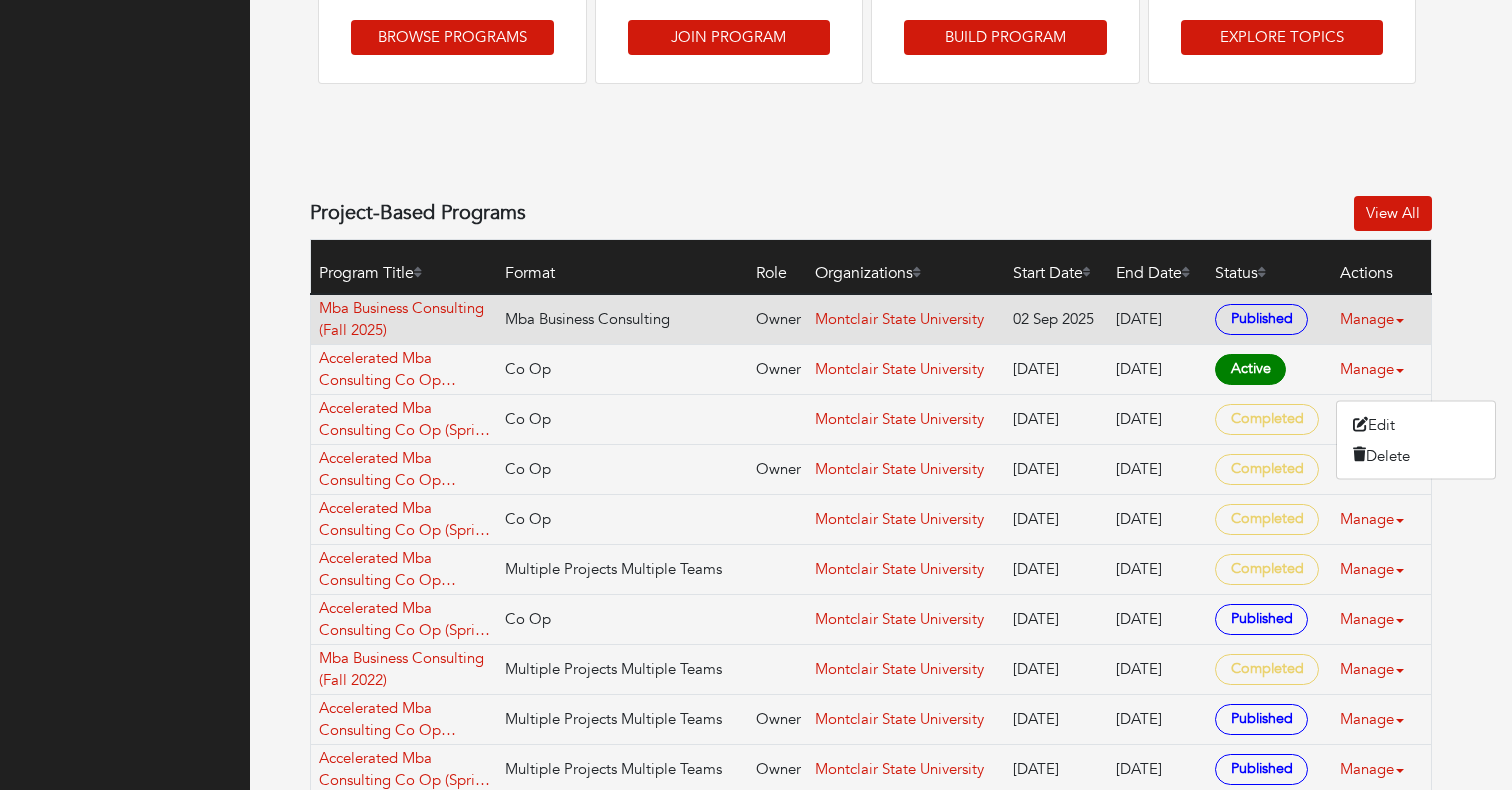 click on "Manage" at bounding box center [1380, 319] 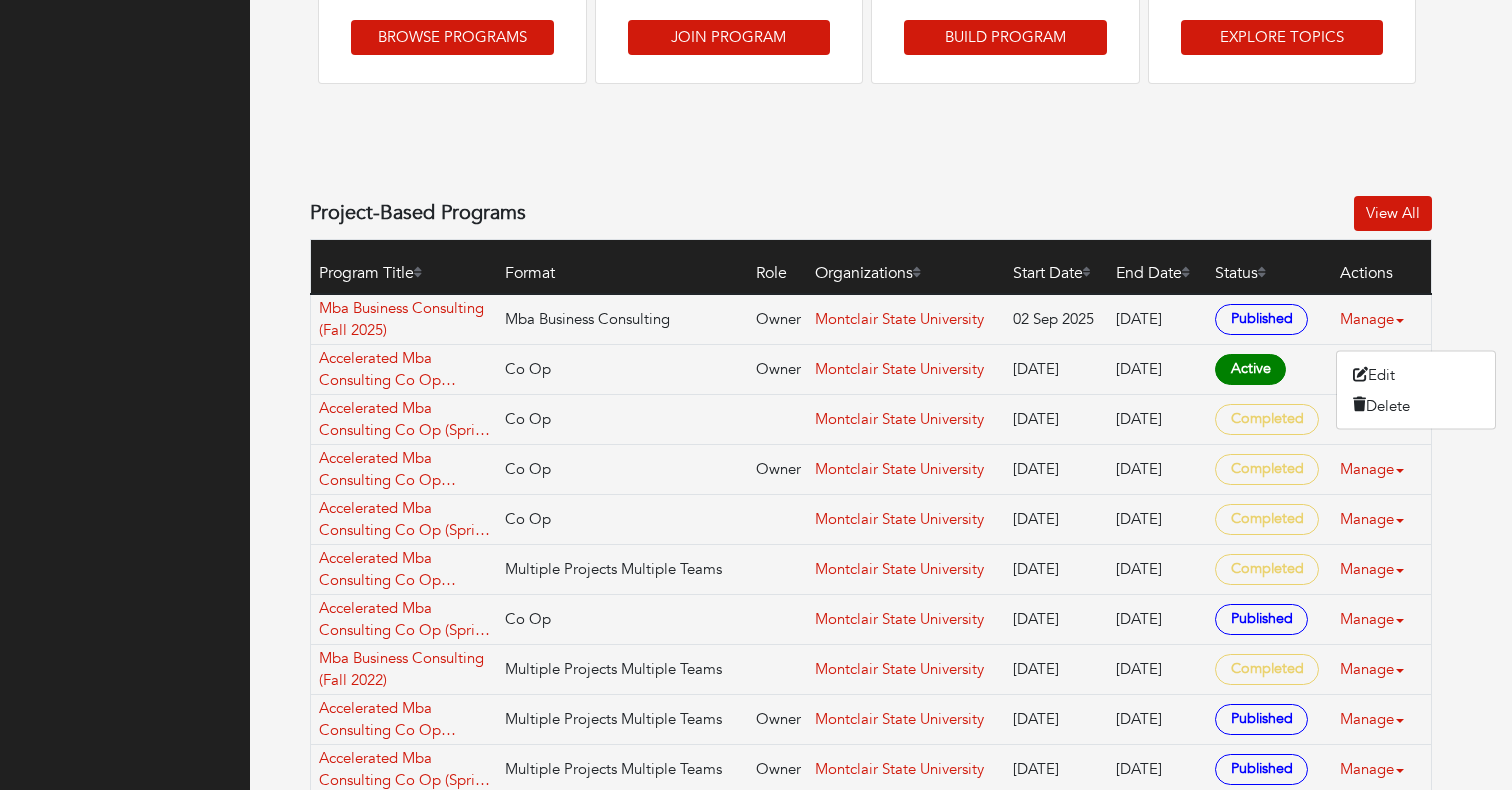 click on "Projects-Based Programs
Browse Programs
Explore student consulting program searching or industry partners.
Browse Programs
Register
Trying to join an existing program?
Join Program
Create New Program
Organize and track students and partners as they engage through project-based experiential learning
Build Program
Explore Topics
Explore project inspiration based on previously completed projects
Explore Topics
Project-Based Programs
View All" at bounding box center (881, 1529) 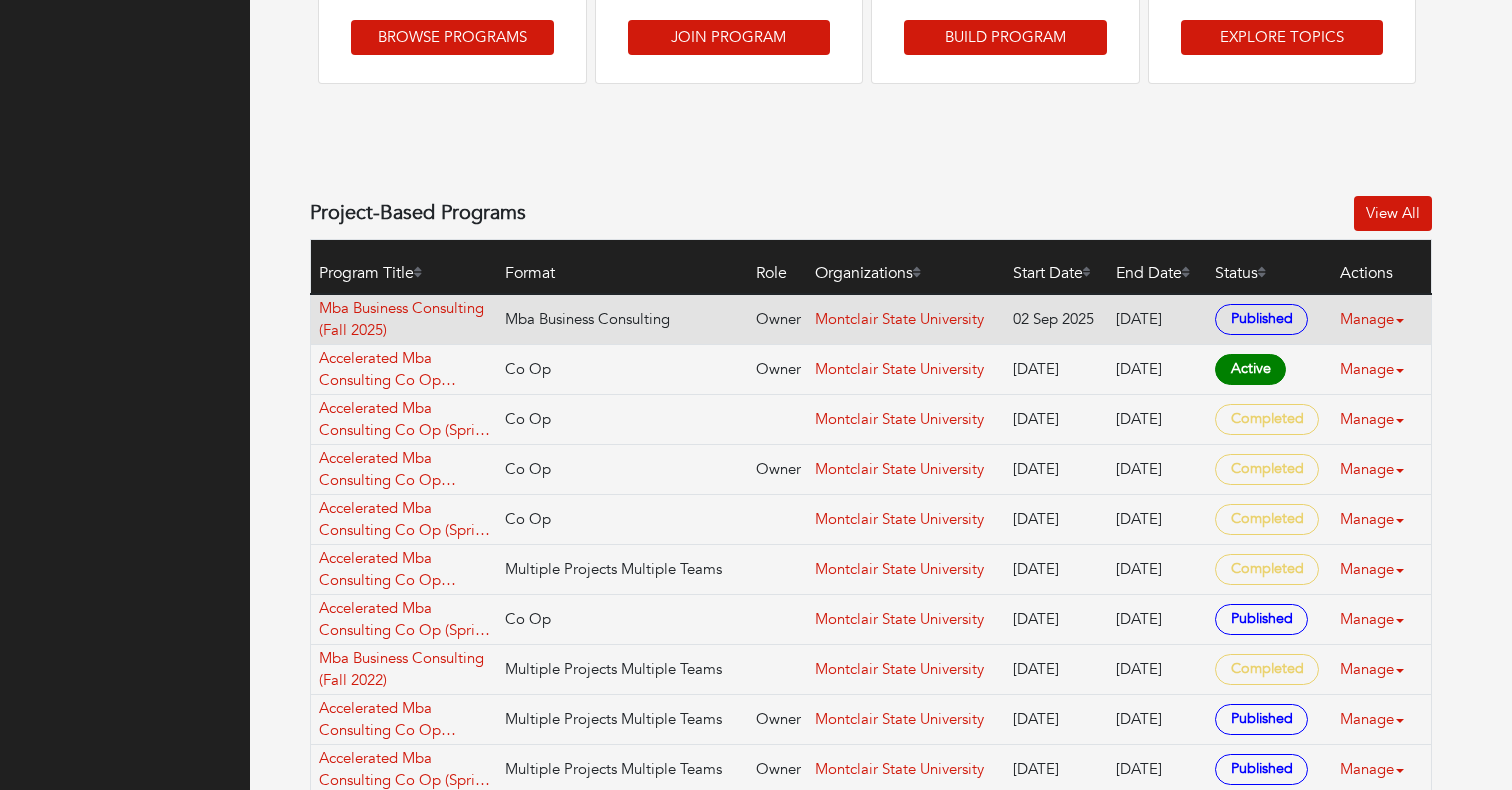 scroll, scrollTop: 528, scrollLeft: 0, axis: vertical 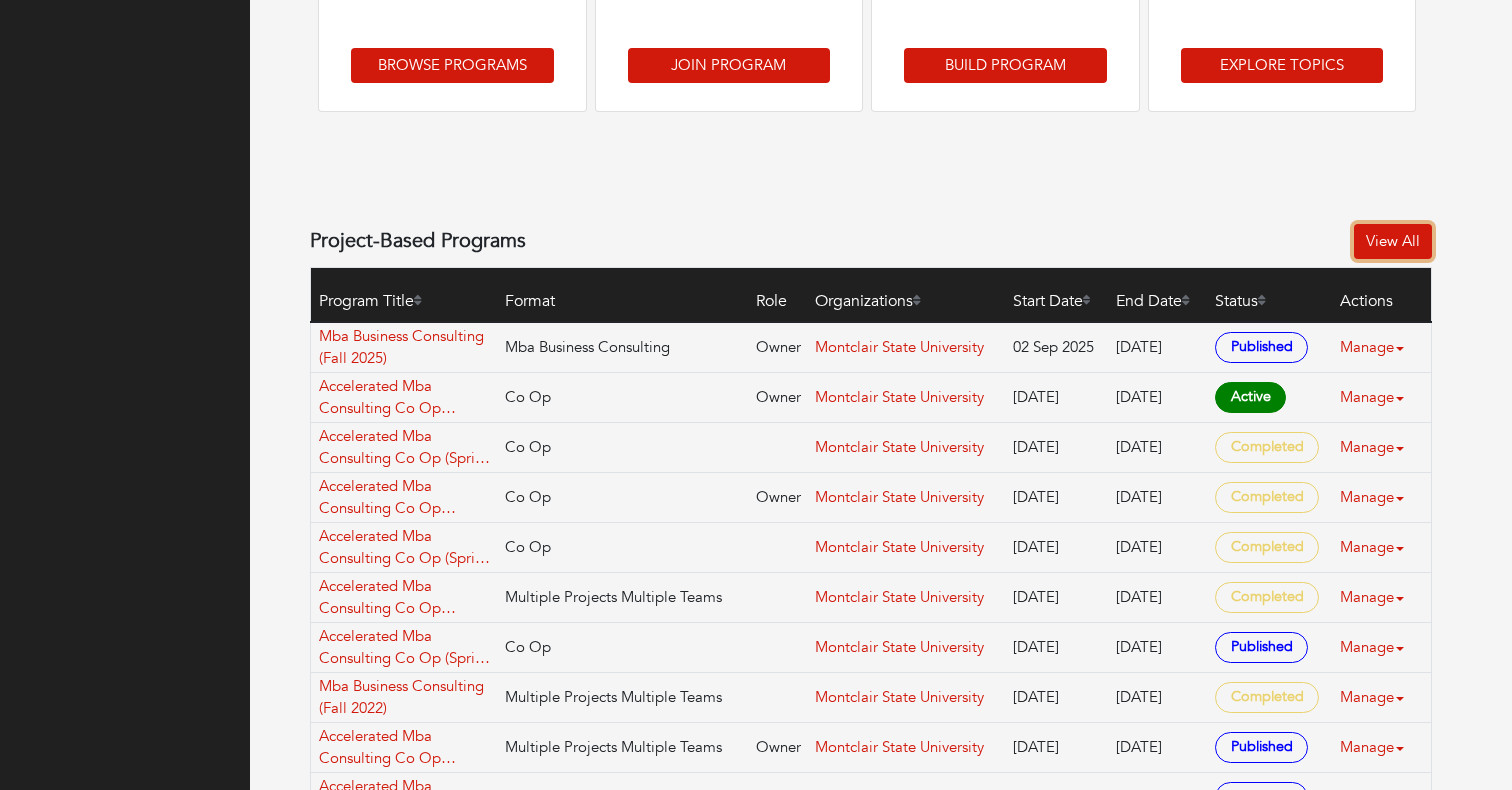 click on "View All" at bounding box center (1393, 241) 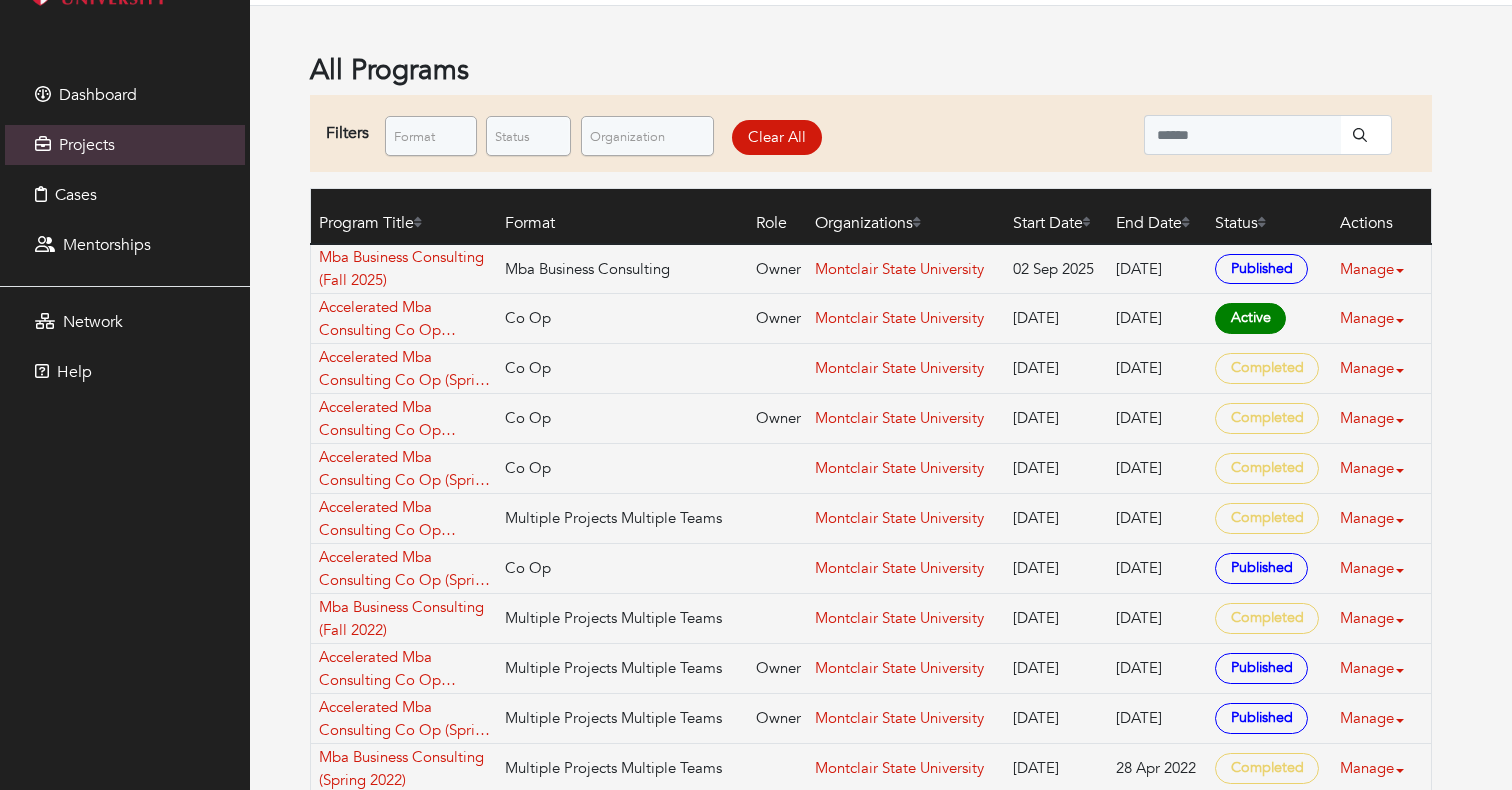 scroll, scrollTop: 0, scrollLeft: 0, axis: both 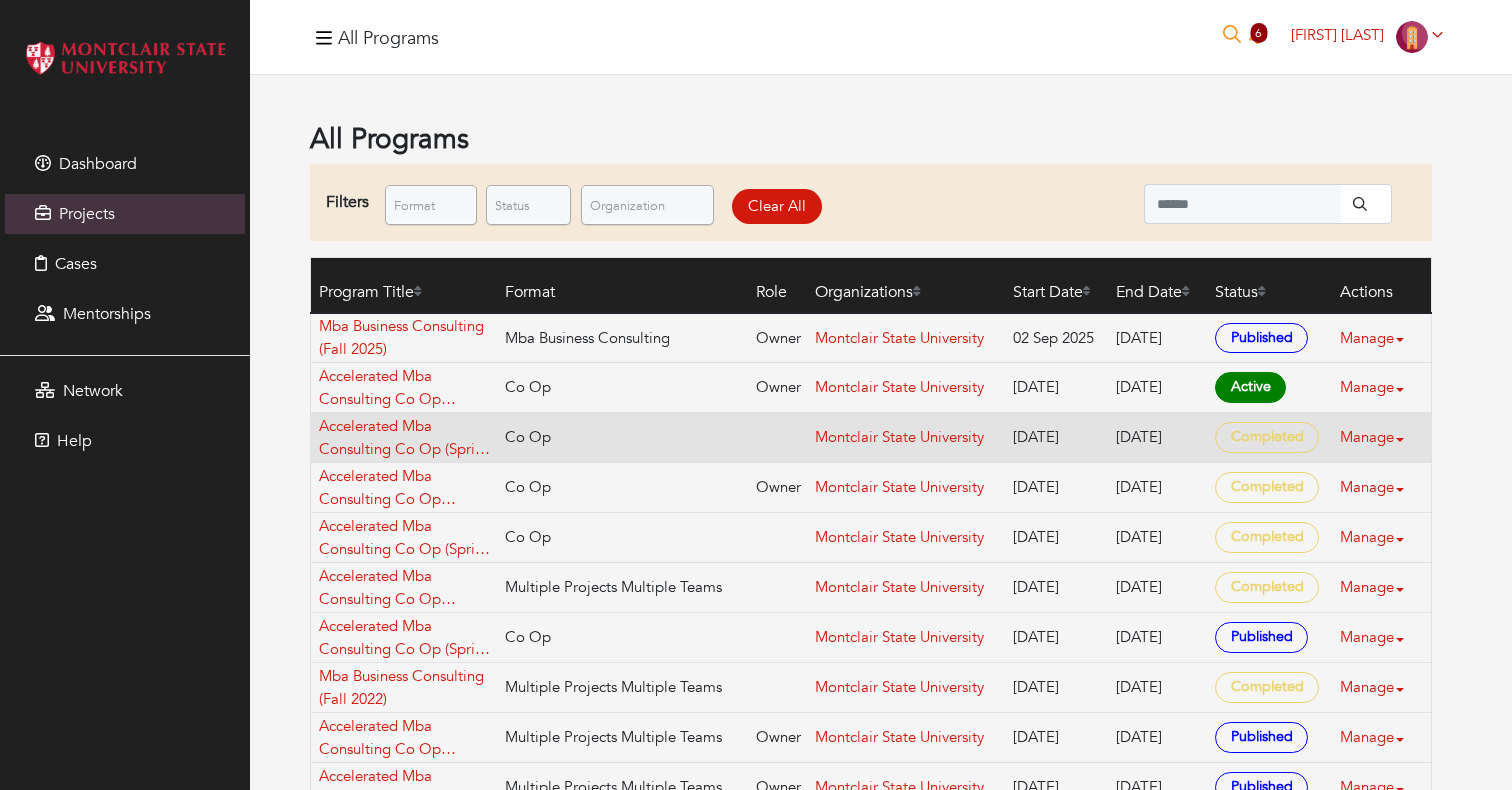 click on "Manage" at bounding box center (1380, 338) 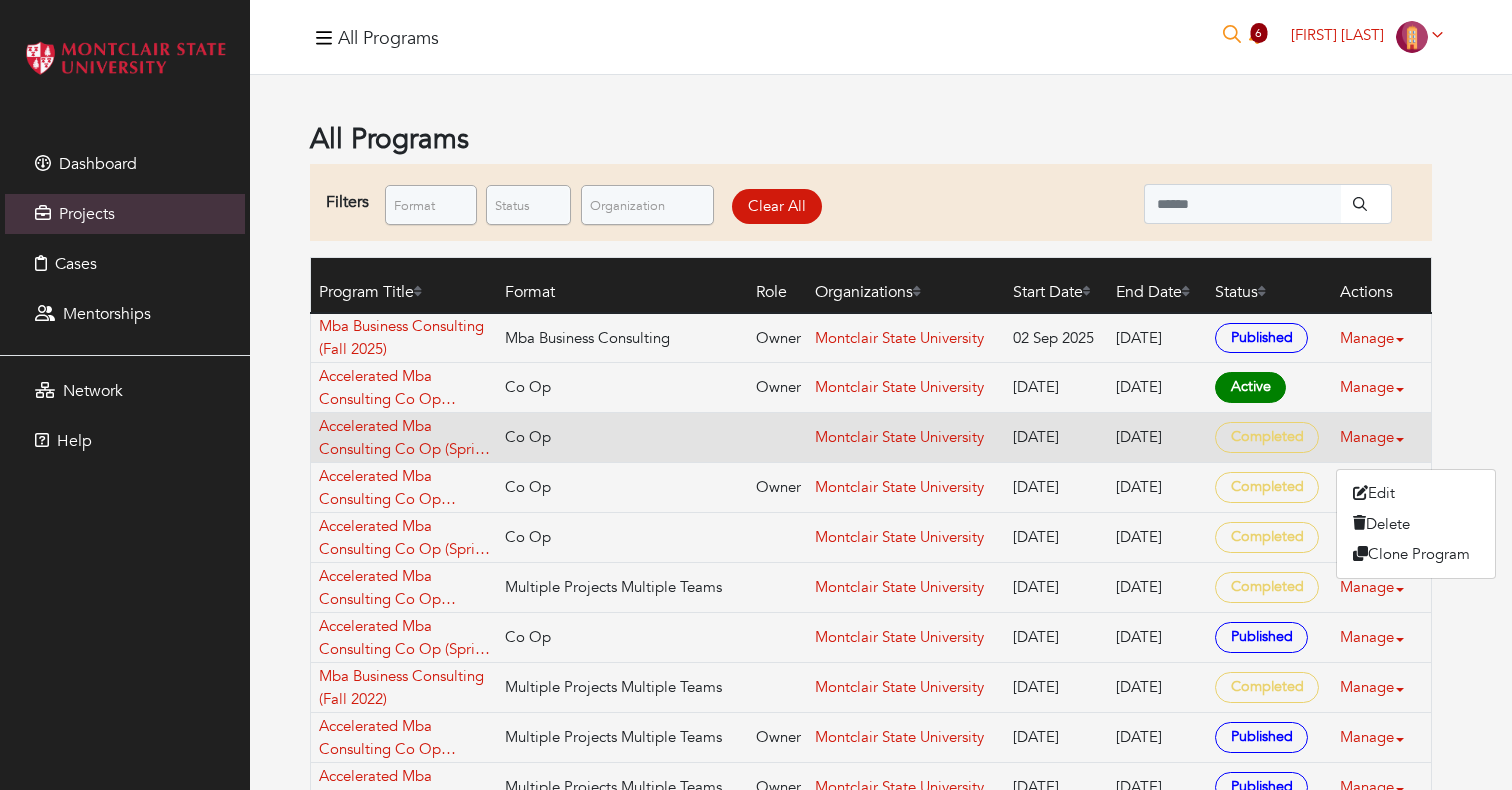 click on "Manage" at bounding box center (1380, 437) 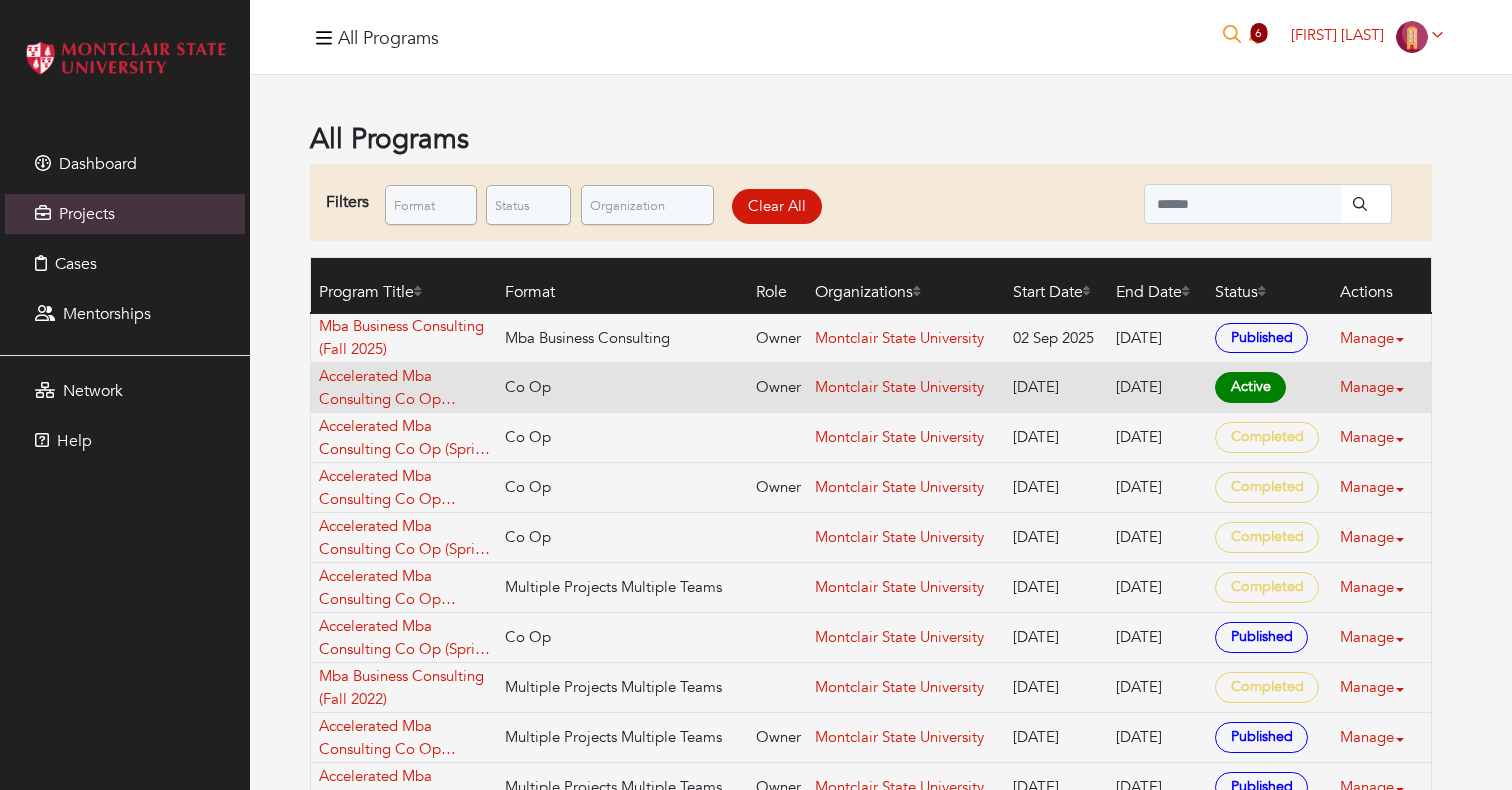click on "Manage" at bounding box center (1380, 338) 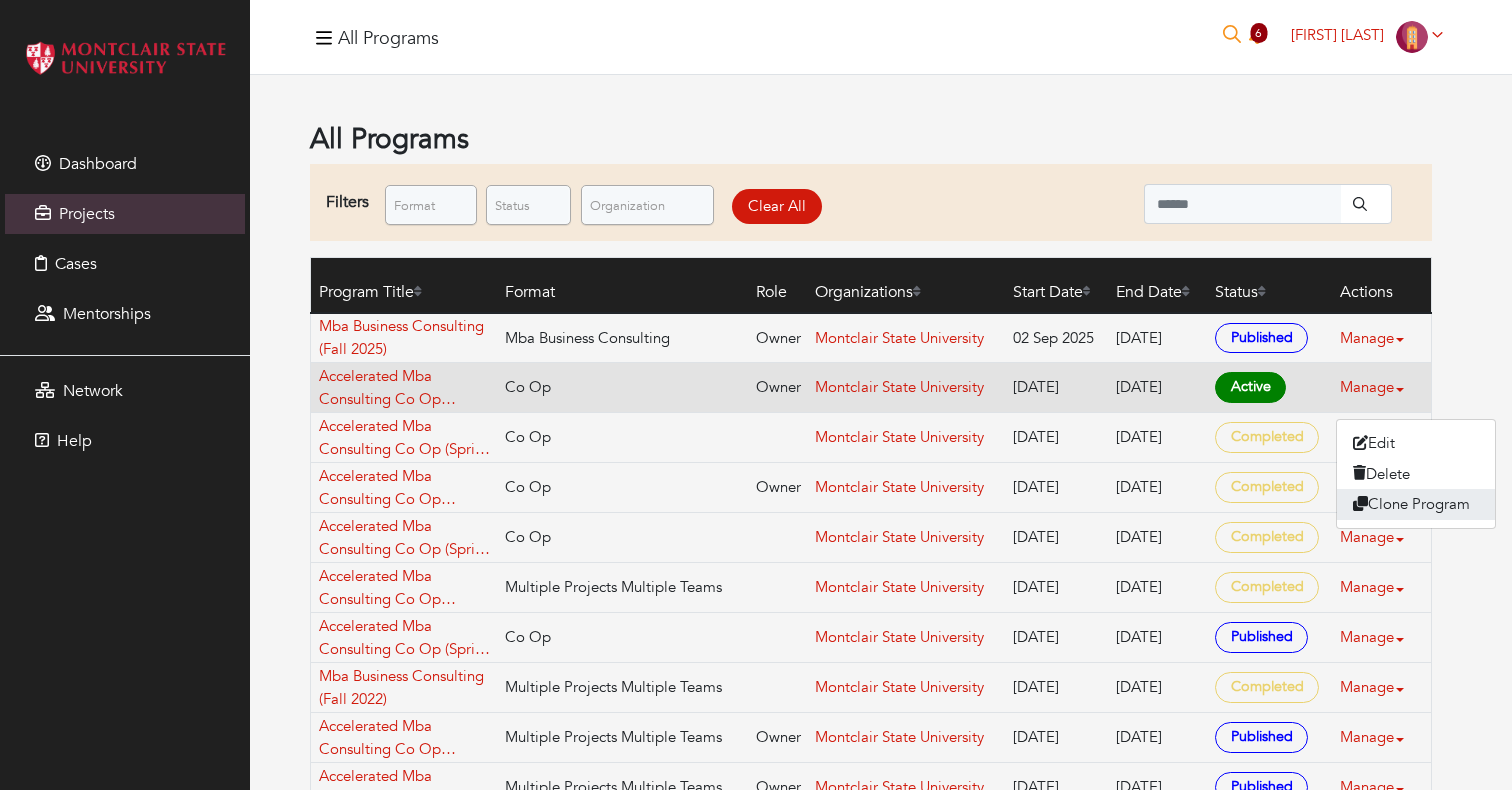 click on "Clone Program" at bounding box center (1416, 504) 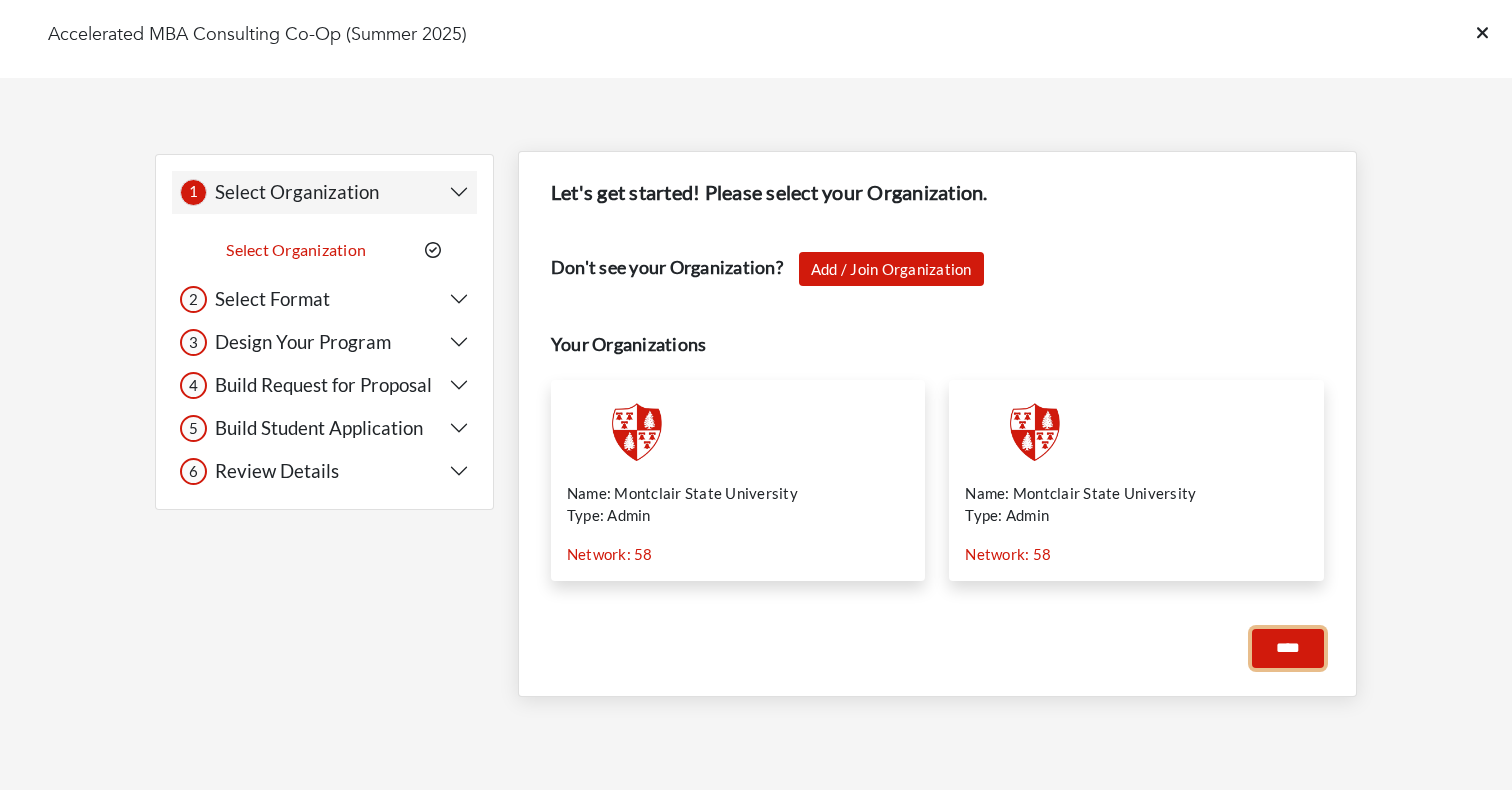 click on "****" at bounding box center [1288, 648] 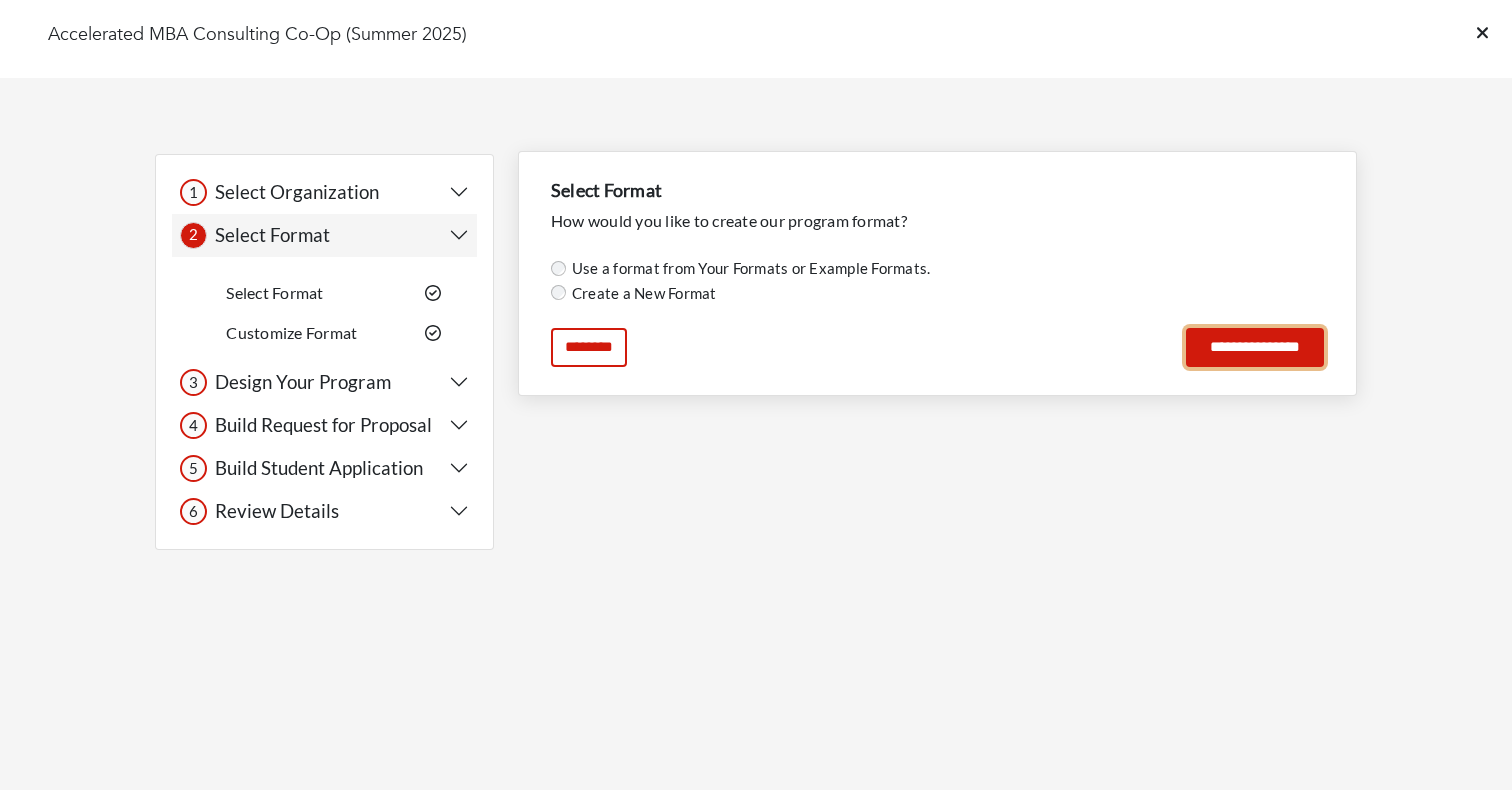 click on "**********" at bounding box center [1255, 347] 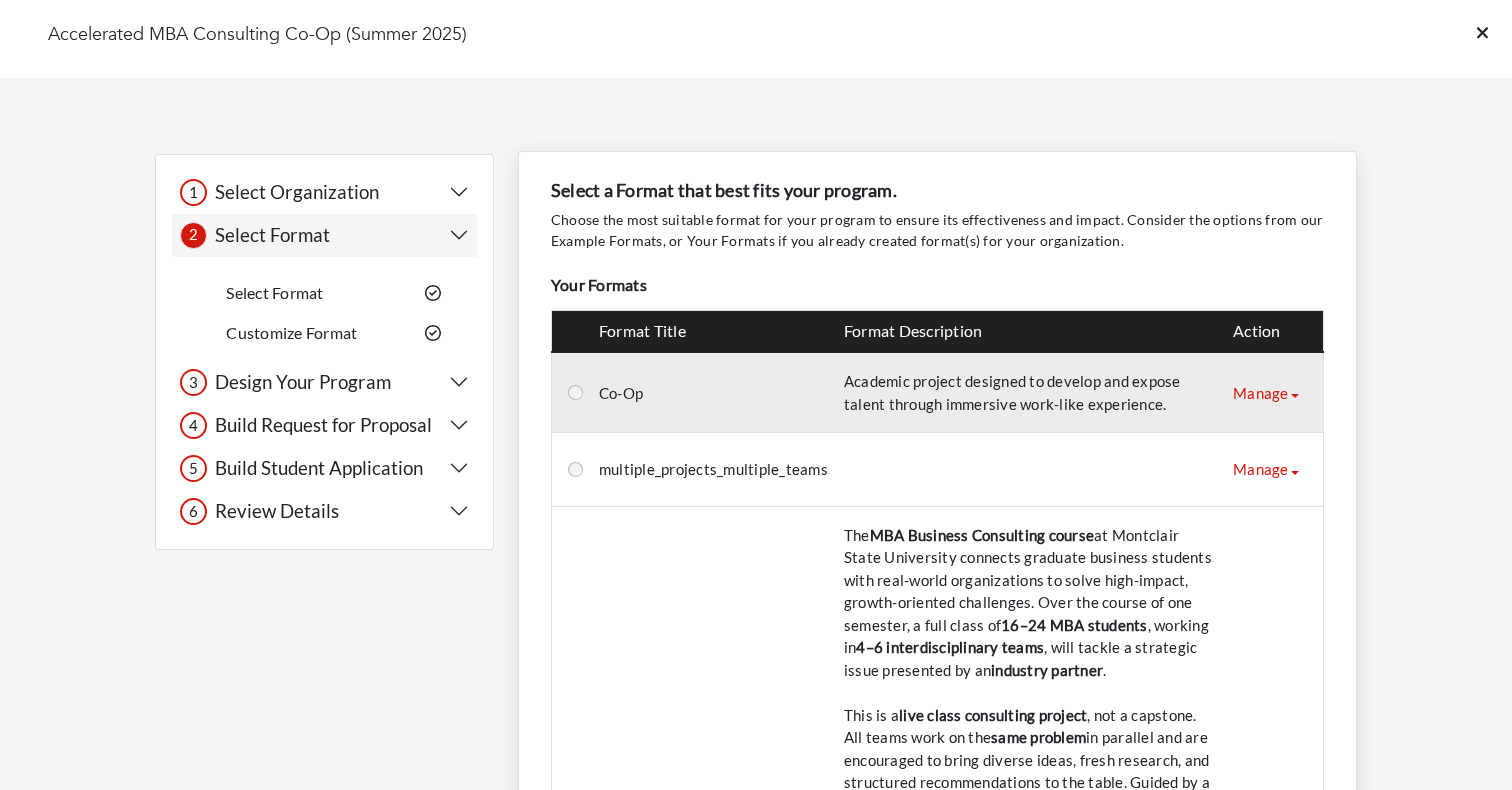 click on "Co-Op" at bounding box center (713, 392) 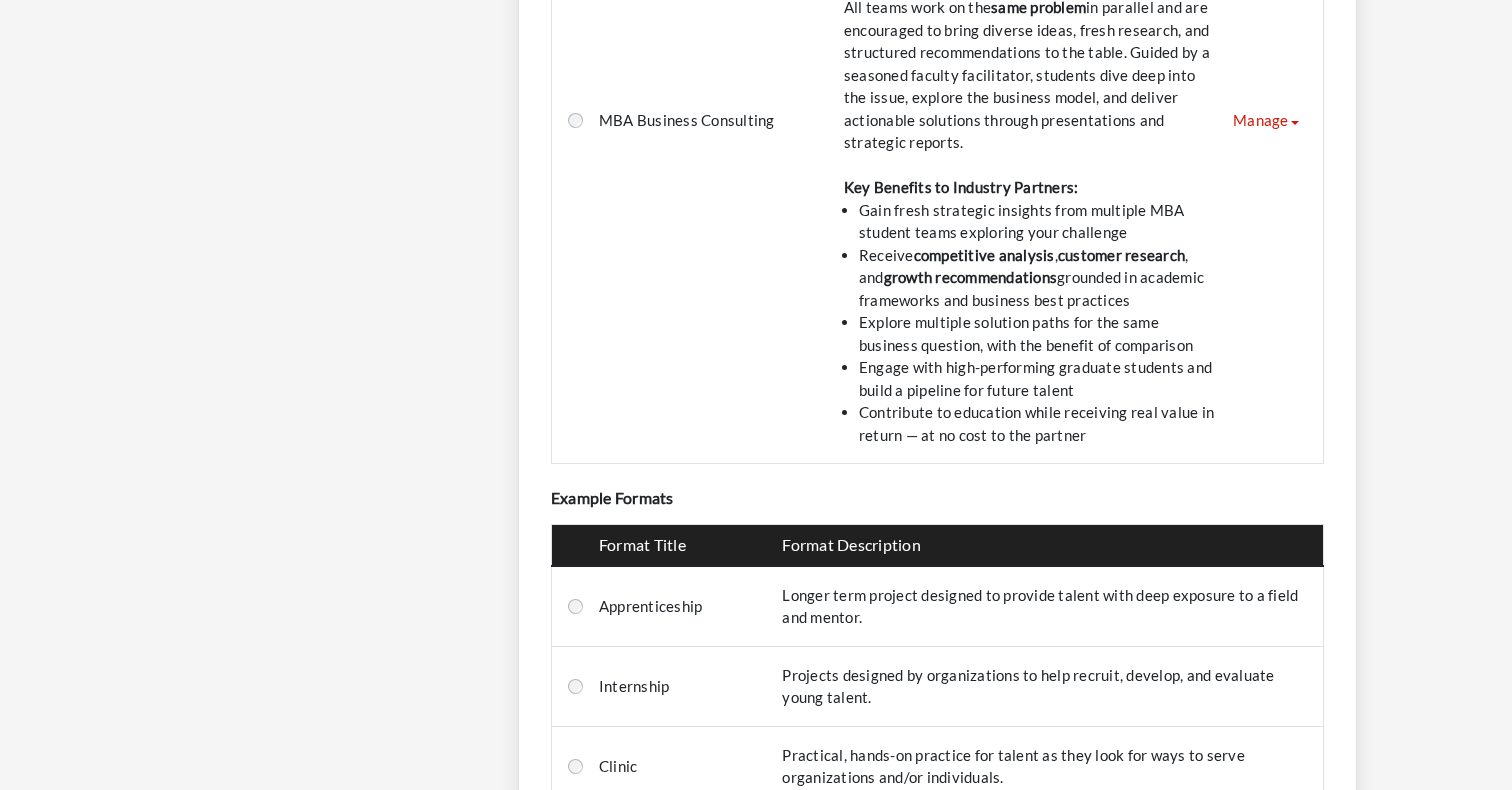 scroll, scrollTop: 1569, scrollLeft: 0, axis: vertical 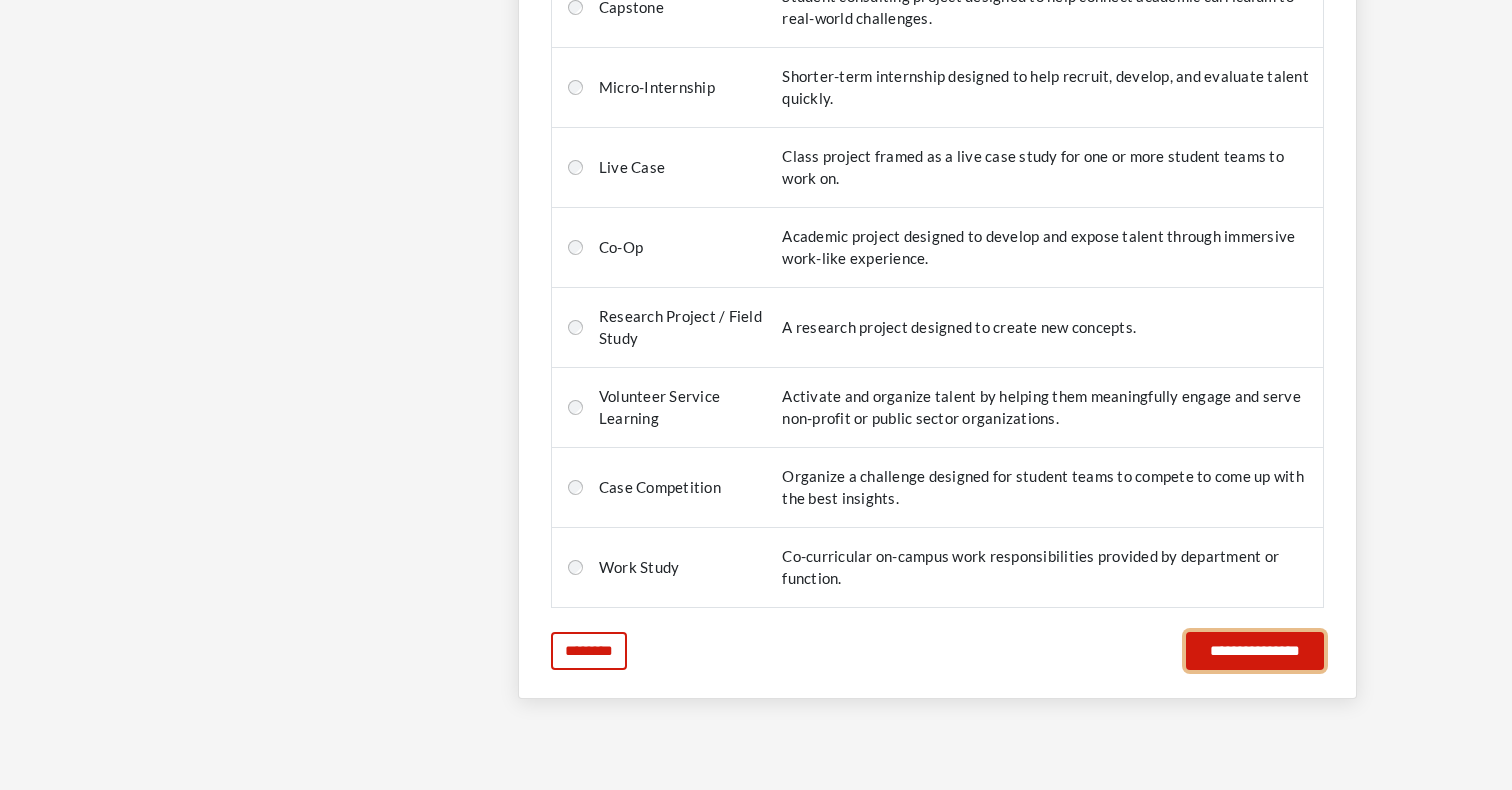 click on "**********" at bounding box center (1255, 651) 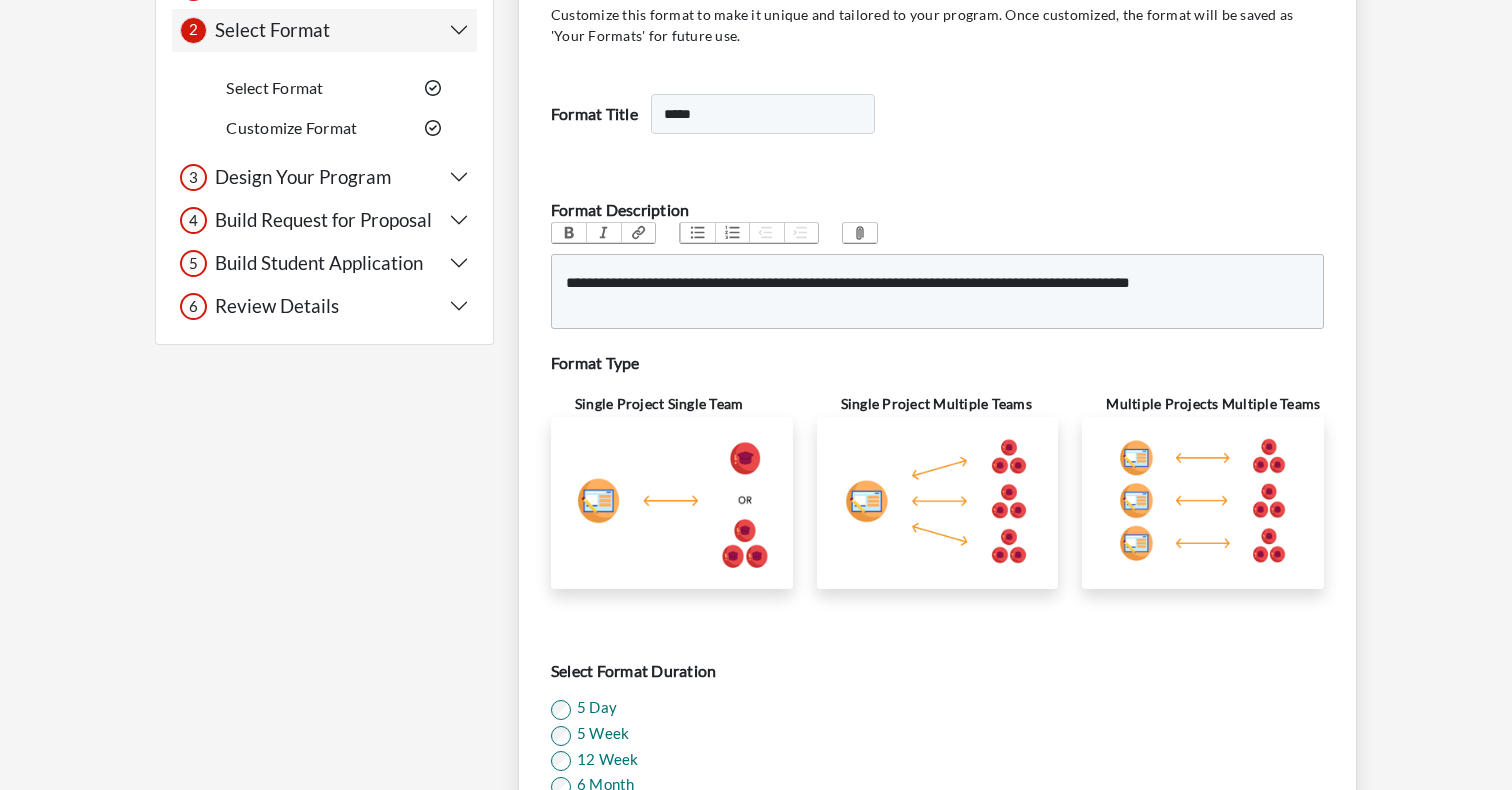 scroll, scrollTop: 220, scrollLeft: 0, axis: vertical 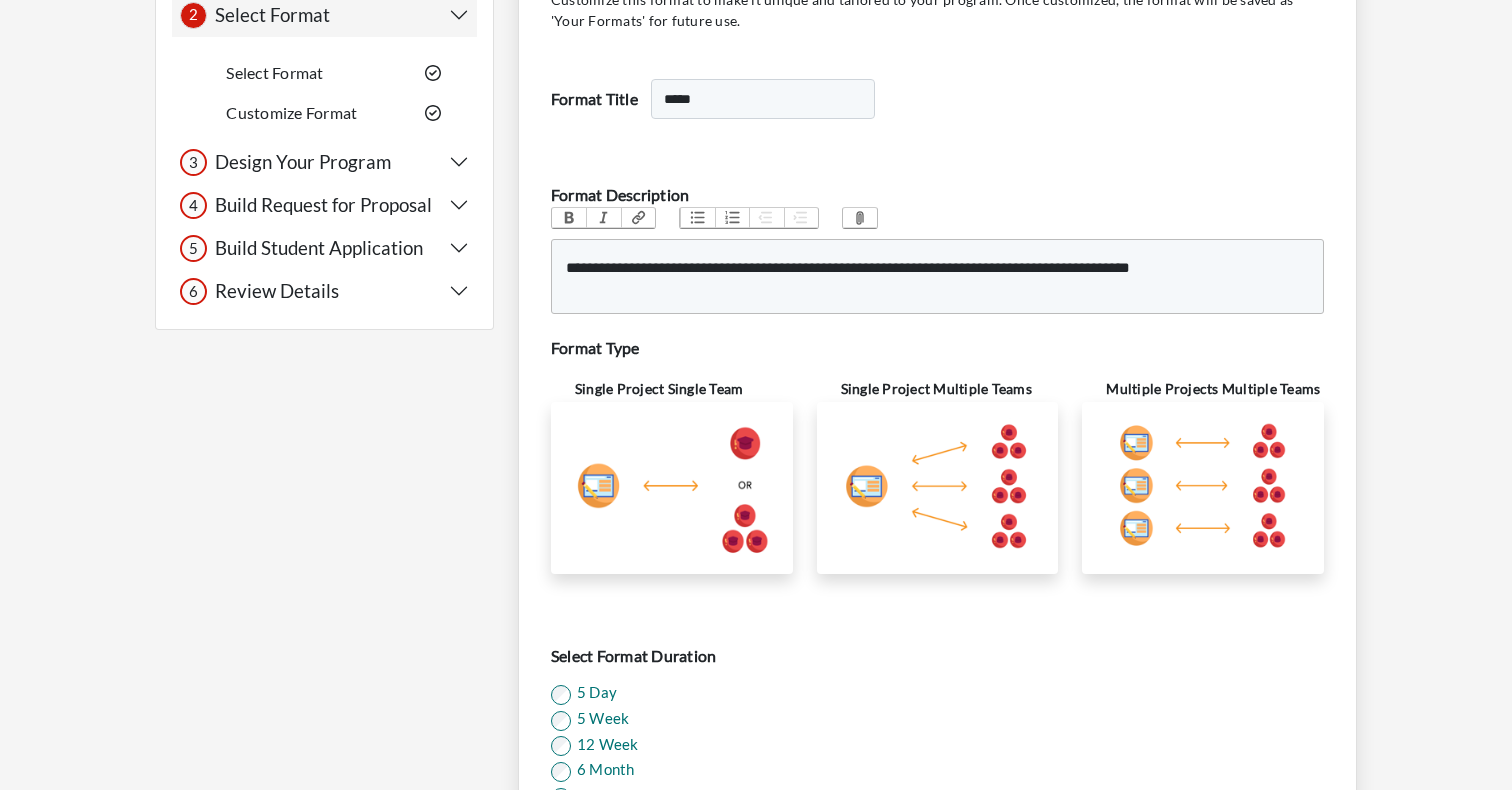 click at bounding box center [1203, 488] 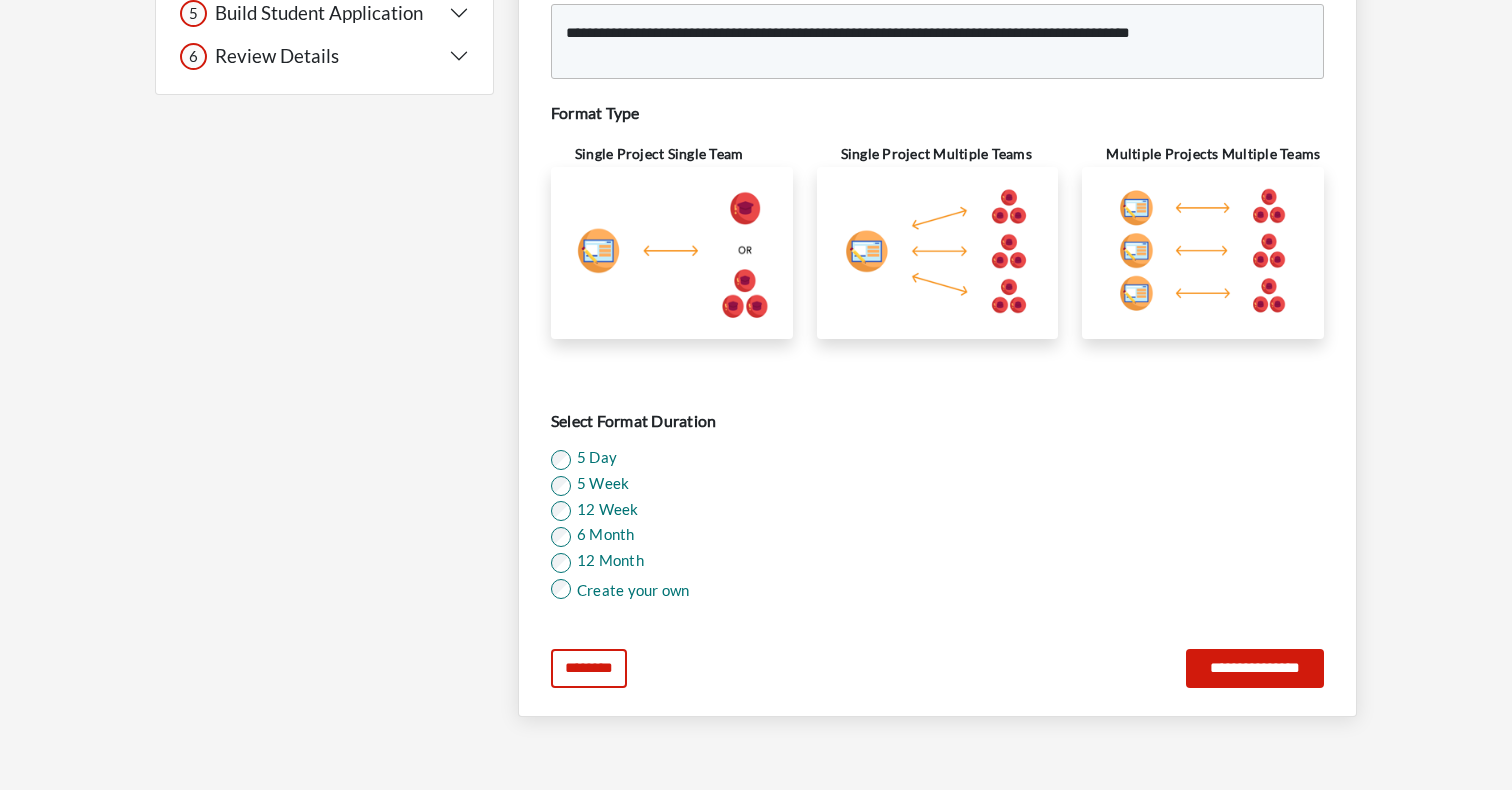 scroll, scrollTop: 473, scrollLeft: 0, axis: vertical 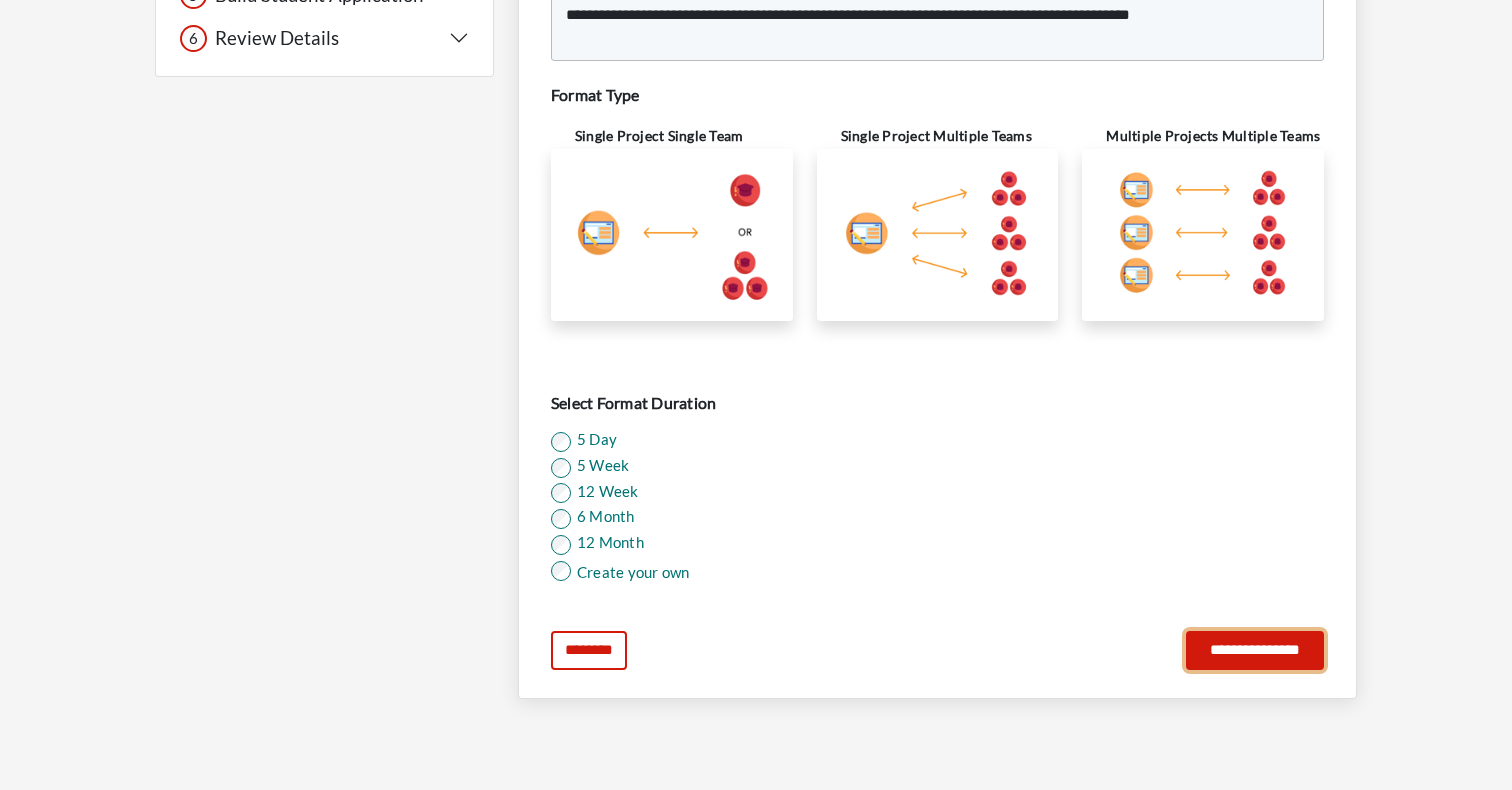 click on "**********" at bounding box center [1255, 650] 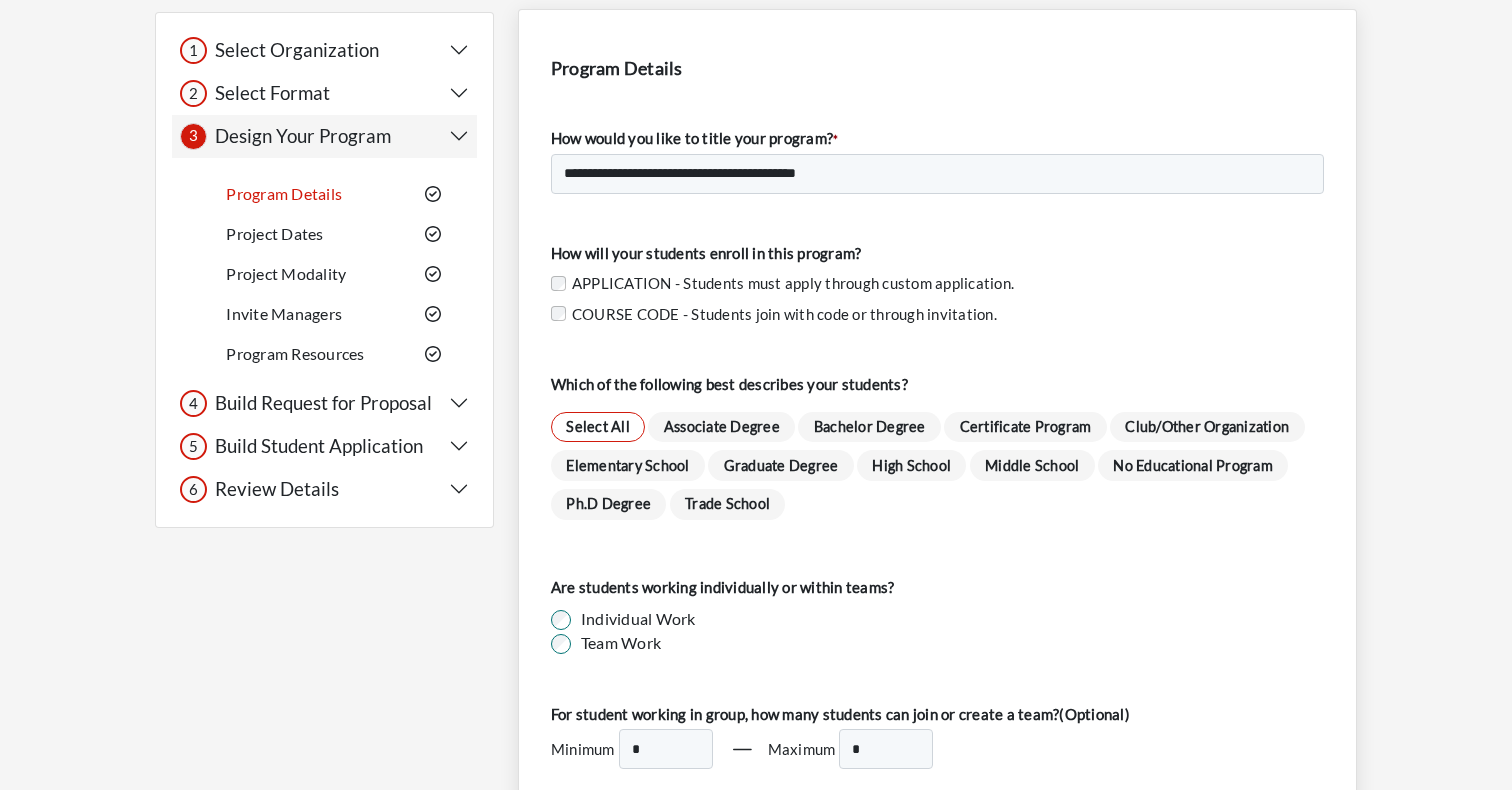 scroll, scrollTop: 133, scrollLeft: 0, axis: vertical 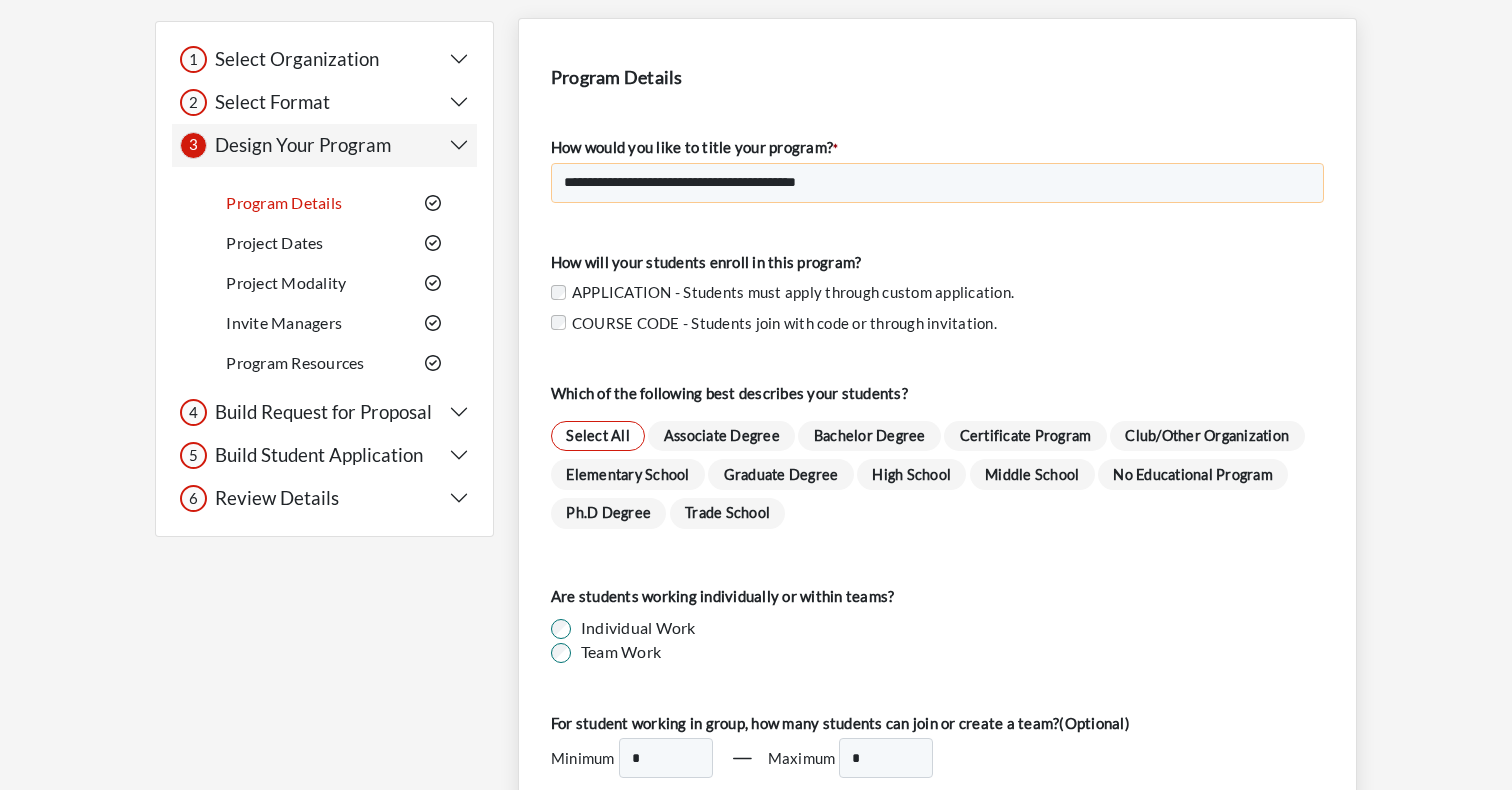 click on "**********" at bounding box center [937, 183] 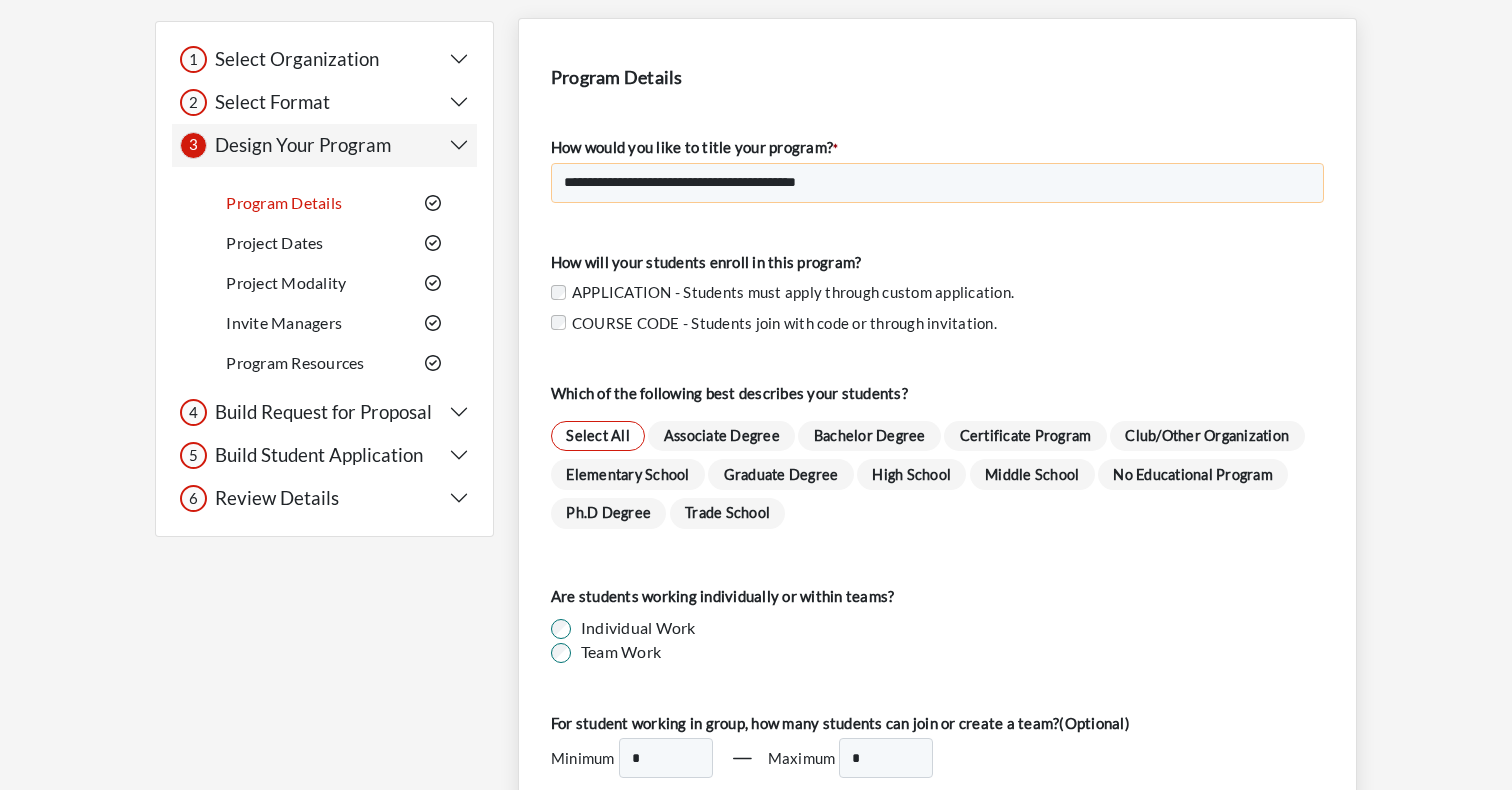 click on "**********" at bounding box center (937, 183) 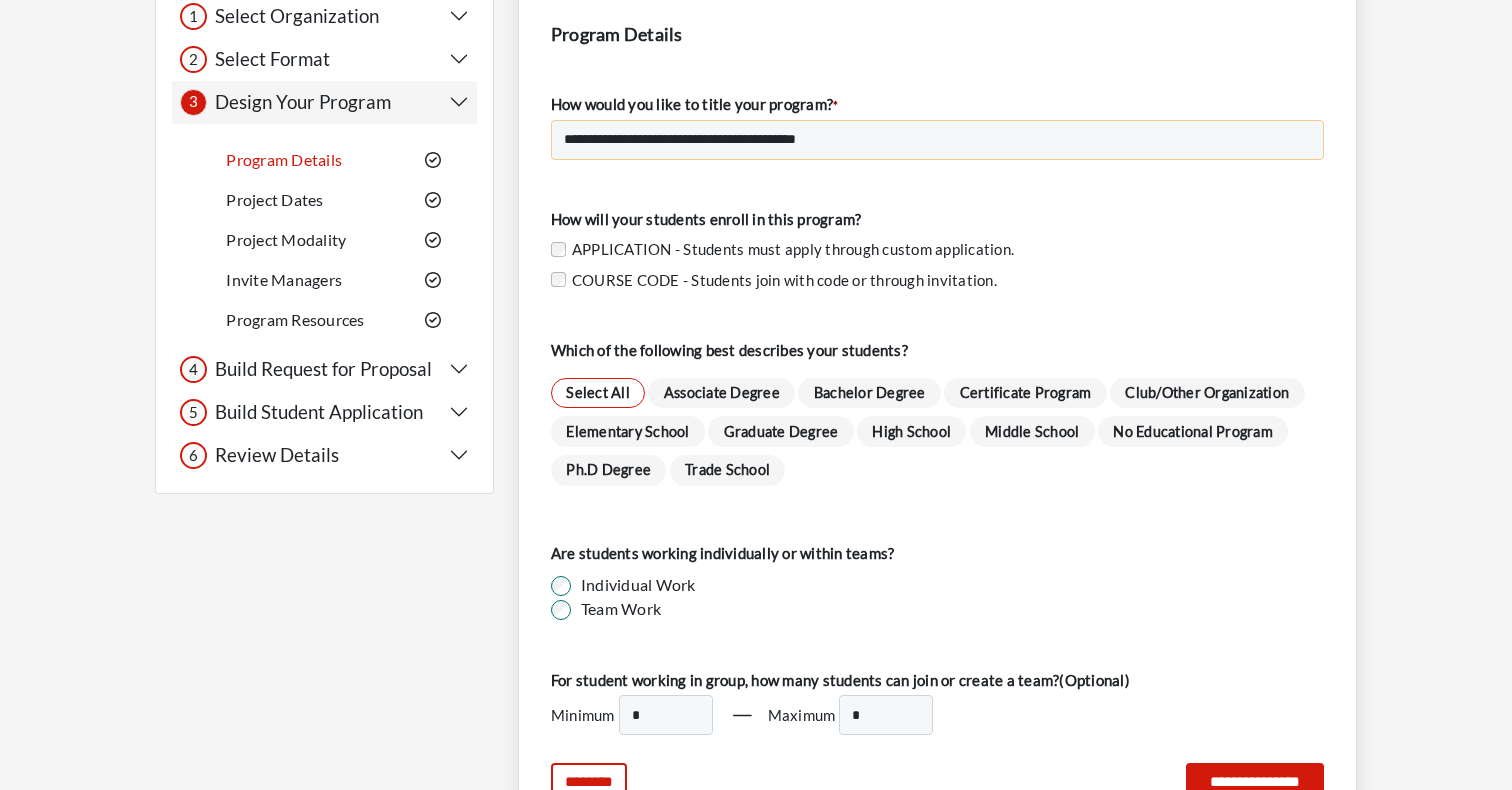 scroll, scrollTop: 212, scrollLeft: 0, axis: vertical 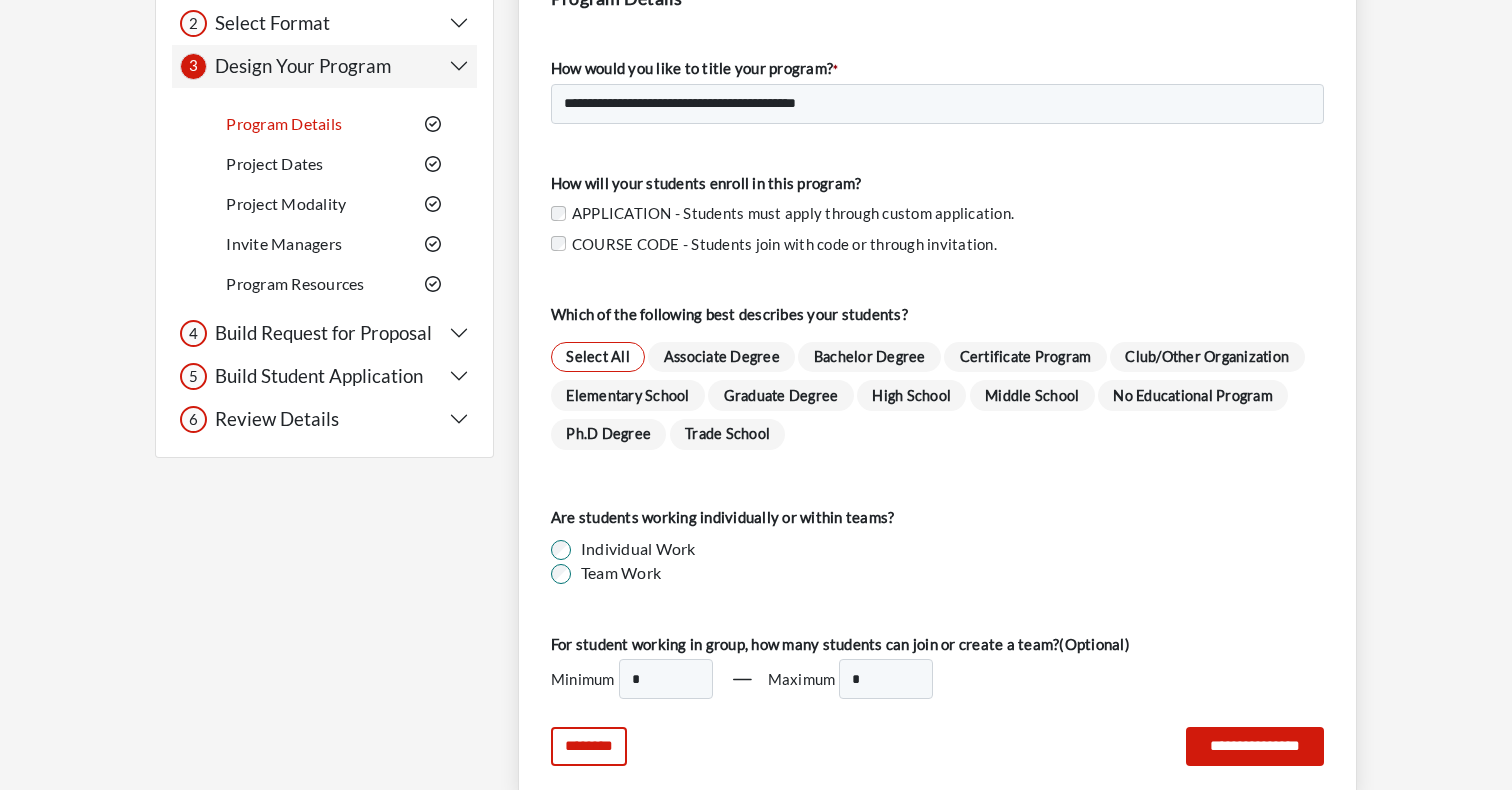 click on "Graduate Degree" at bounding box center [781, 395] 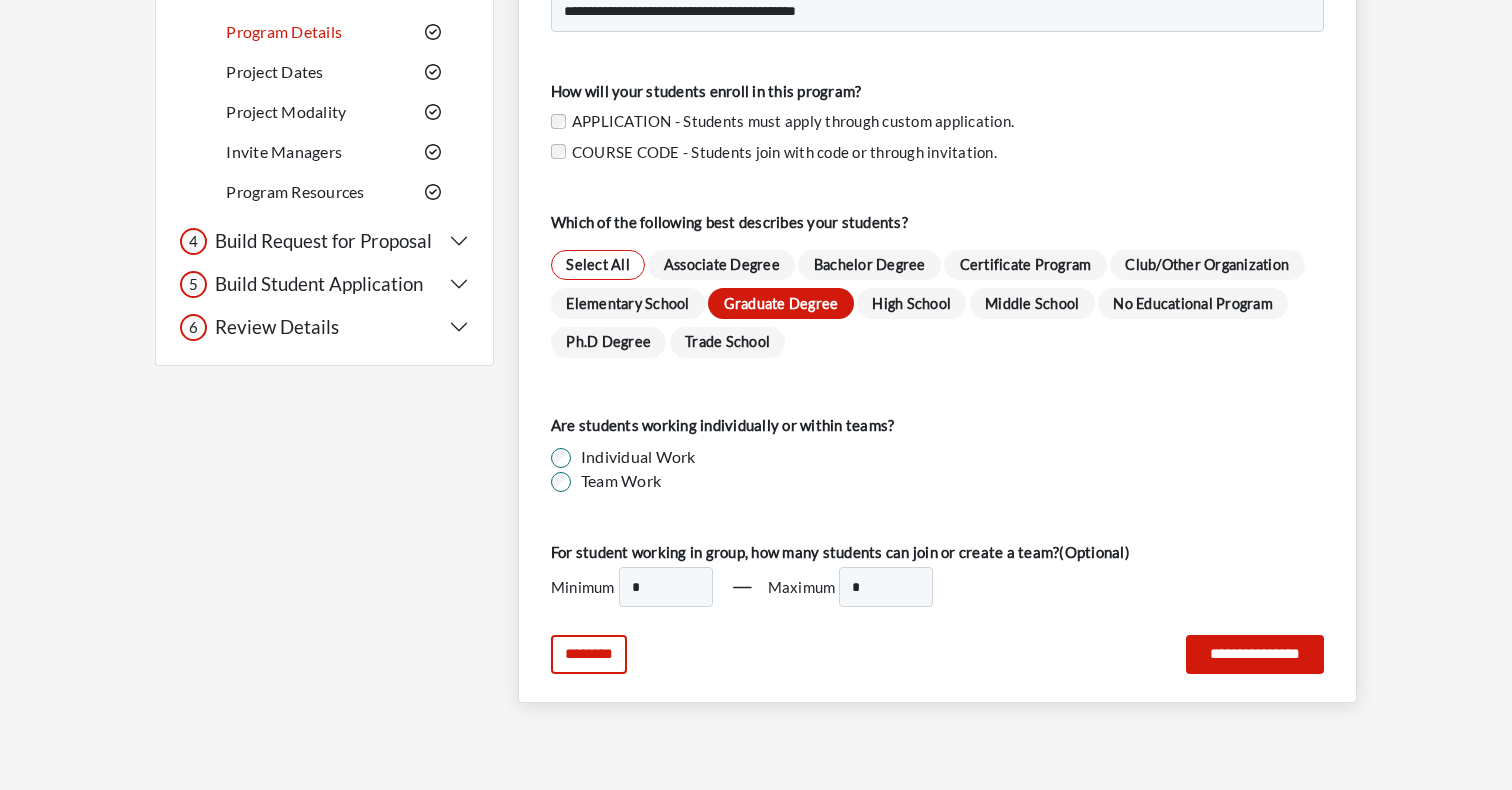 scroll, scrollTop: 307, scrollLeft: 0, axis: vertical 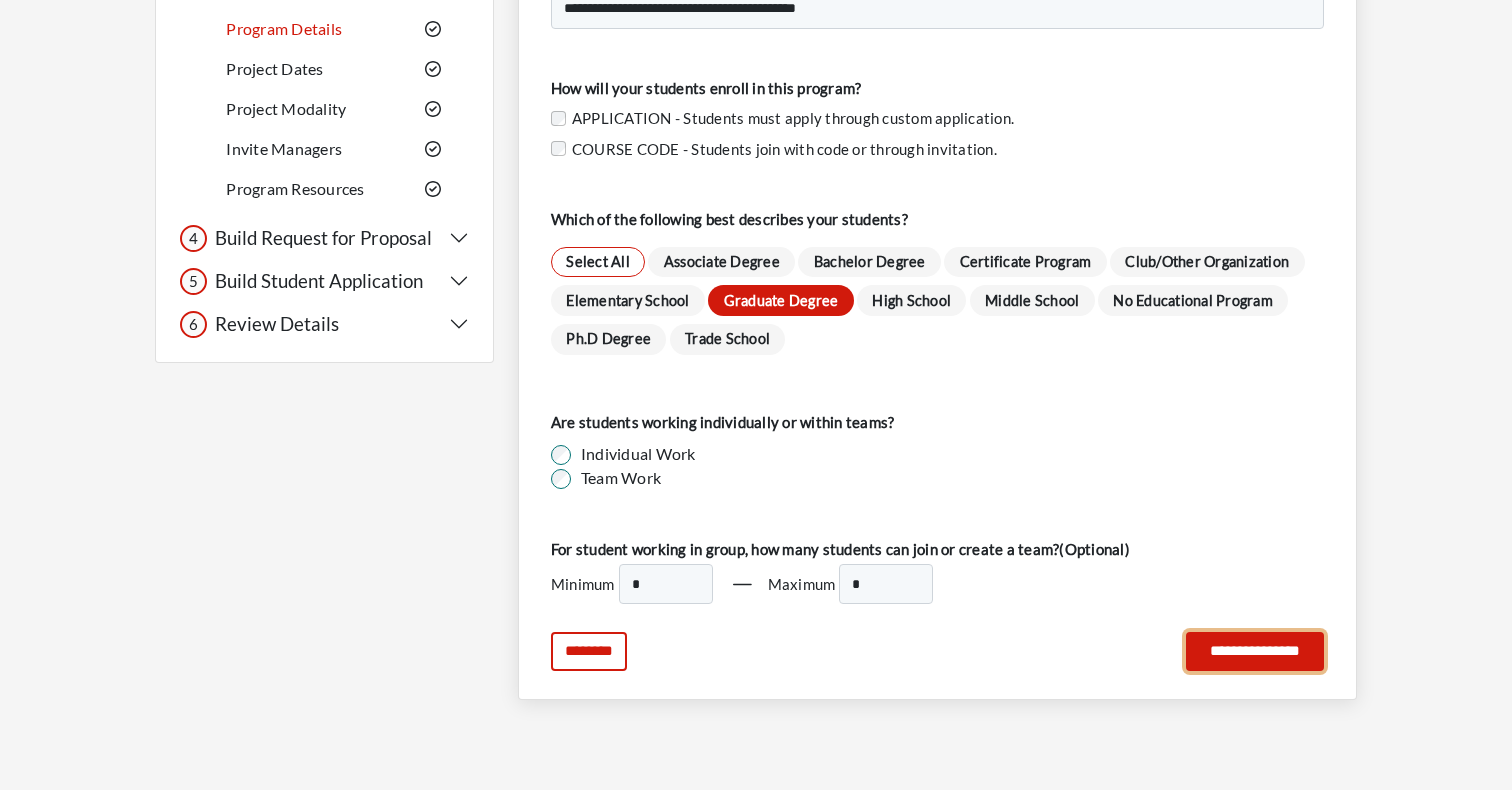 click on "**********" at bounding box center (1255, 651) 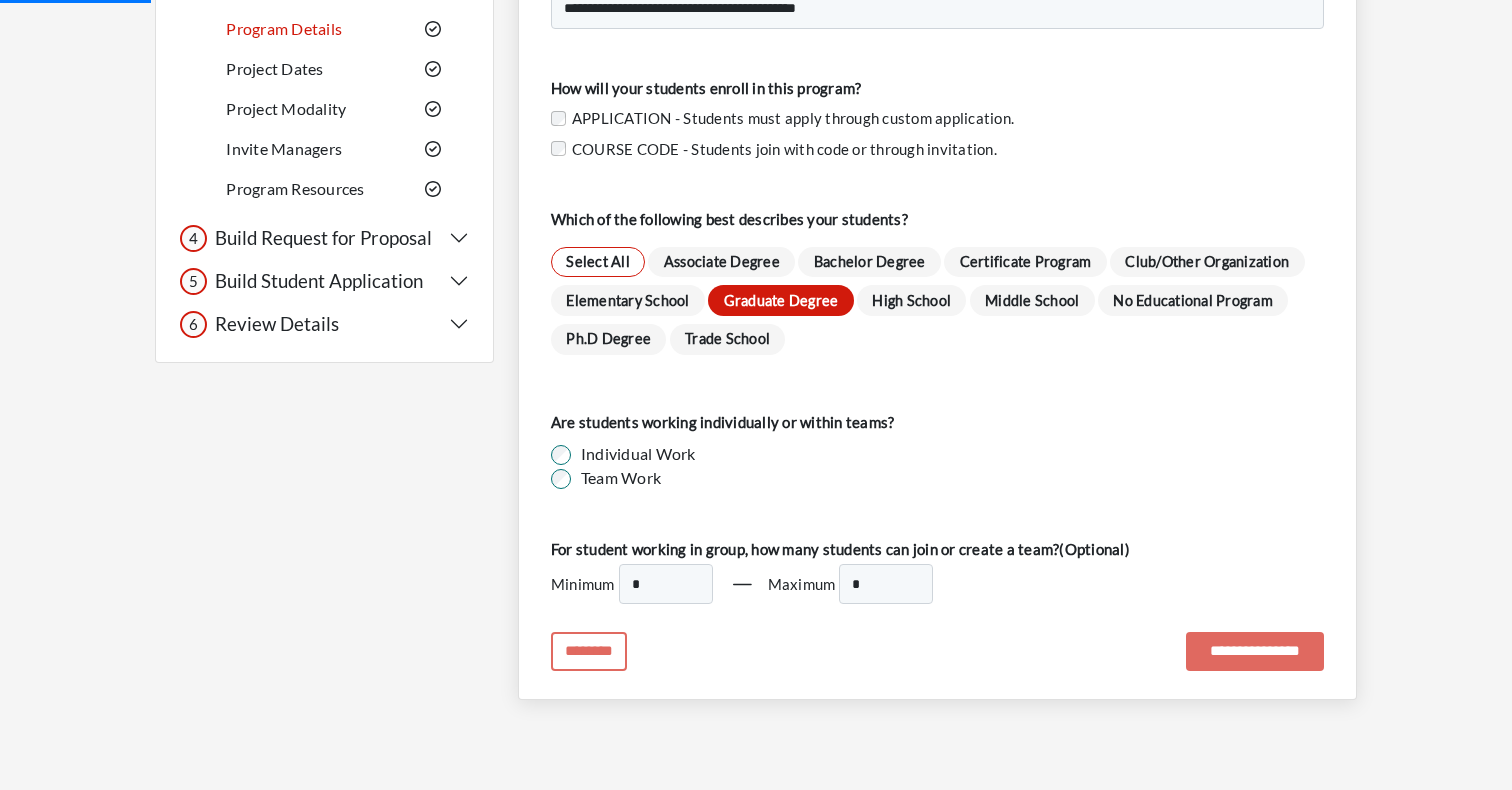 scroll, scrollTop: 0, scrollLeft: 0, axis: both 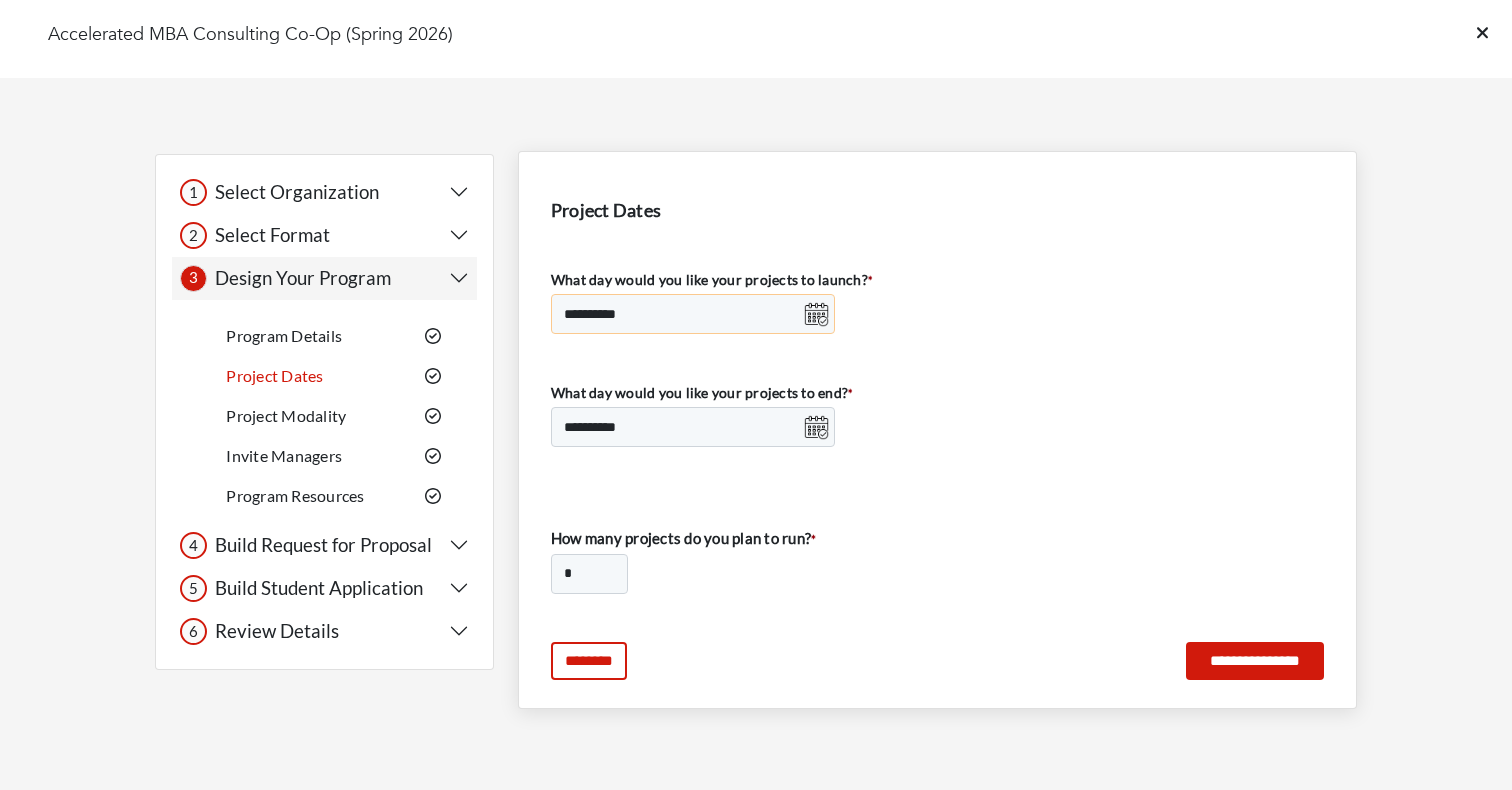 click on "**********" at bounding box center (693, 314) 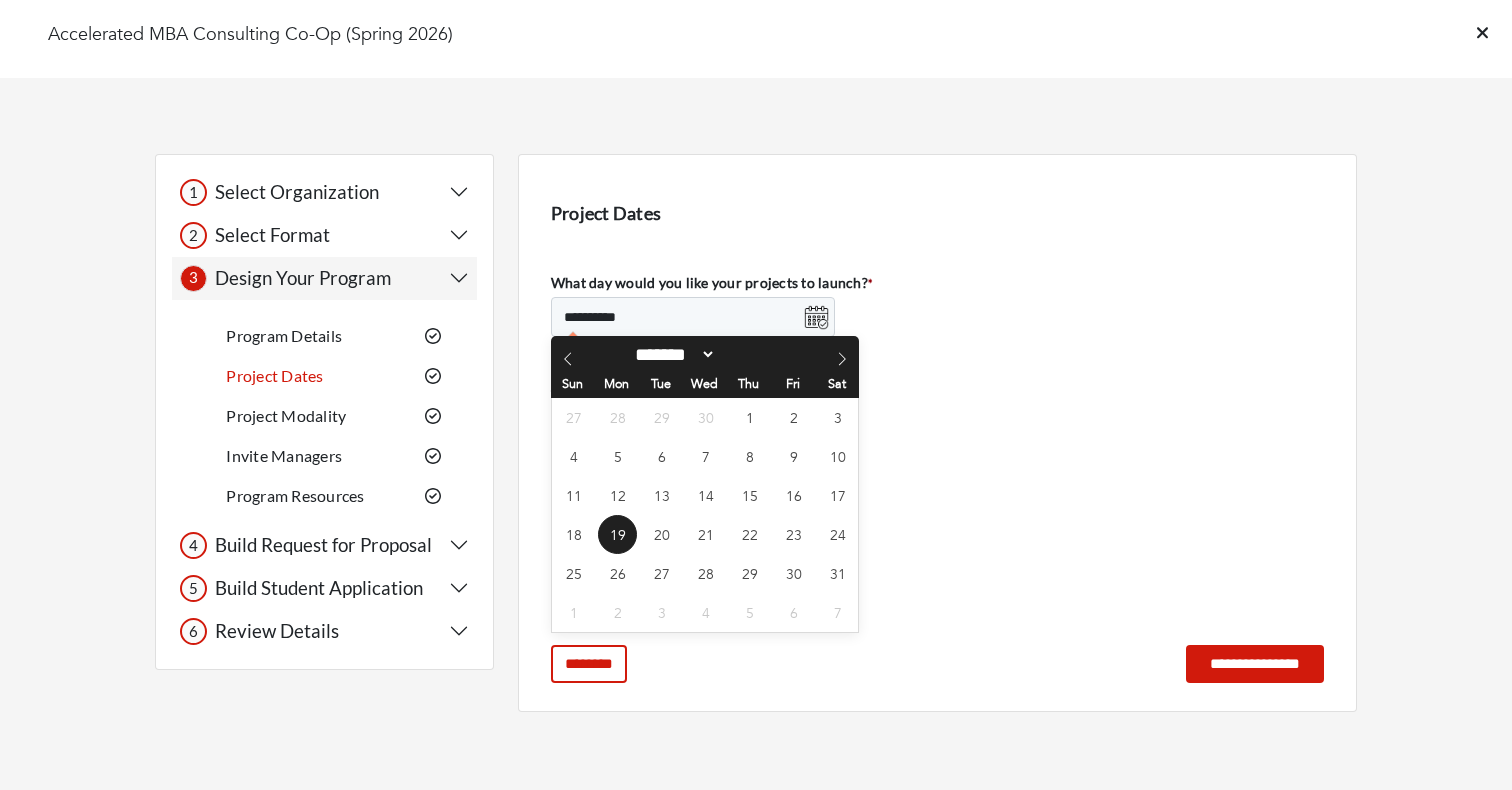 click on "******* ******** ***** ***** *** **** **** ****** ********* ******* ******** ********" at bounding box center [672, 354] 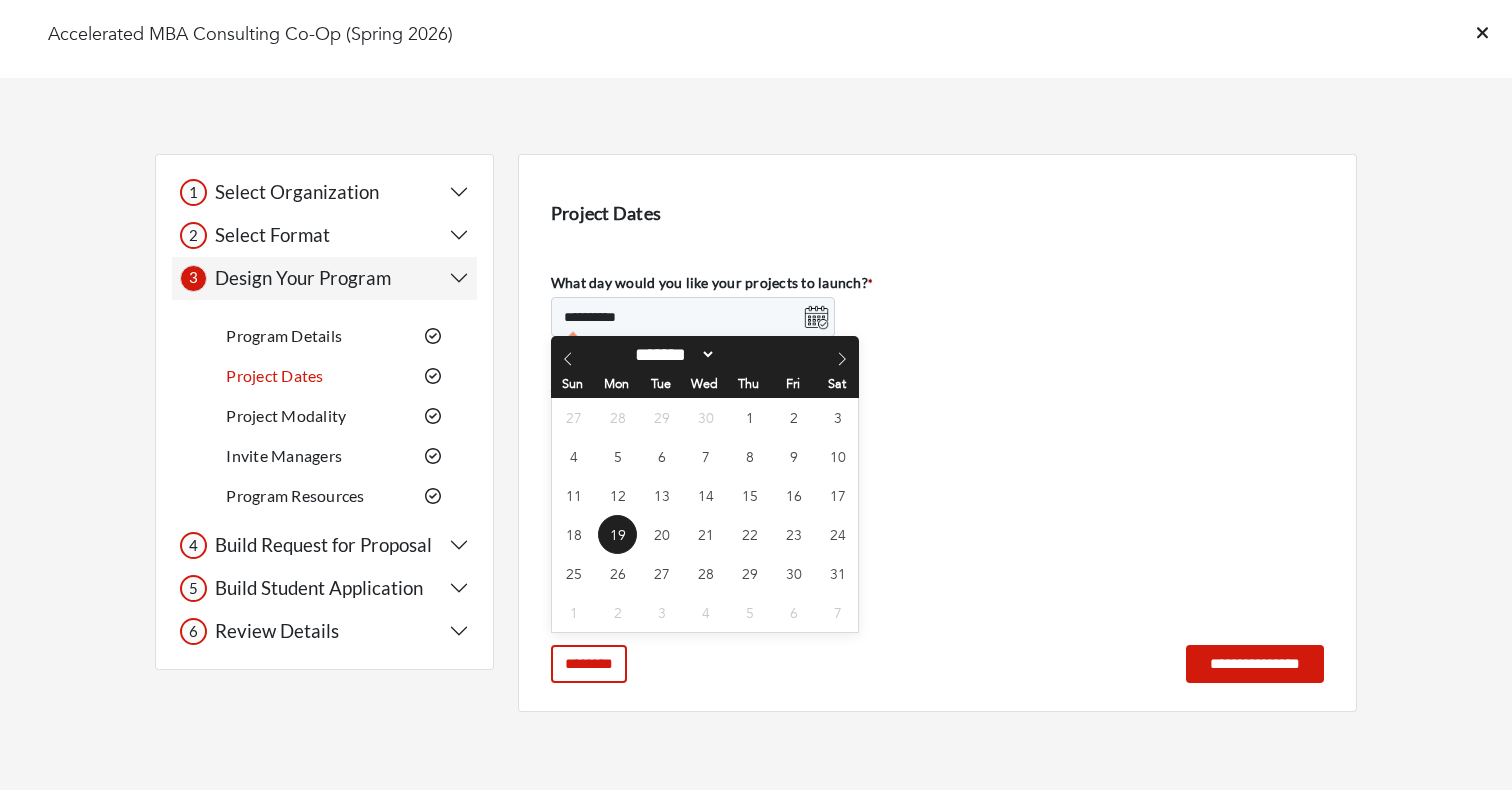 select on "*" 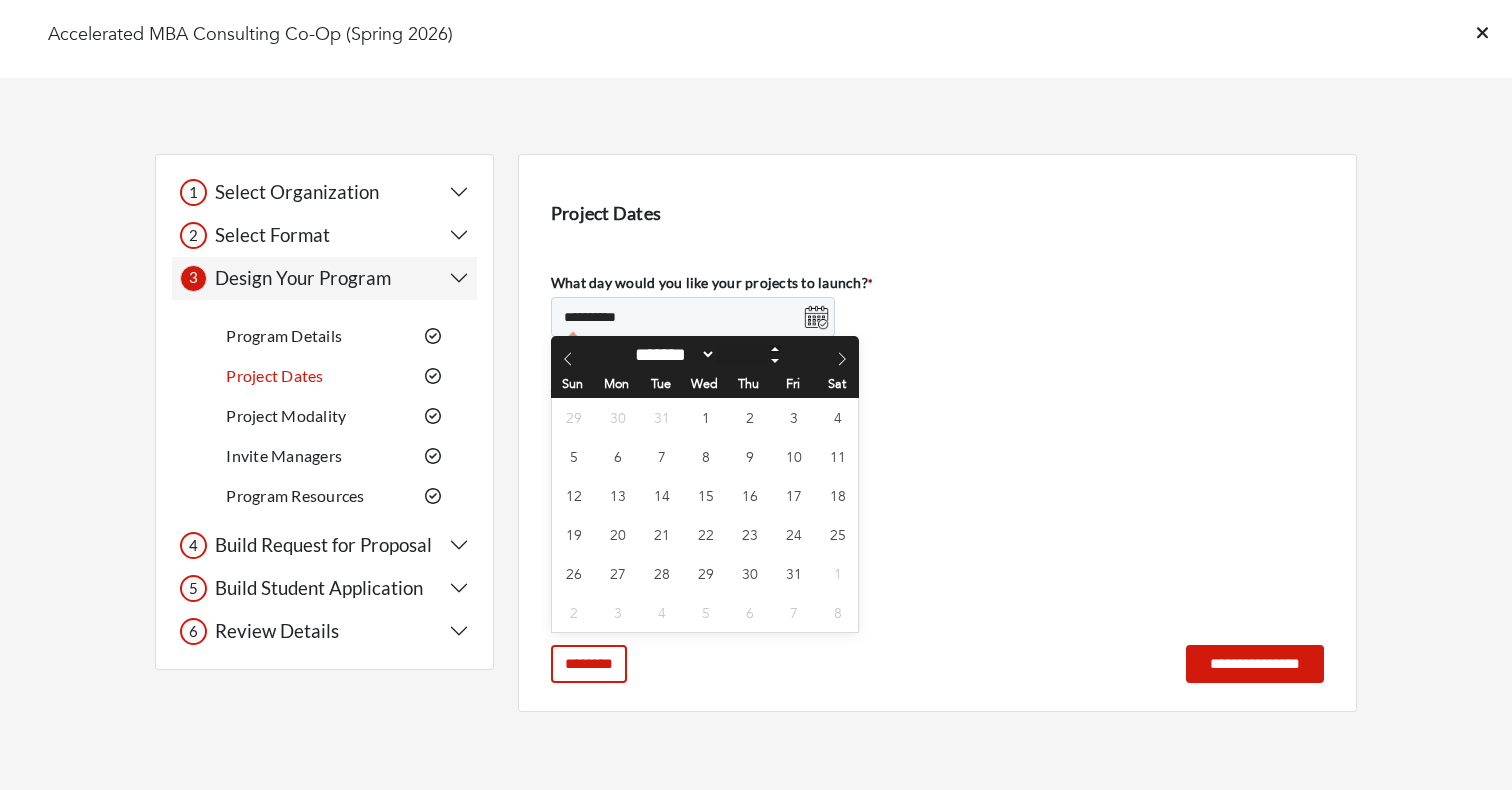 click at bounding box center [775, 349] 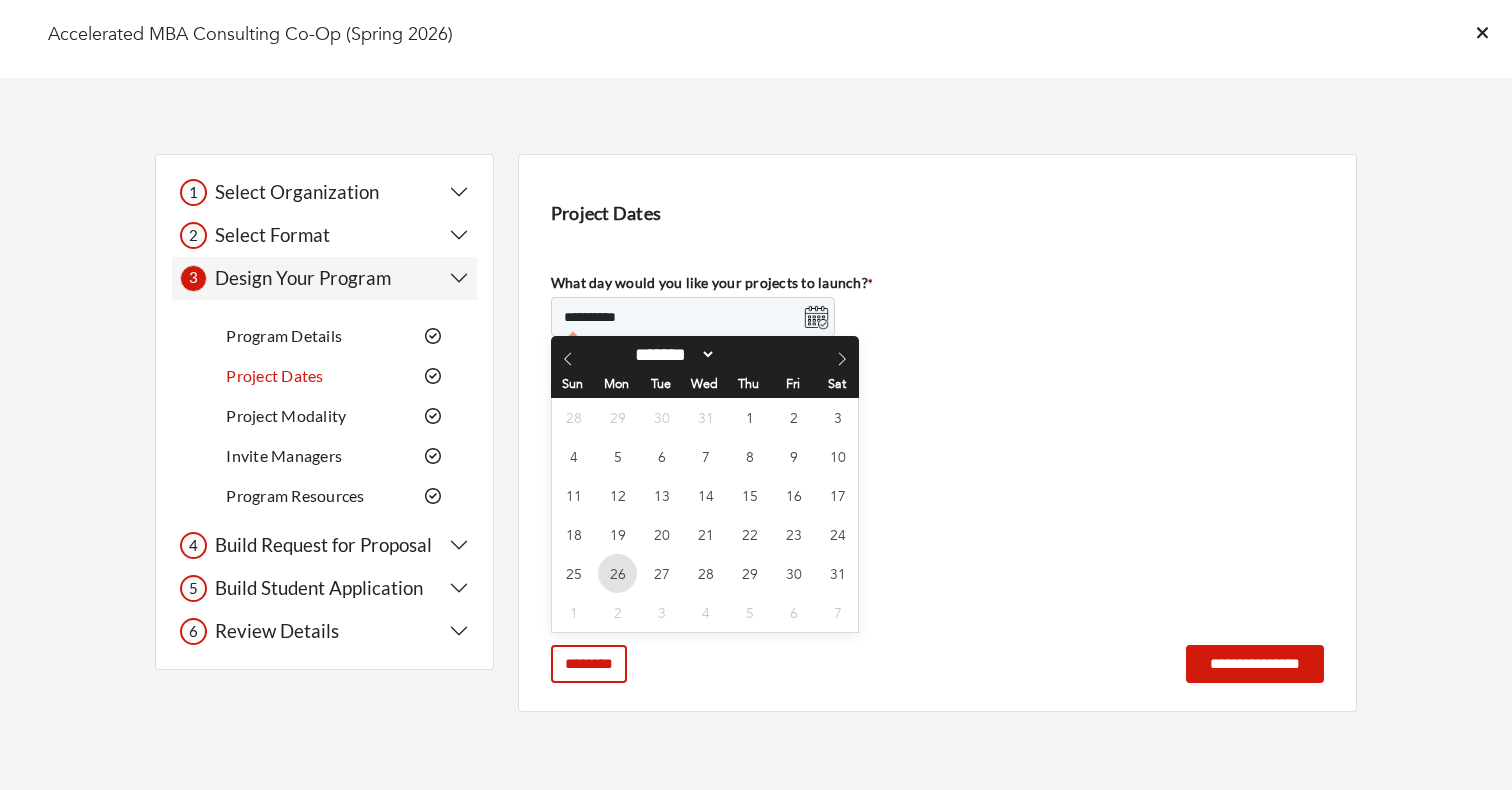 click on "26" at bounding box center (617, 573) 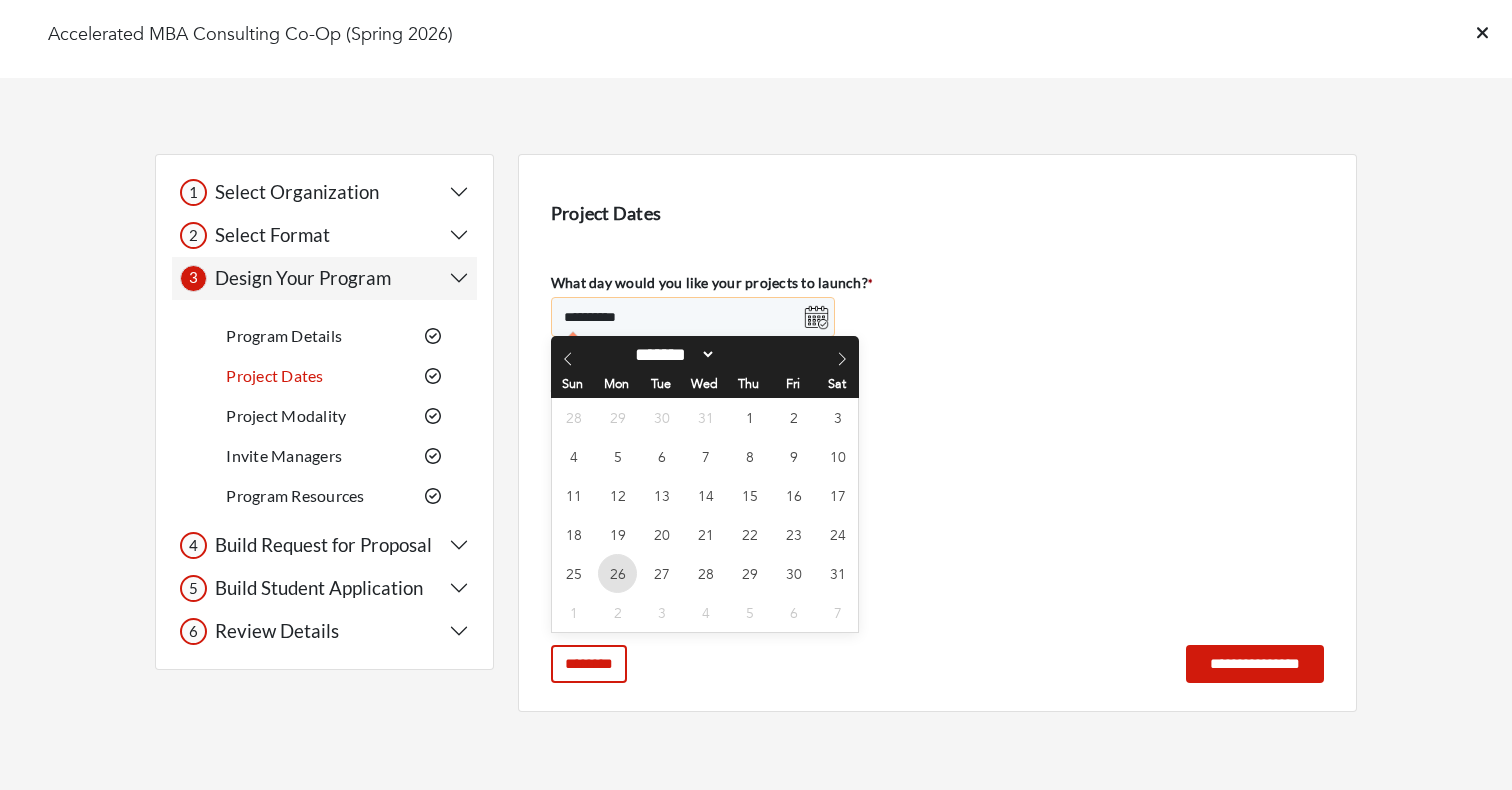 type on "**********" 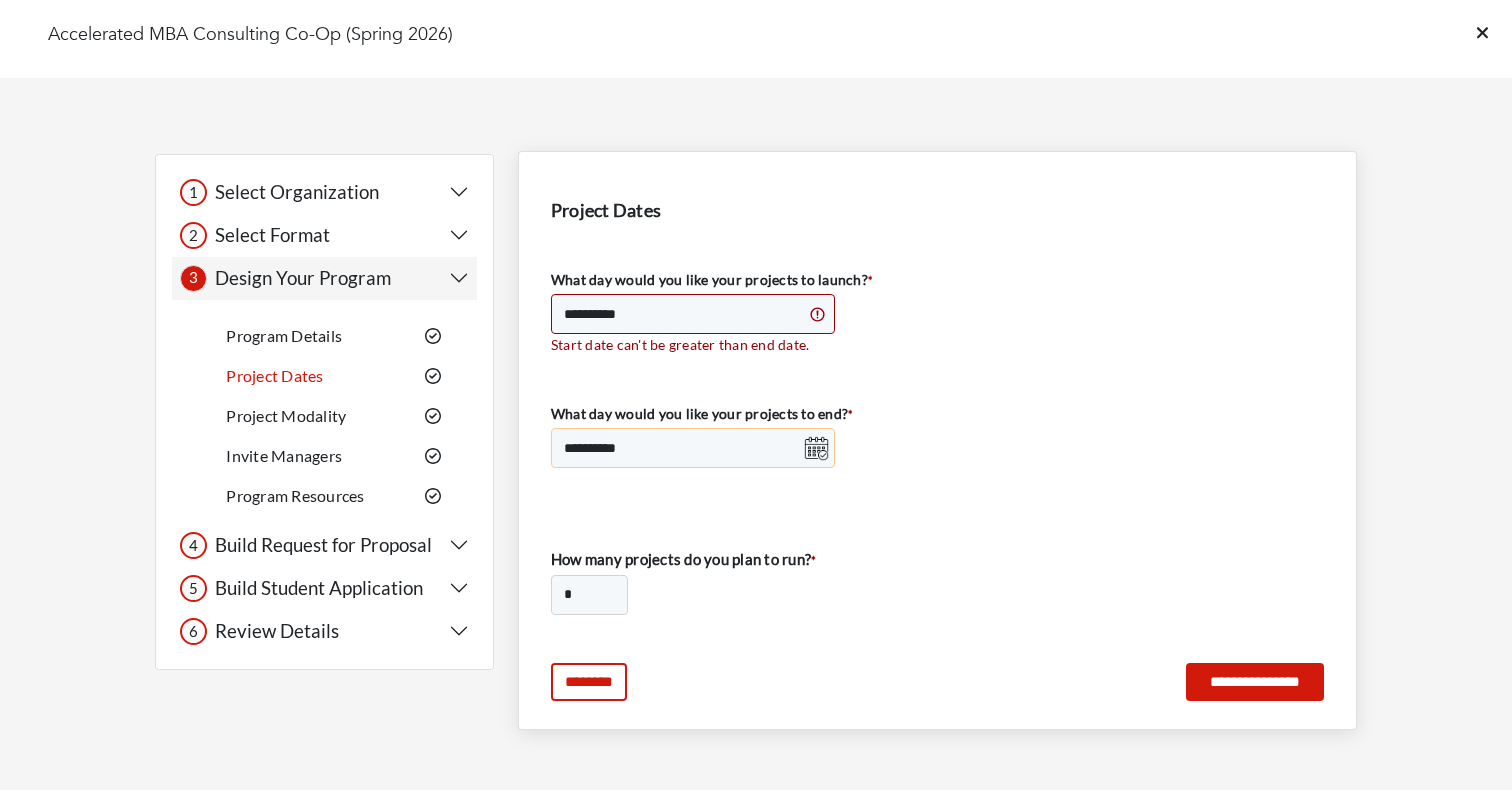 click on "**********" at bounding box center [693, 448] 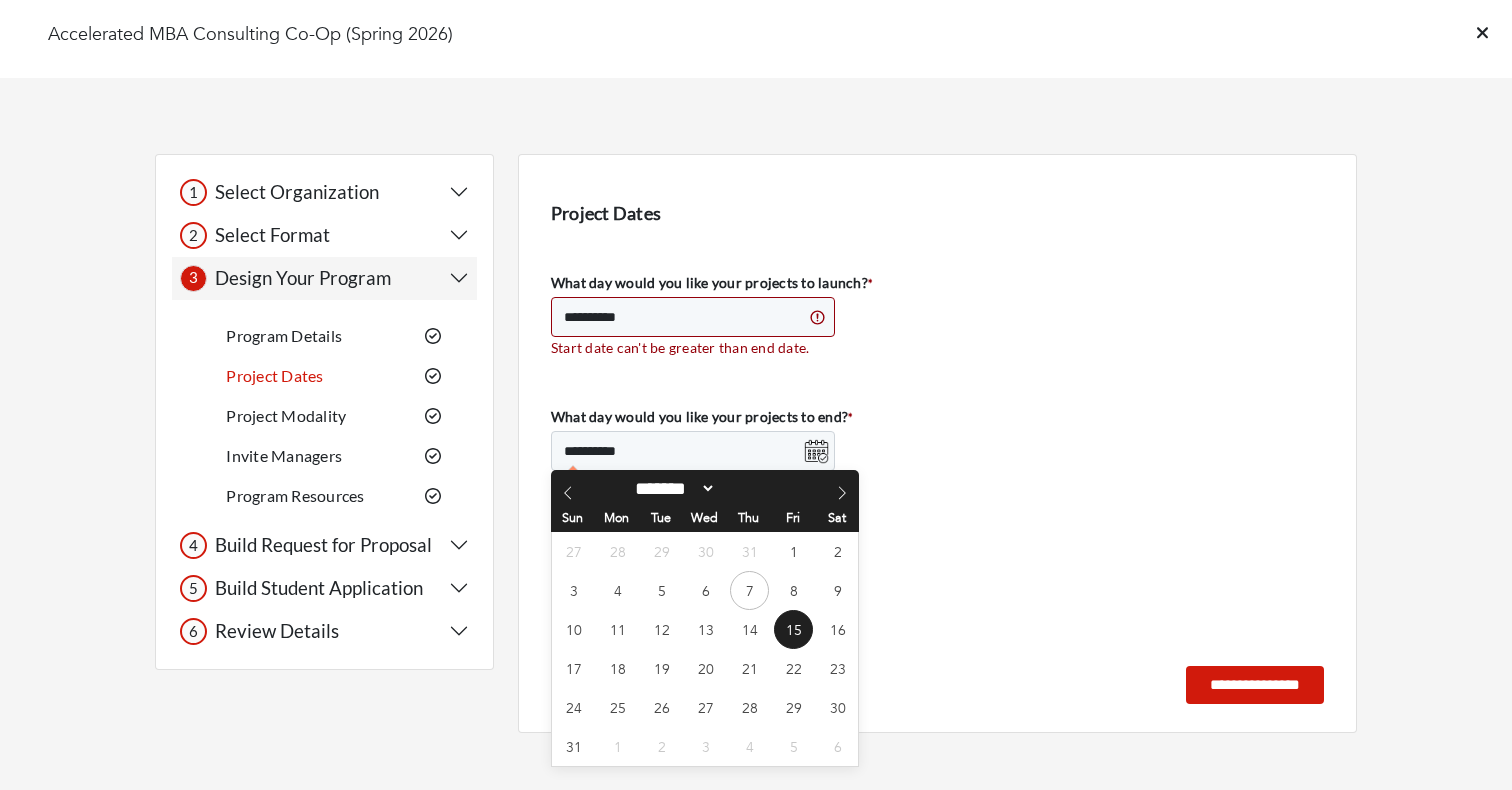 click on "******* ******** ***** ***** *** **** **** ****** ********* ******* ******** ********" at bounding box center [672, 488] 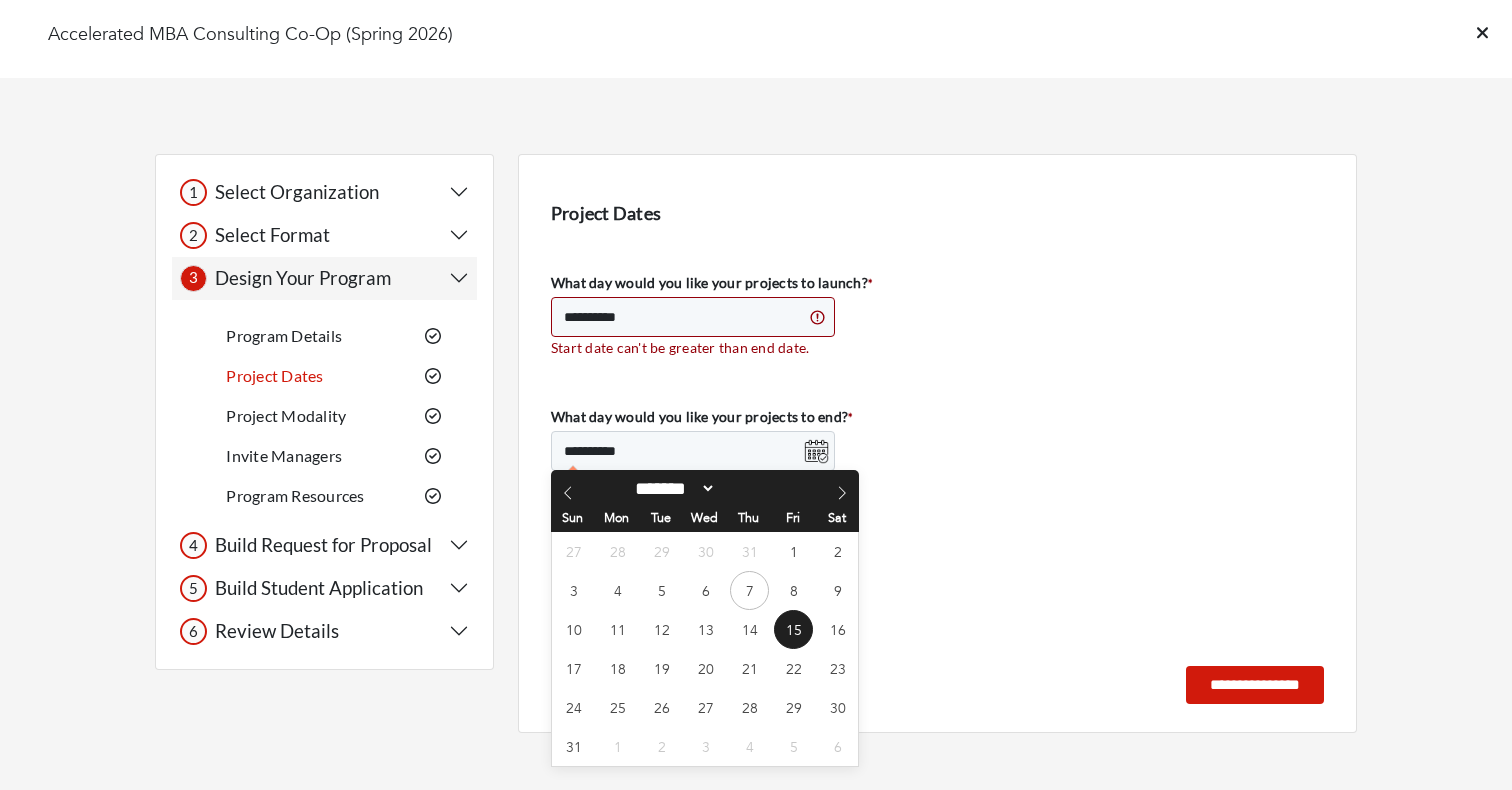 select on "*" 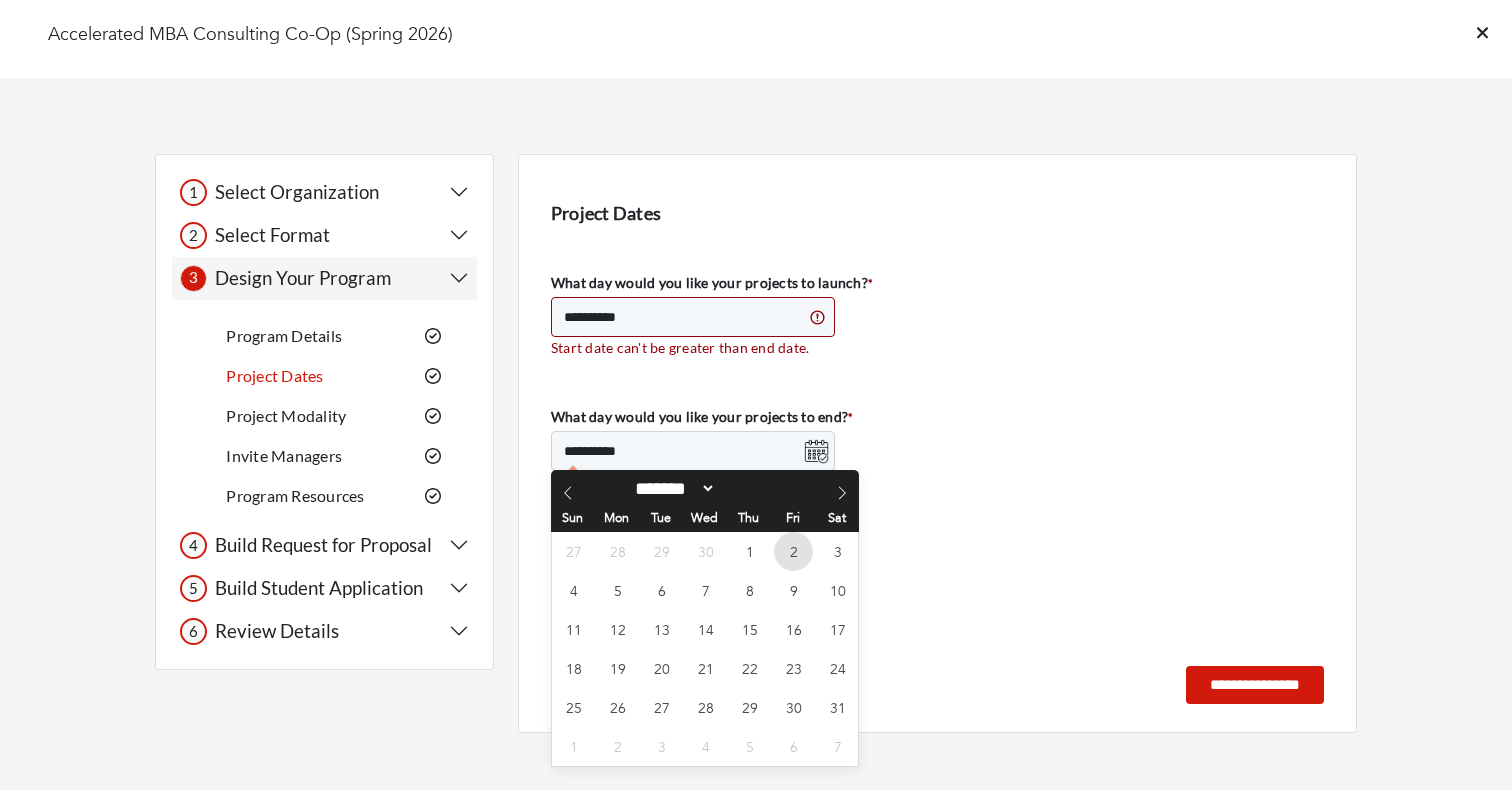 click on "2" at bounding box center (793, 551) 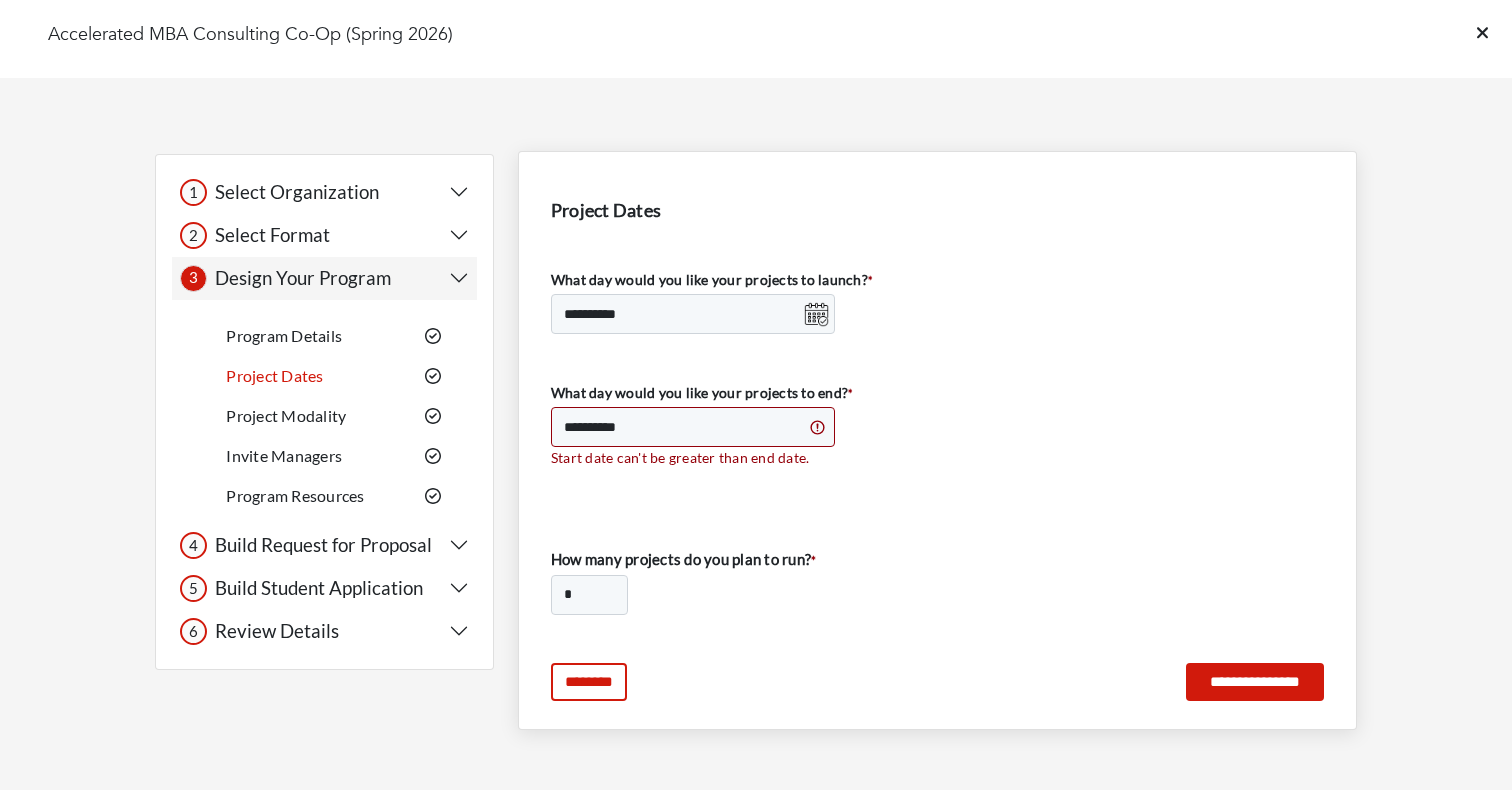 click on "**********" at bounding box center [937, 384] 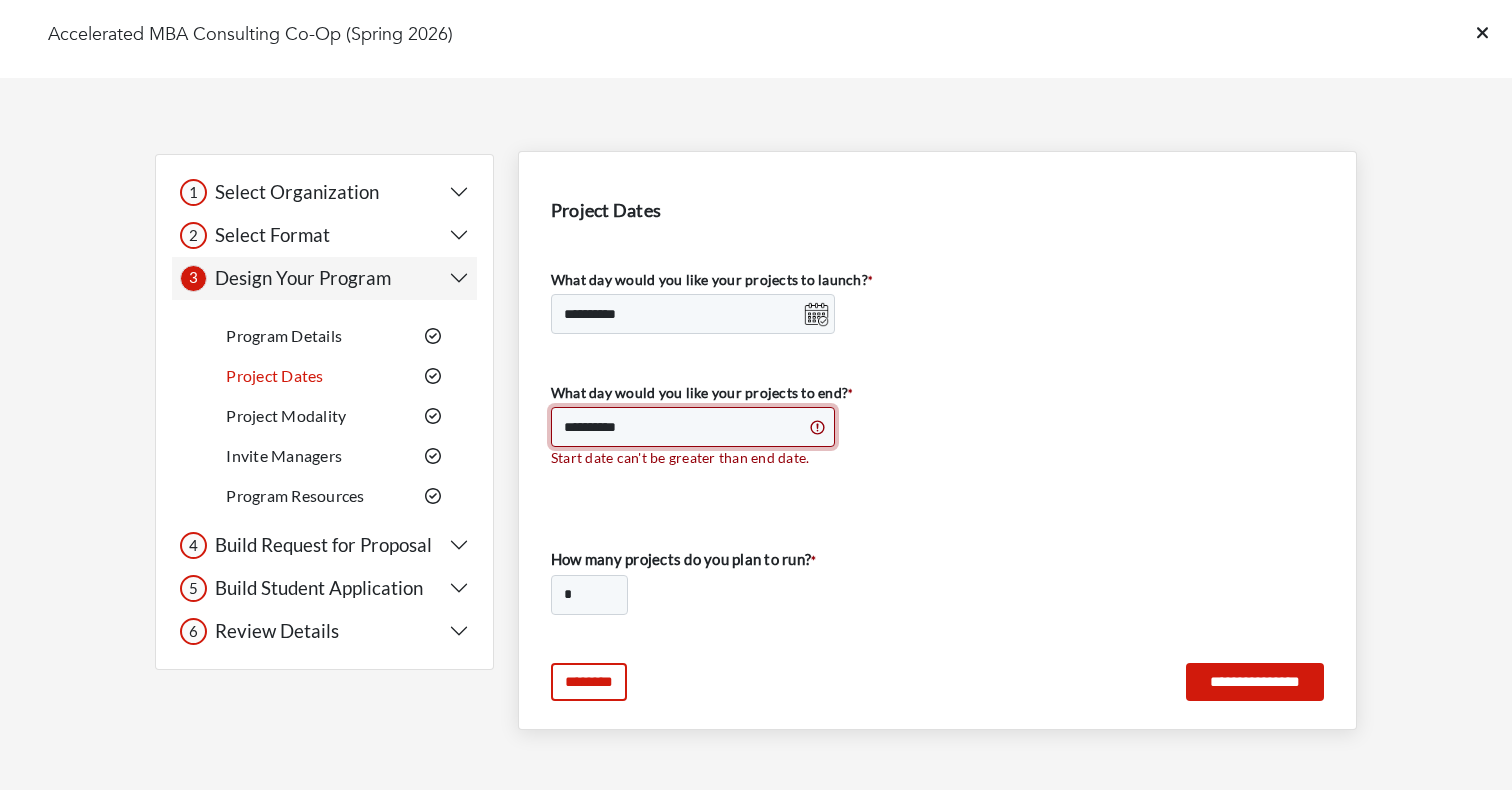 click on "**********" at bounding box center (693, 427) 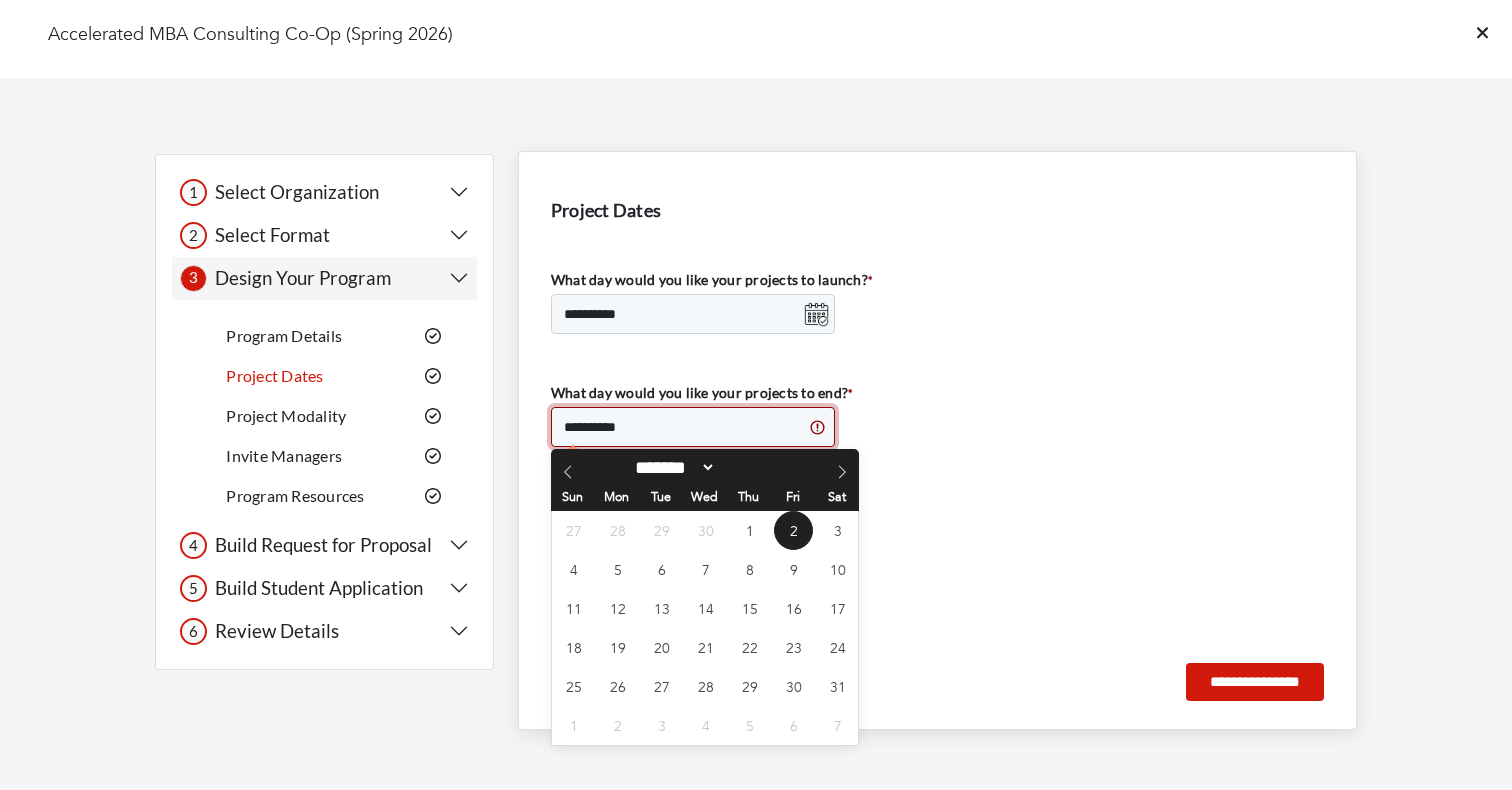 click on "**********" at bounding box center (693, 427) 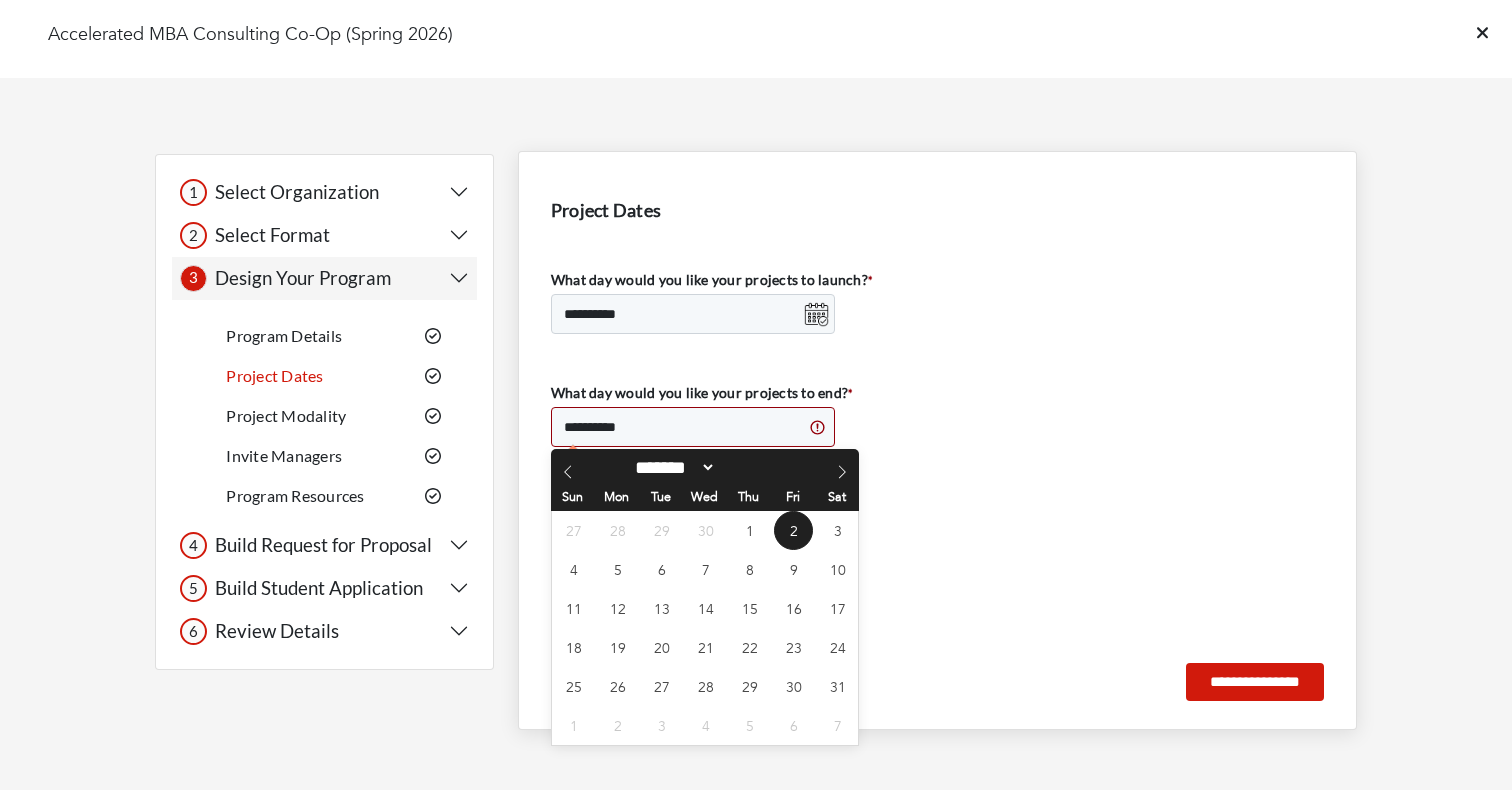 type on "****" 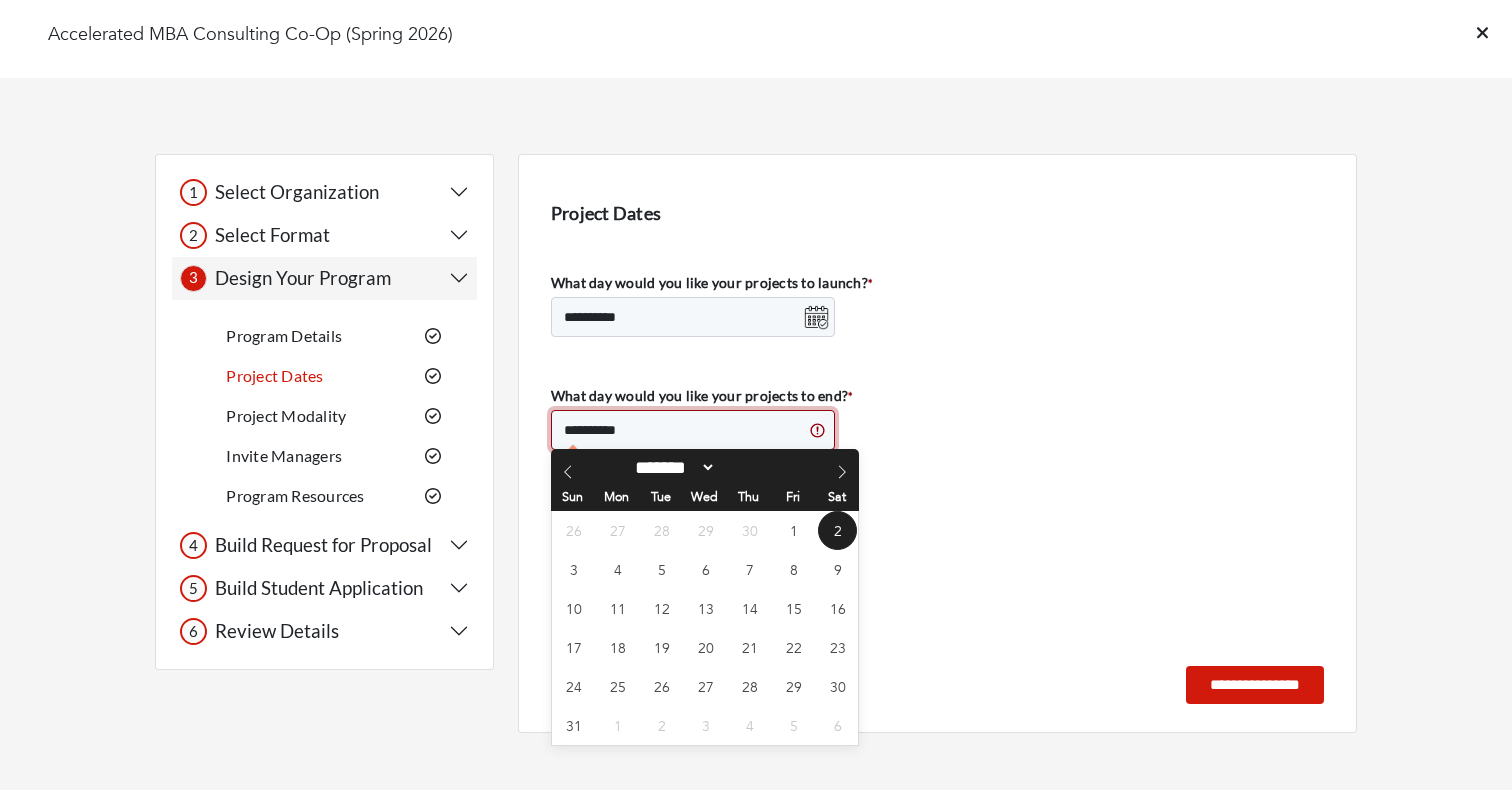 click on "**********" at bounding box center [693, 430] 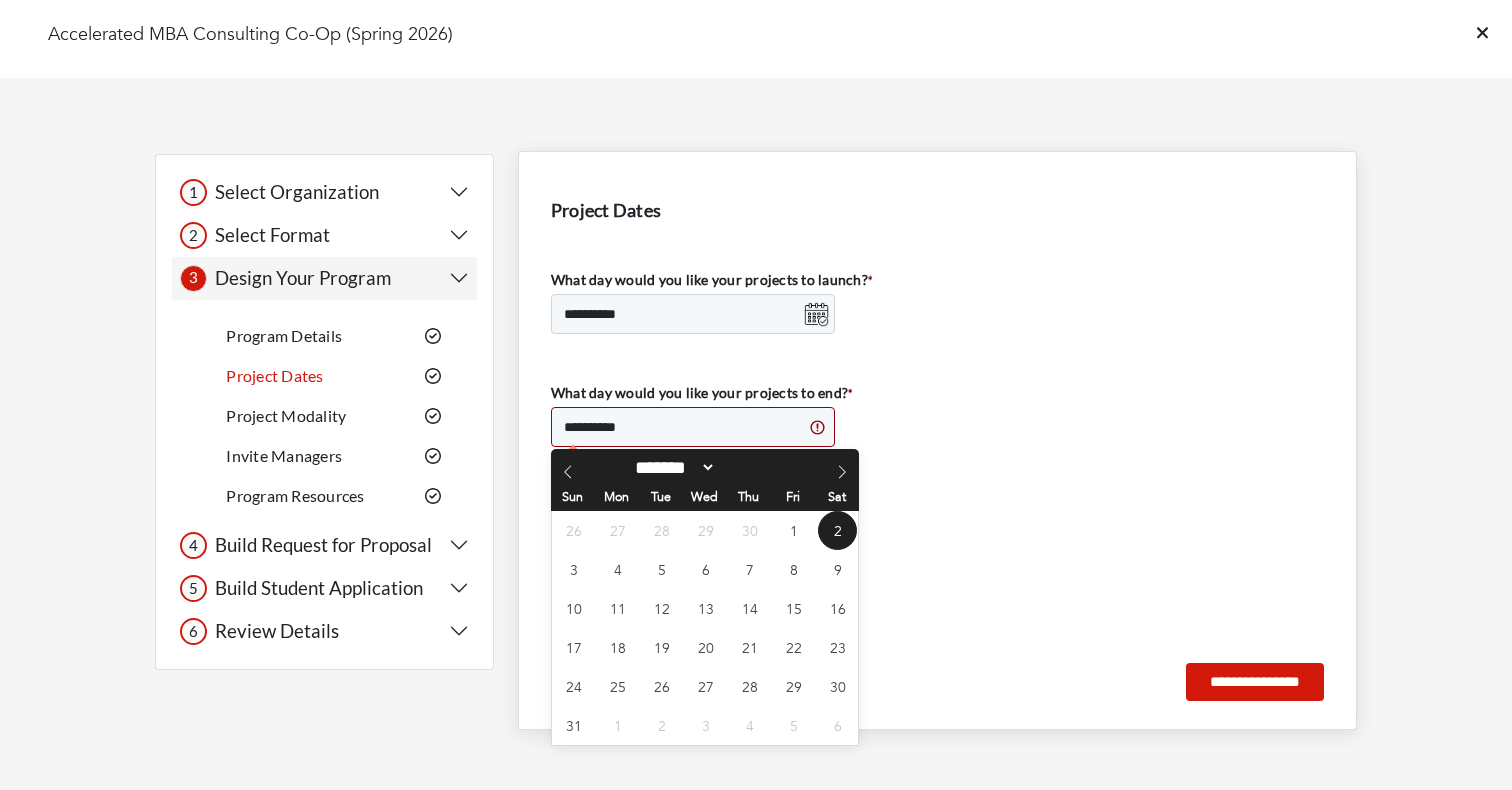 click on "**********" at bounding box center [937, 384] 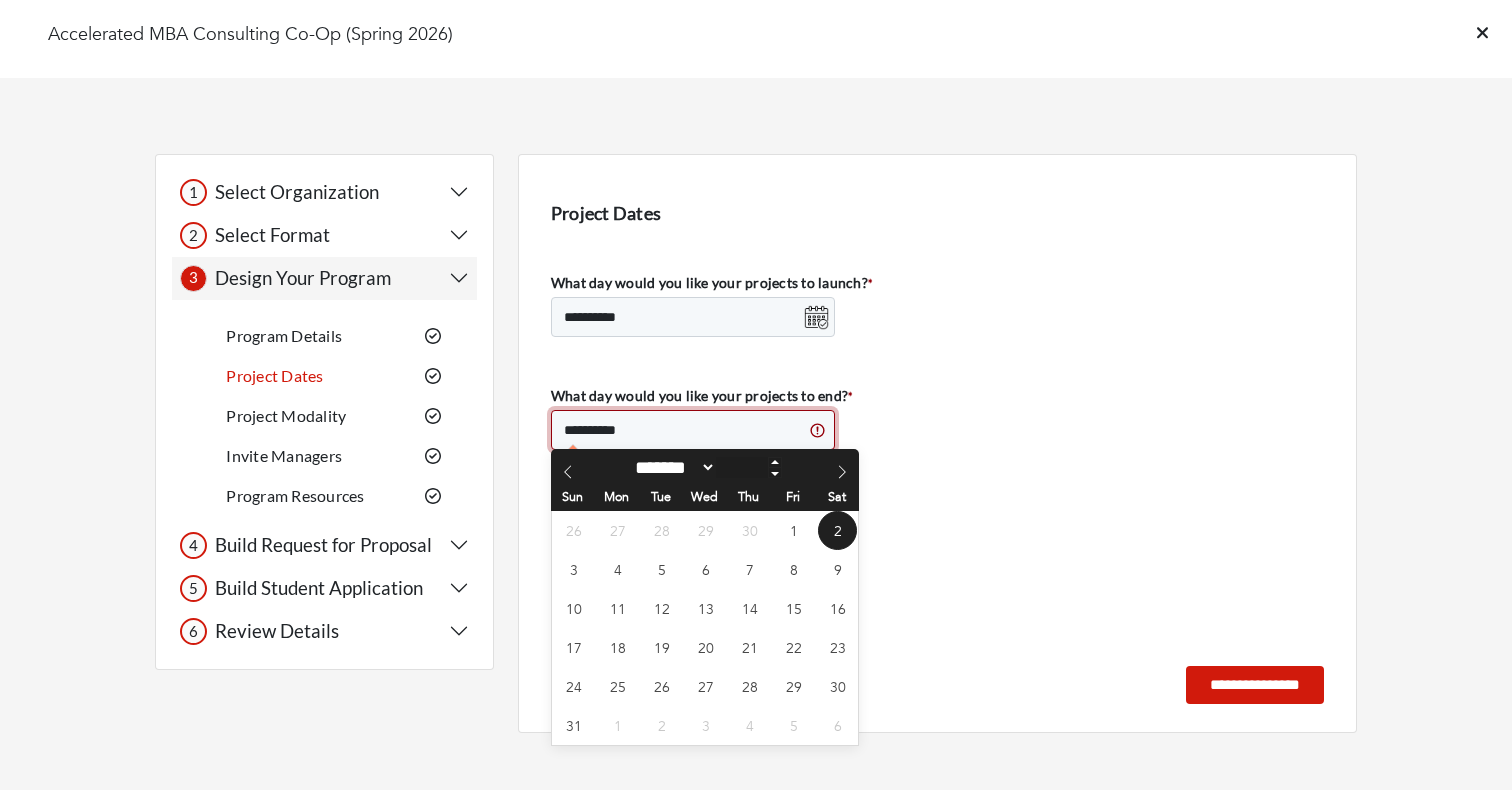 click on "**********" at bounding box center [693, 430] 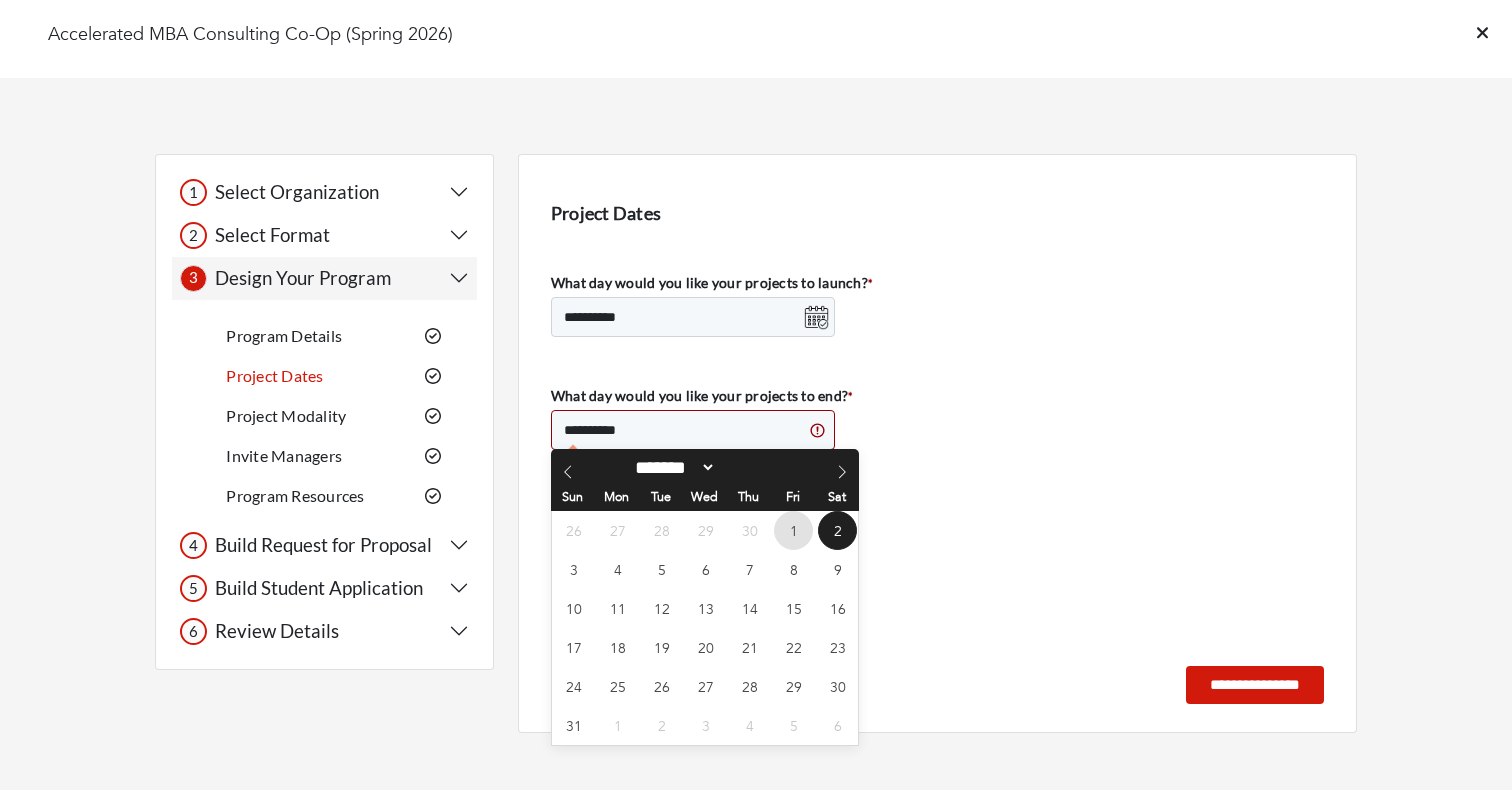 click on "1" at bounding box center [793, 530] 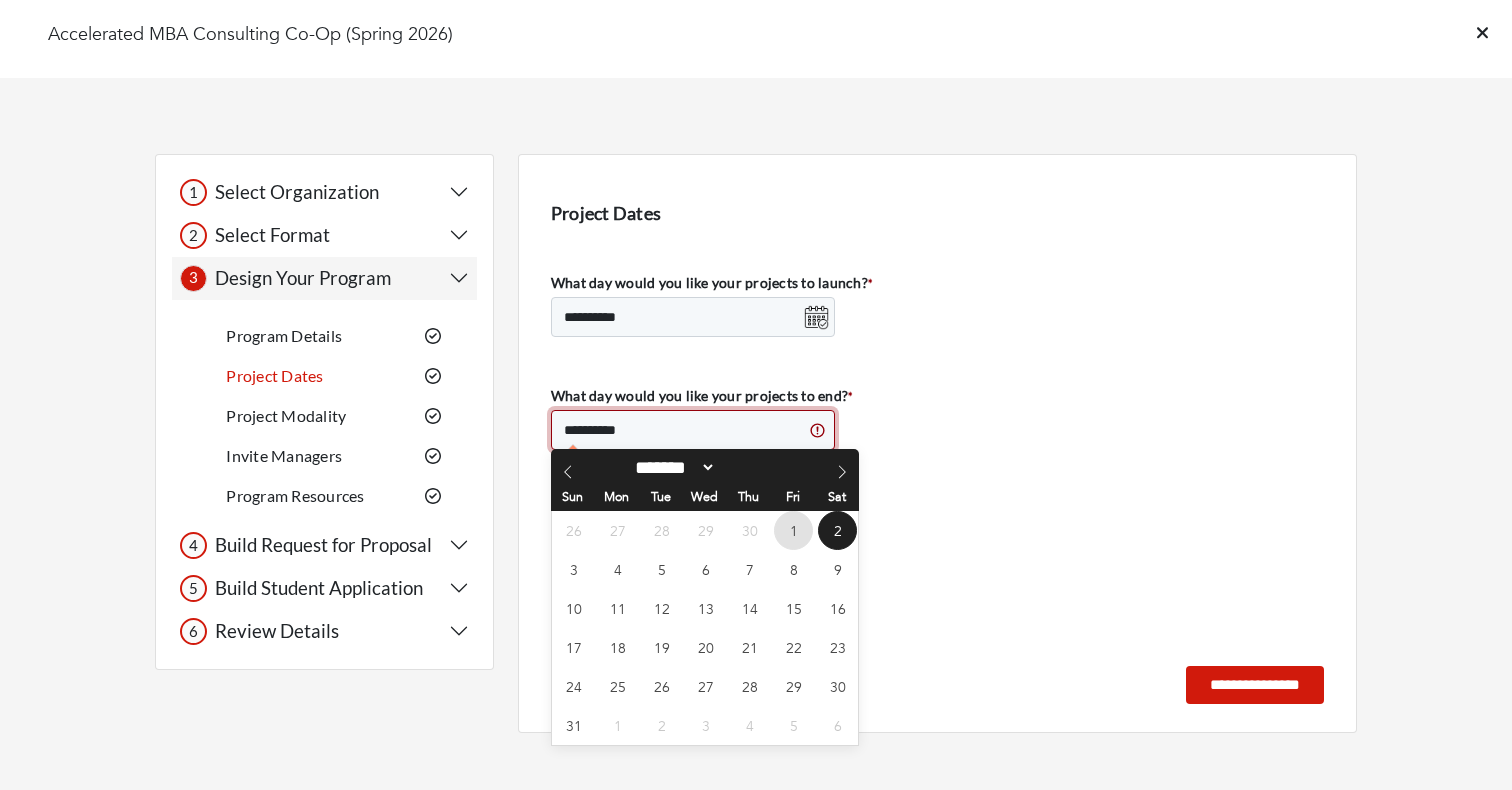 type on "**********" 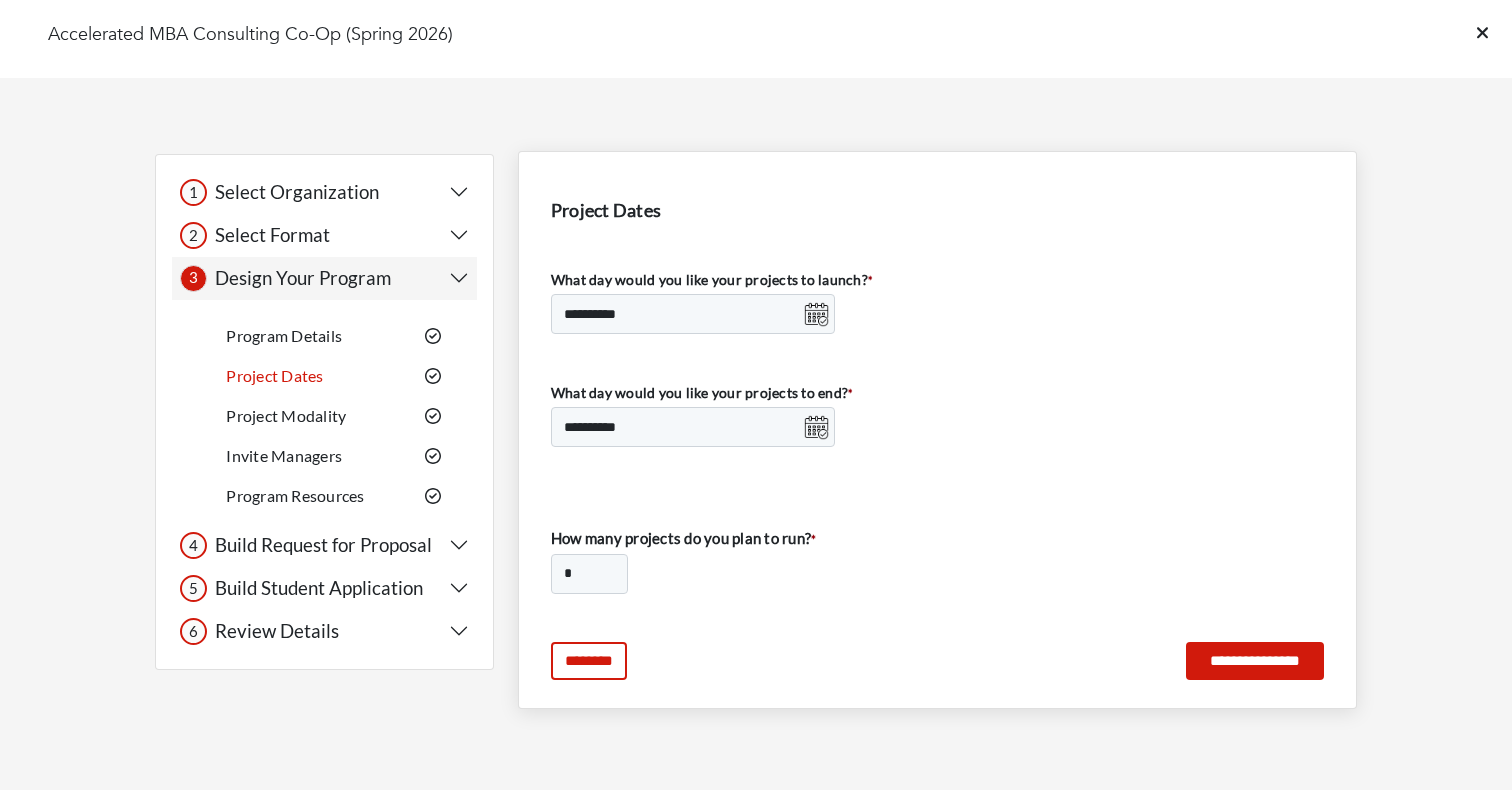 click on "**********" at bounding box center (937, 397) 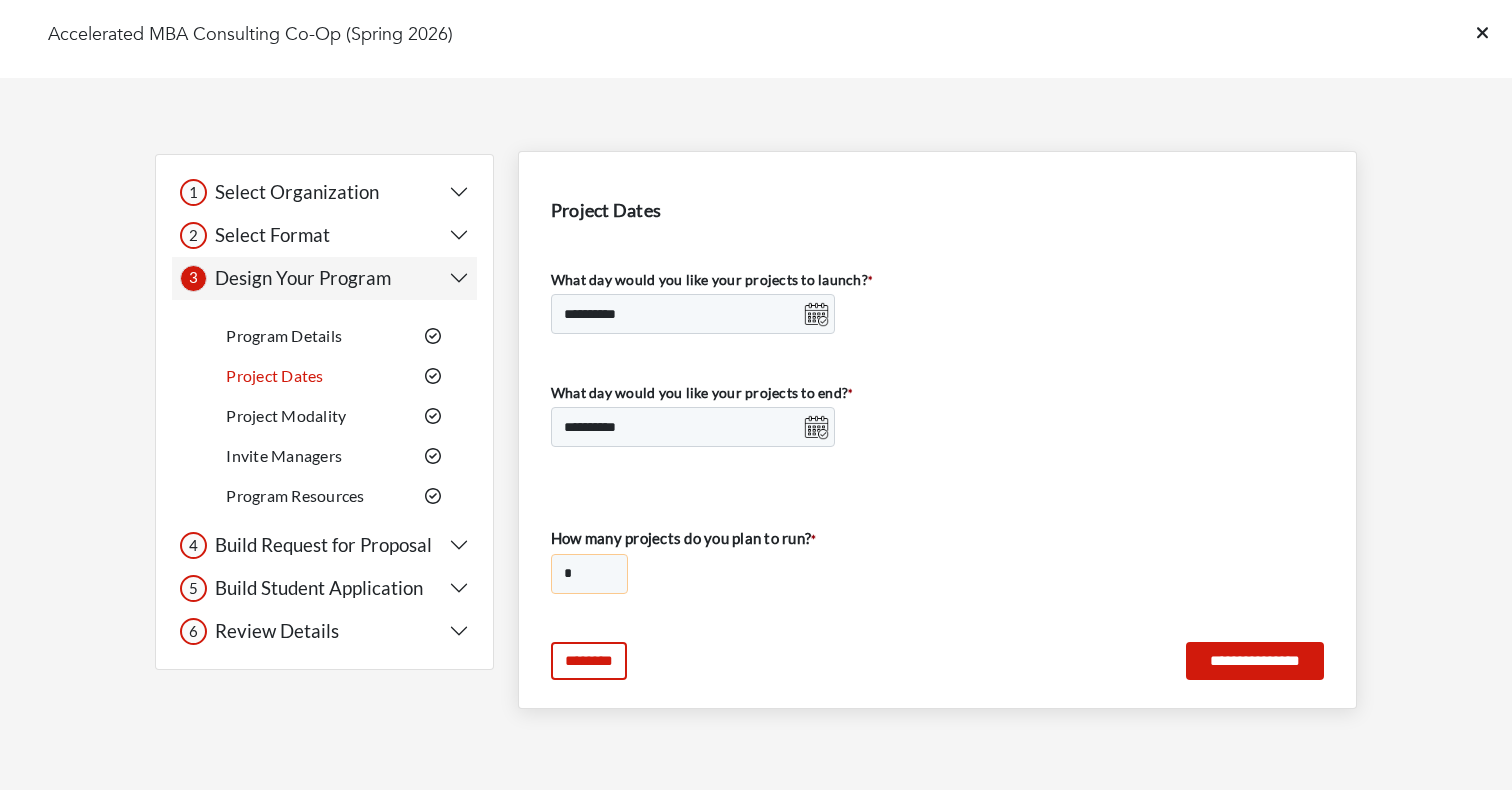 click on "*
*
*
*
*
*
*
*
*
**
**
**
**
**
**
**
**
**
**
**
**
**
**
**
**
**
**
**
**
**
**
**
**
**
**
**
**
**
**
**
**
**
**
**
**
**
**
**
**
**" at bounding box center [589, 574] 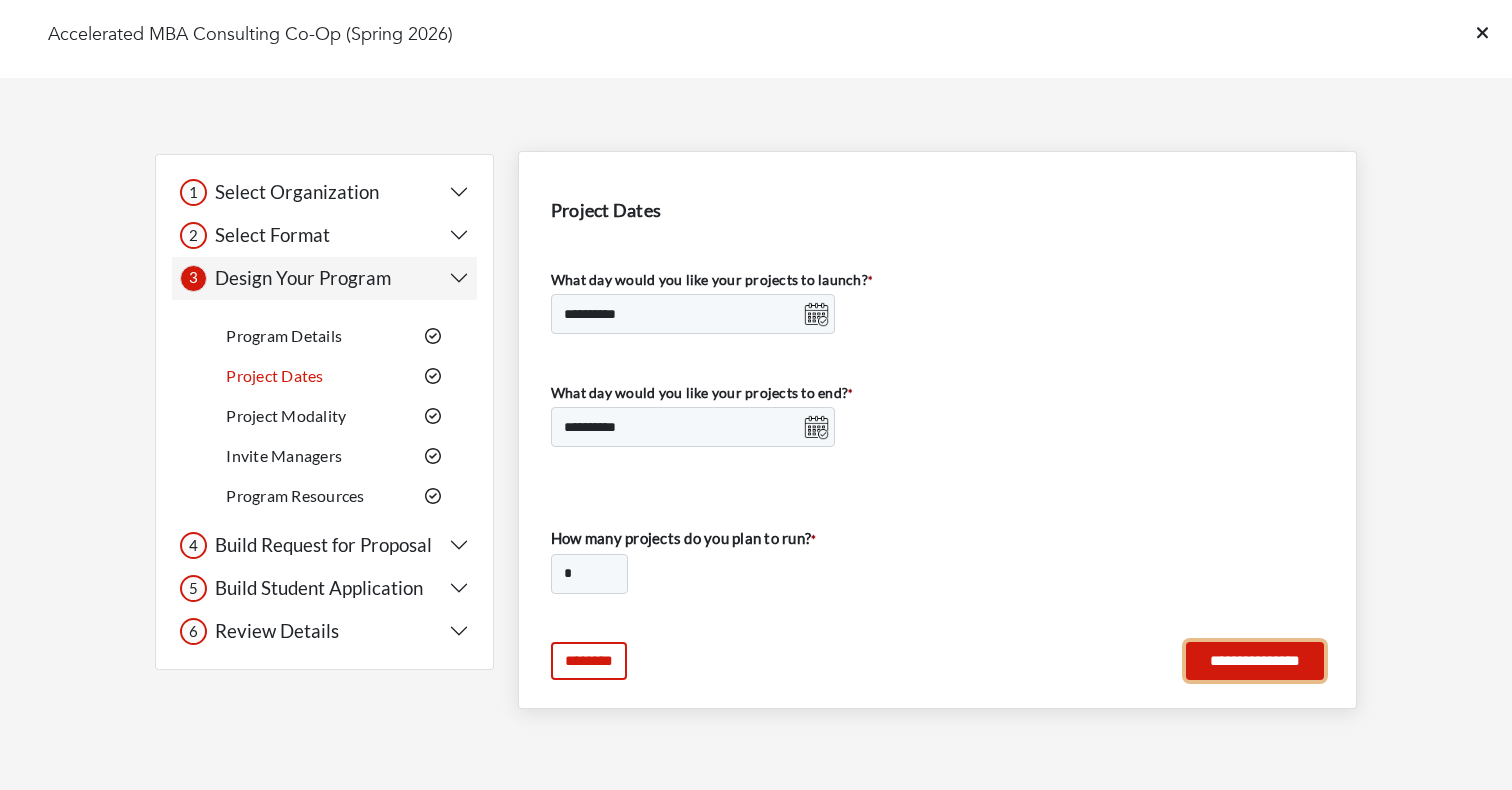 click on "**********" at bounding box center (1255, 661) 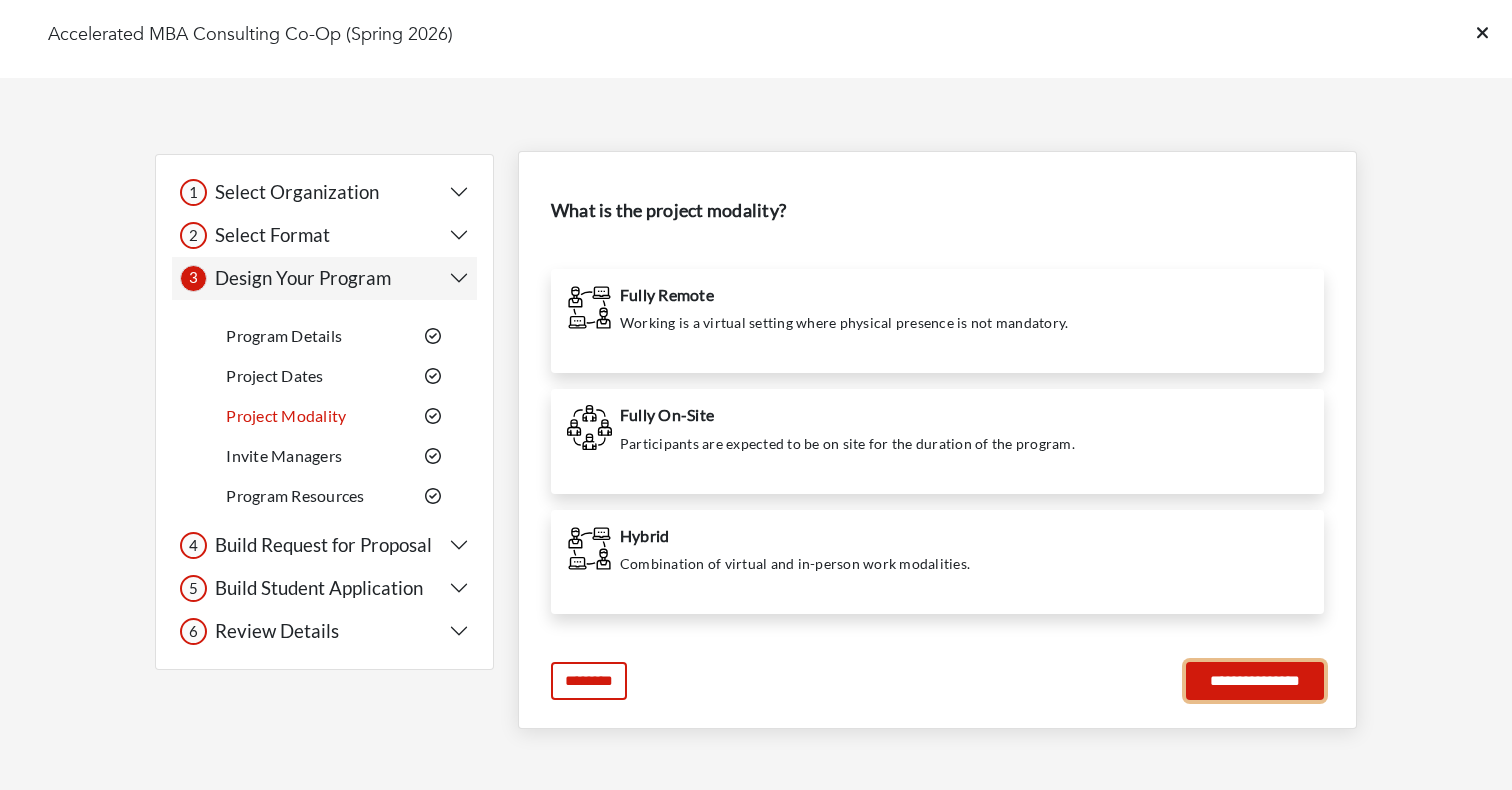 click on "**********" at bounding box center (1255, 681) 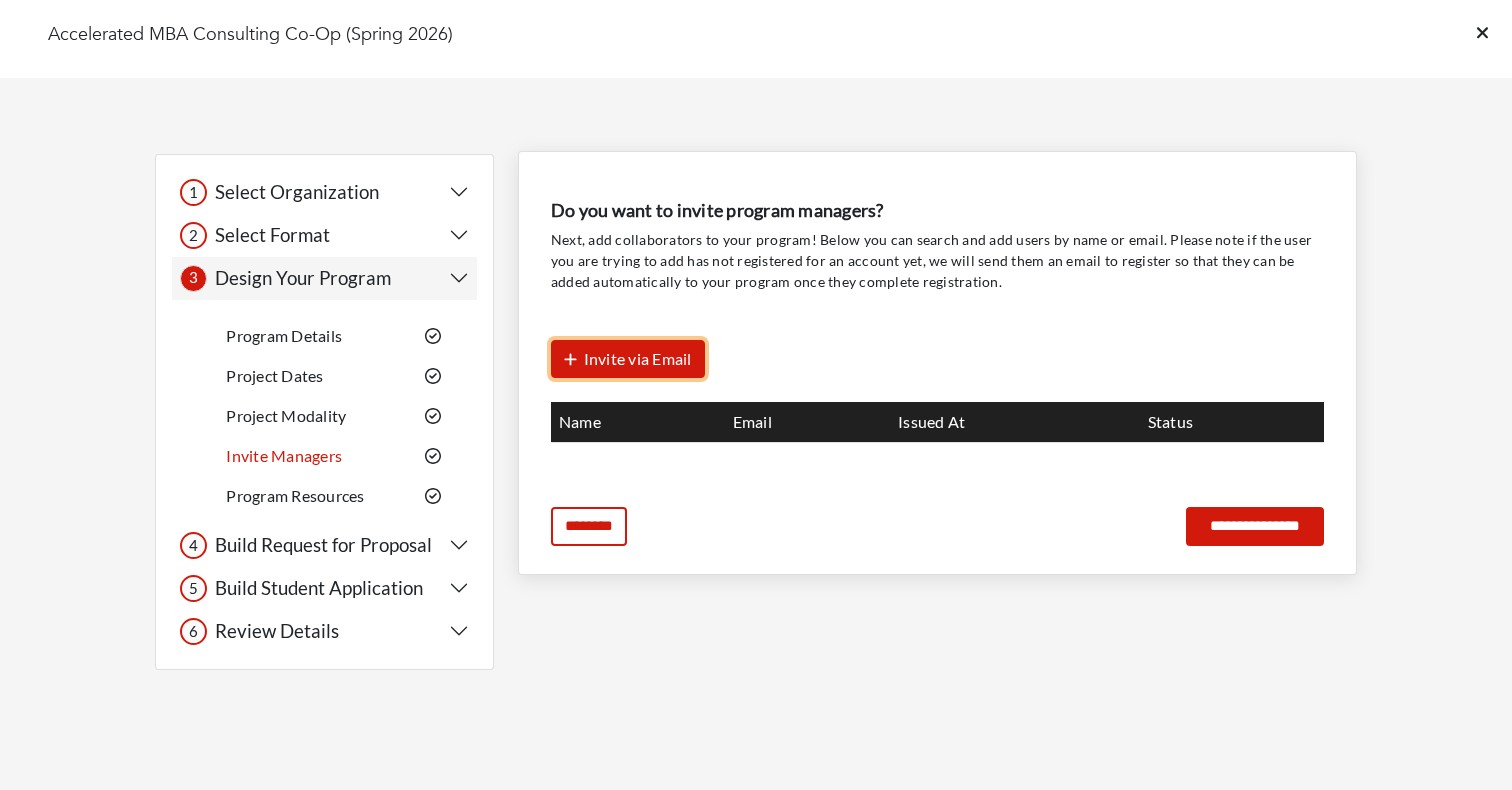 click on "Invite via Email" at bounding box center [638, 358] 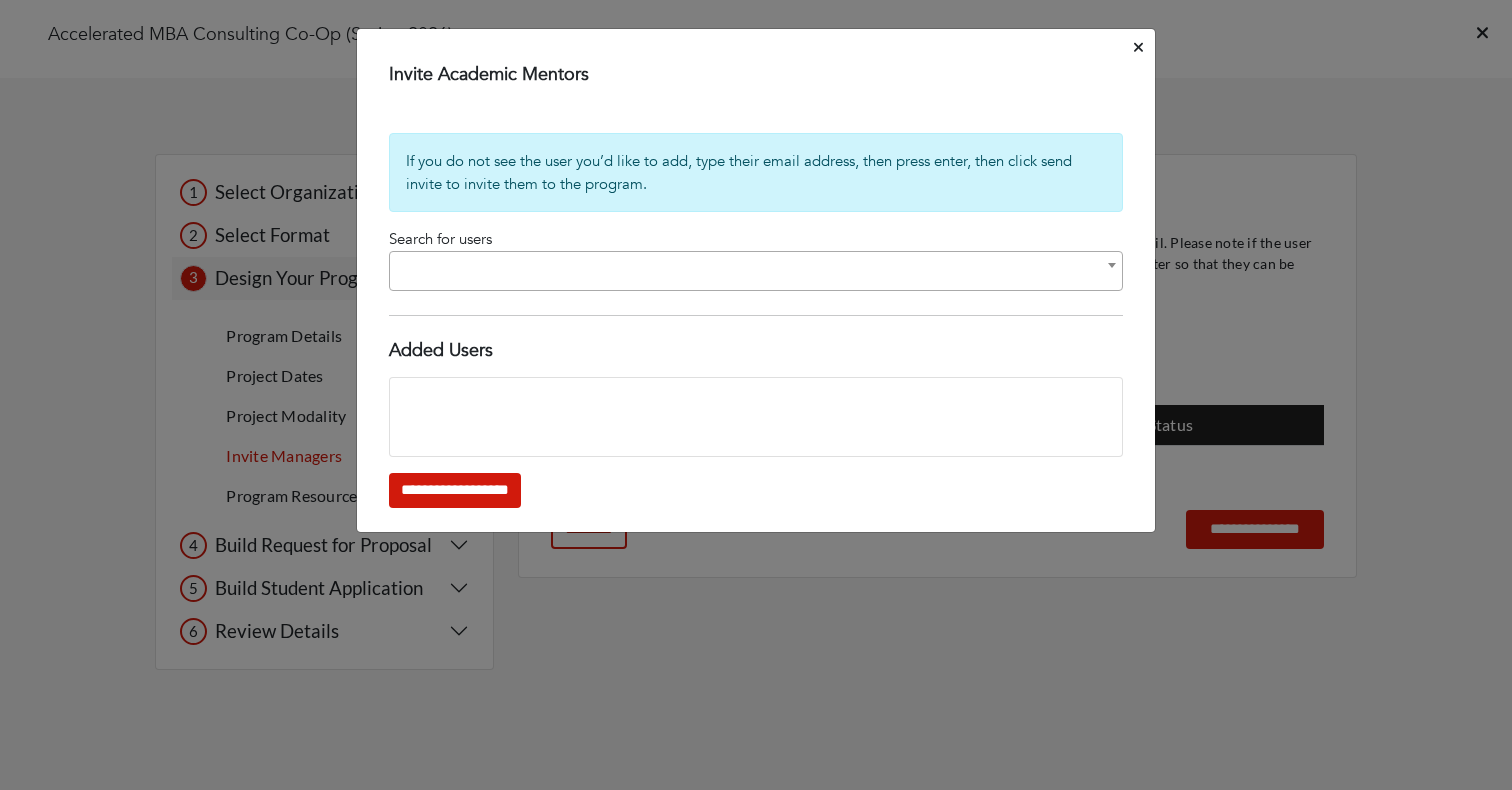 click at bounding box center [756, 271] 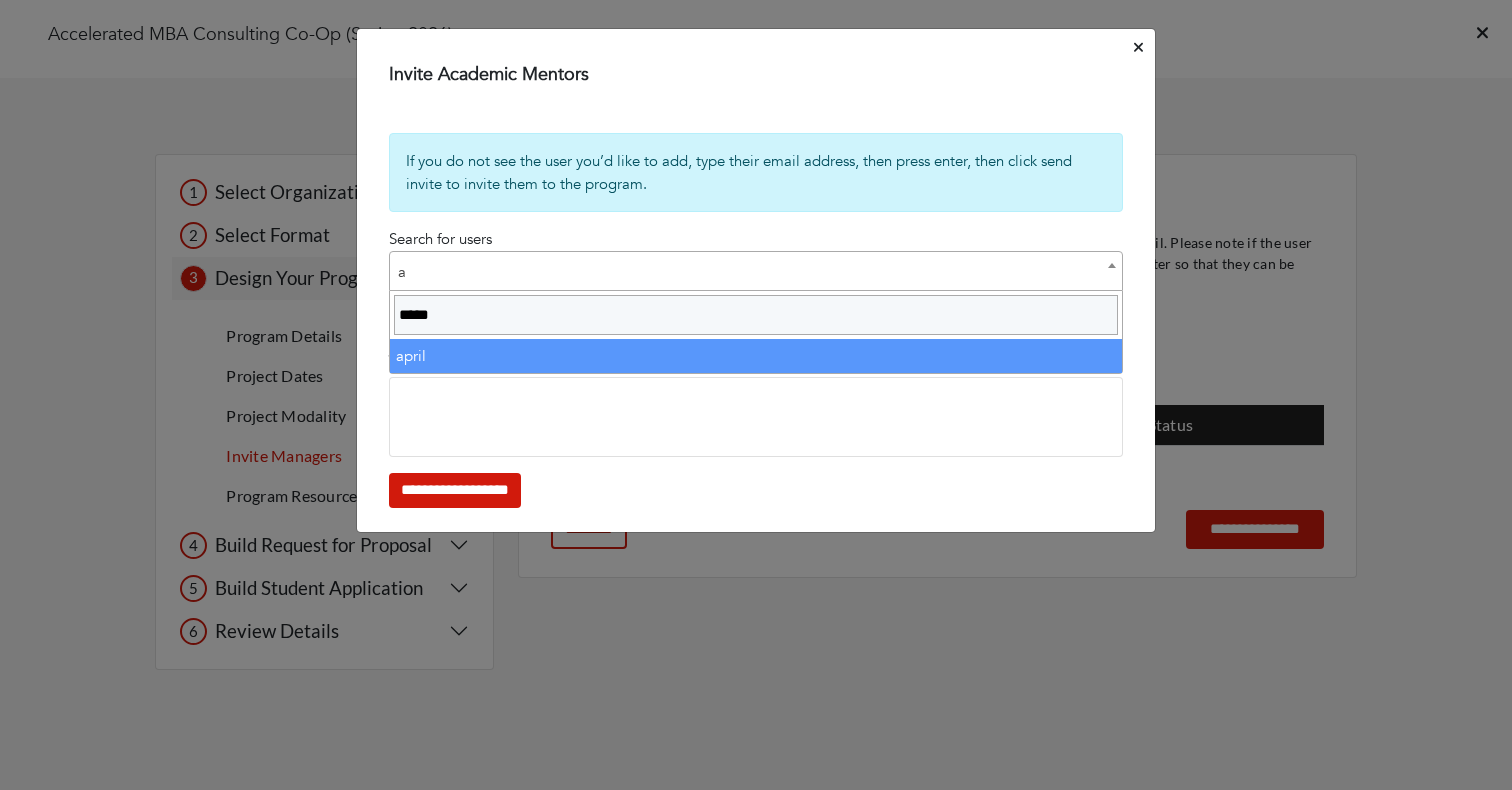 type on "*****" 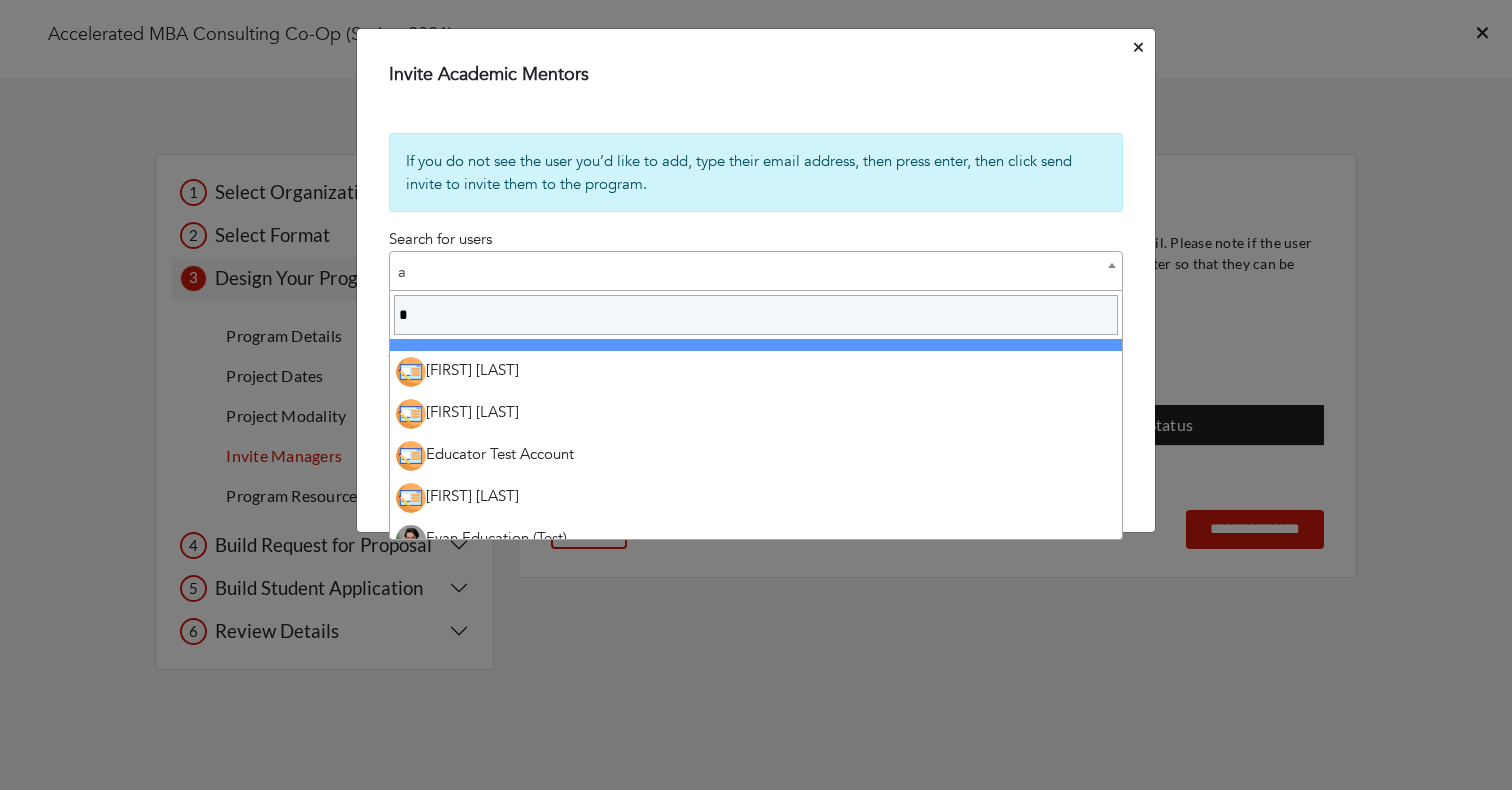 type on "**" 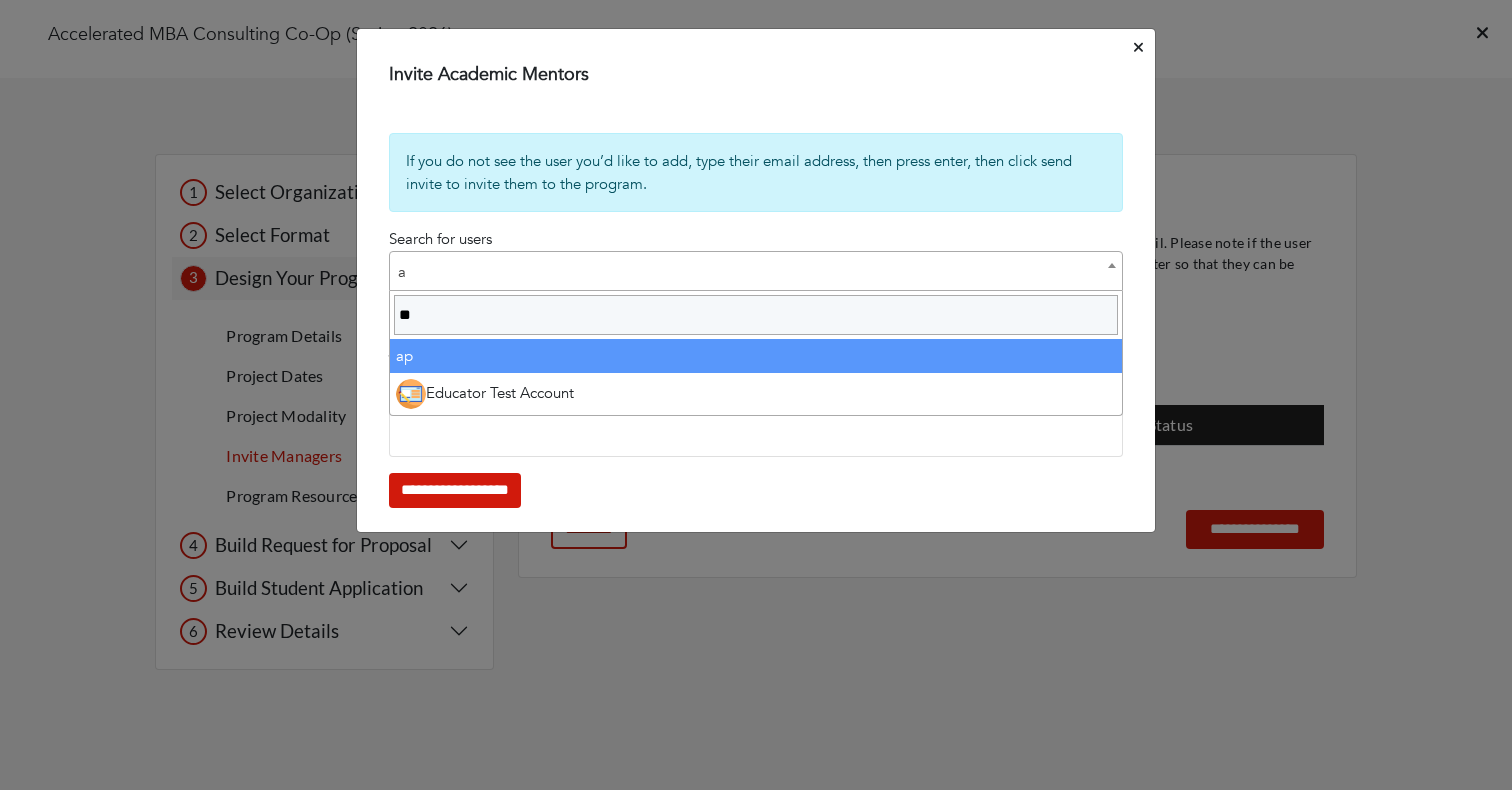 type 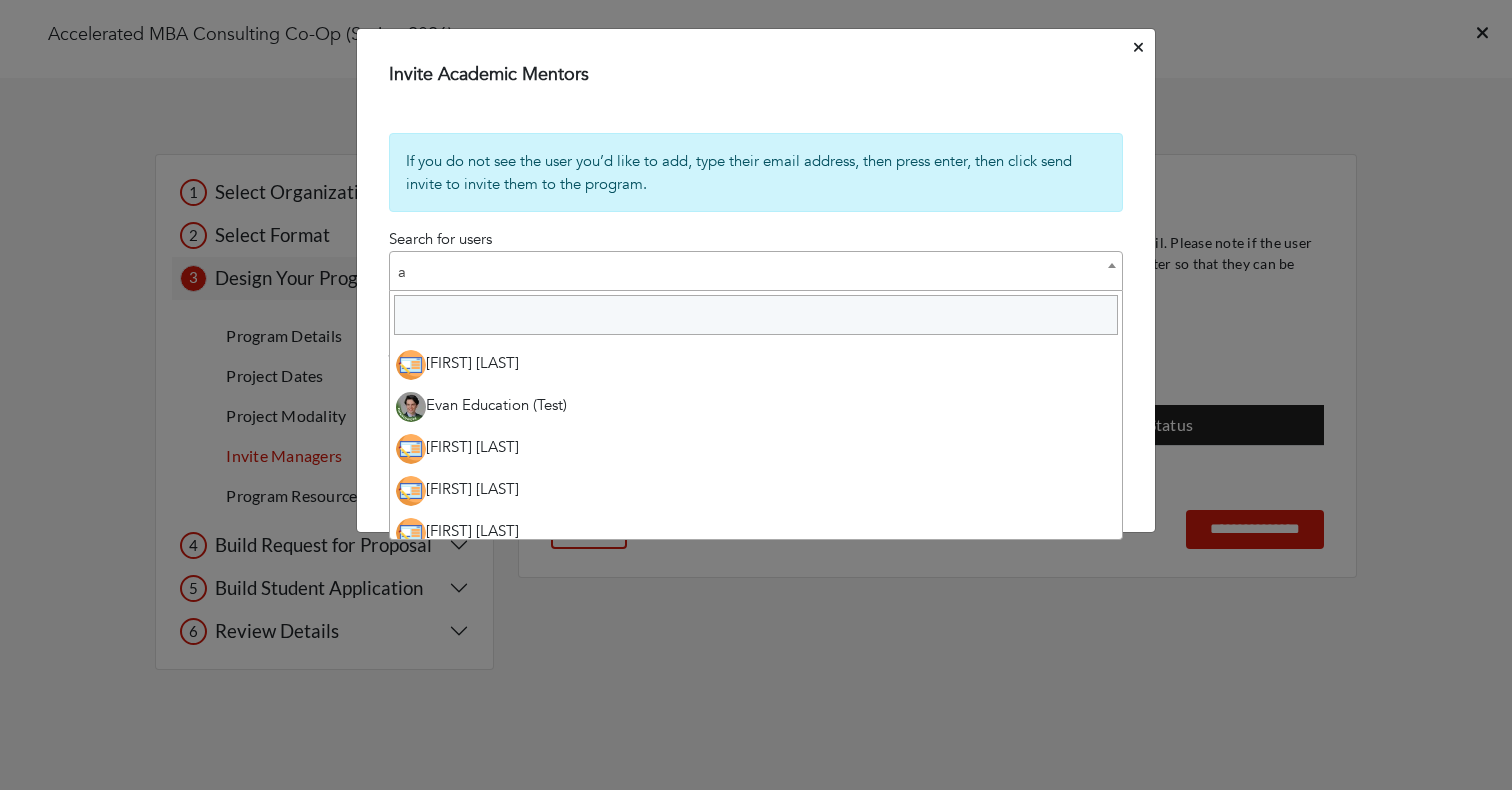 scroll, scrollTop: 148, scrollLeft: 0, axis: vertical 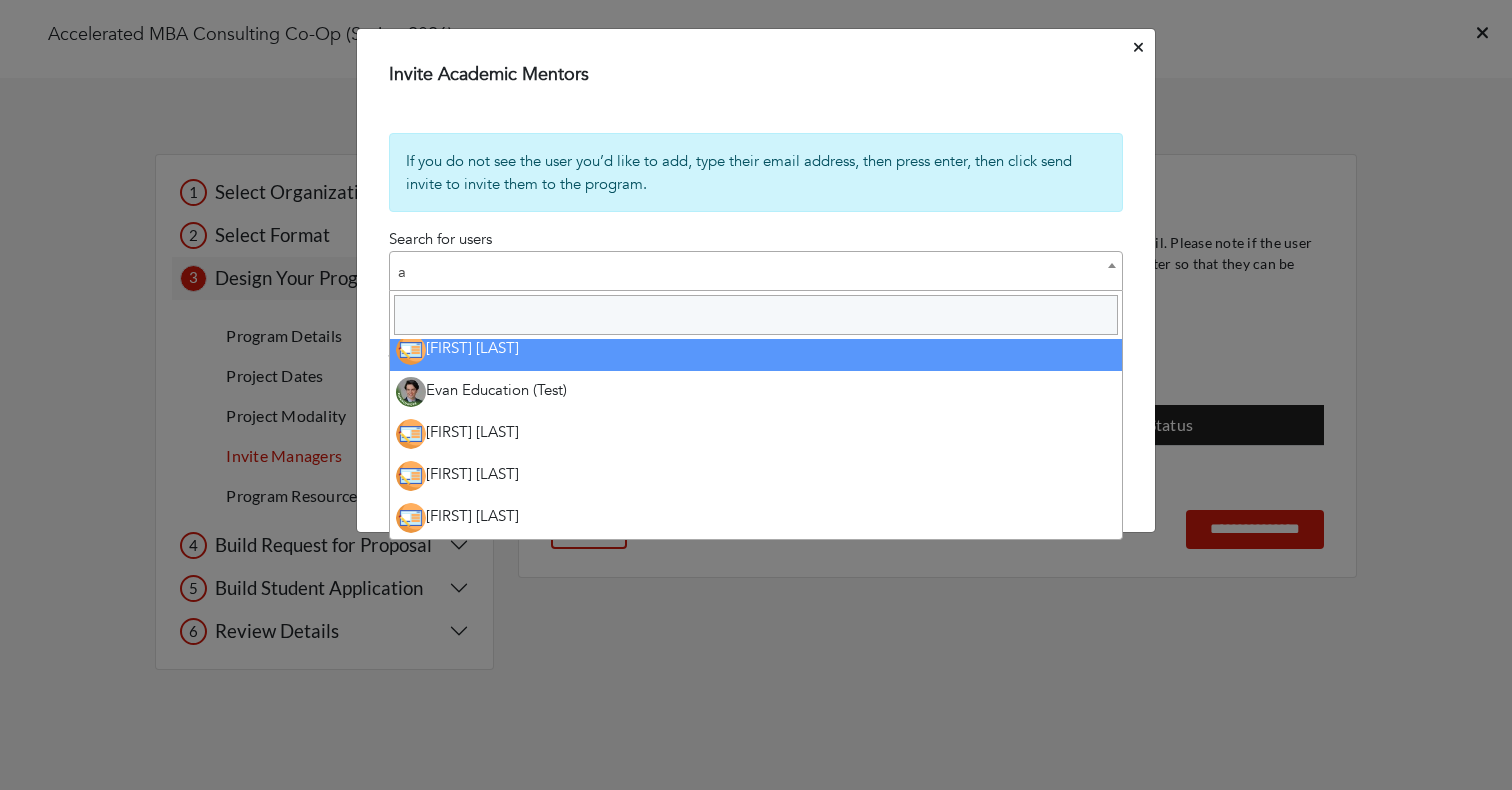 select 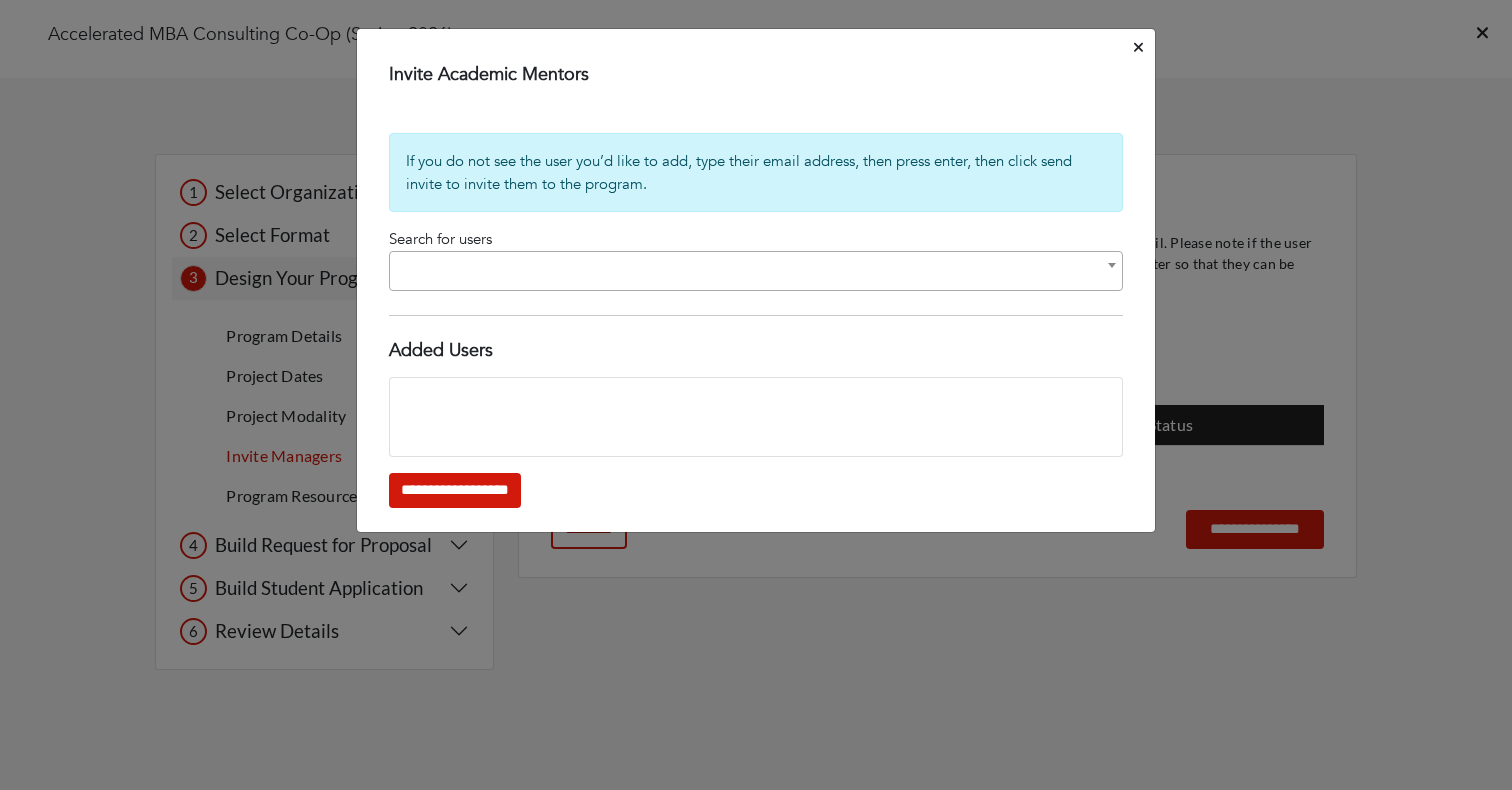 click on "**********" at bounding box center [756, 280] 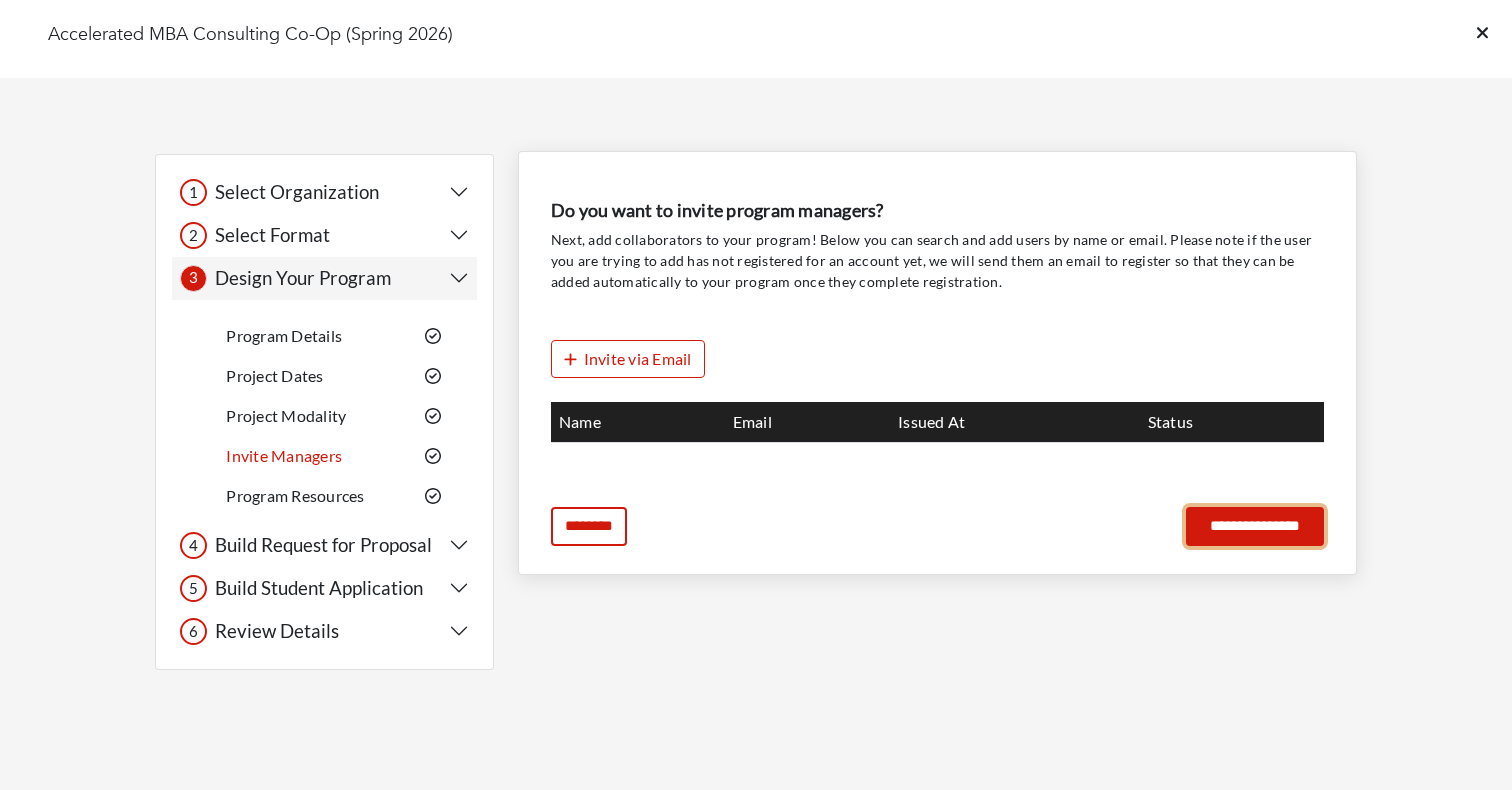 click on "**********" at bounding box center (1255, 526) 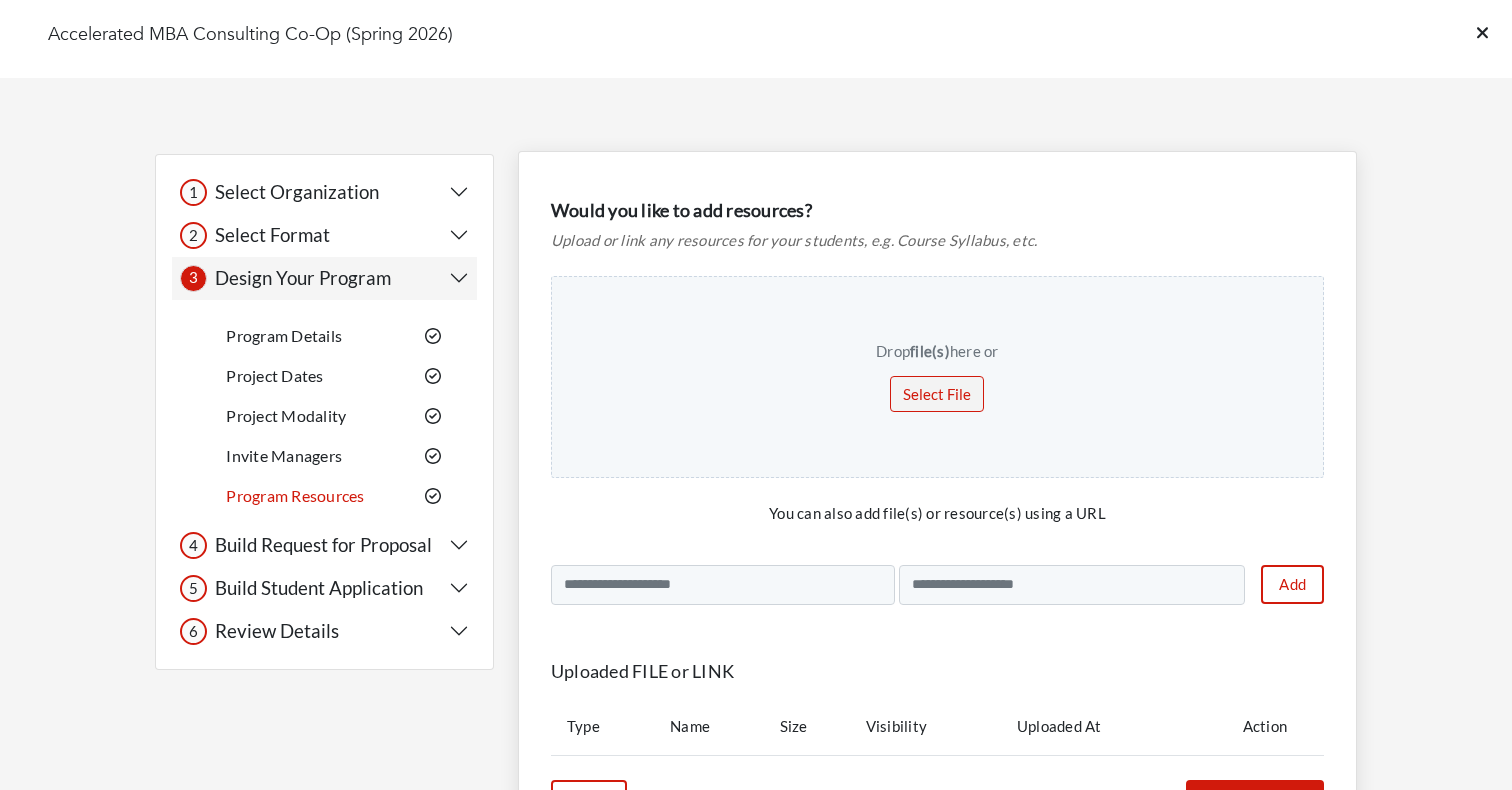 scroll, scrollTop: 148, scrollLeft: 0, axis: vertical 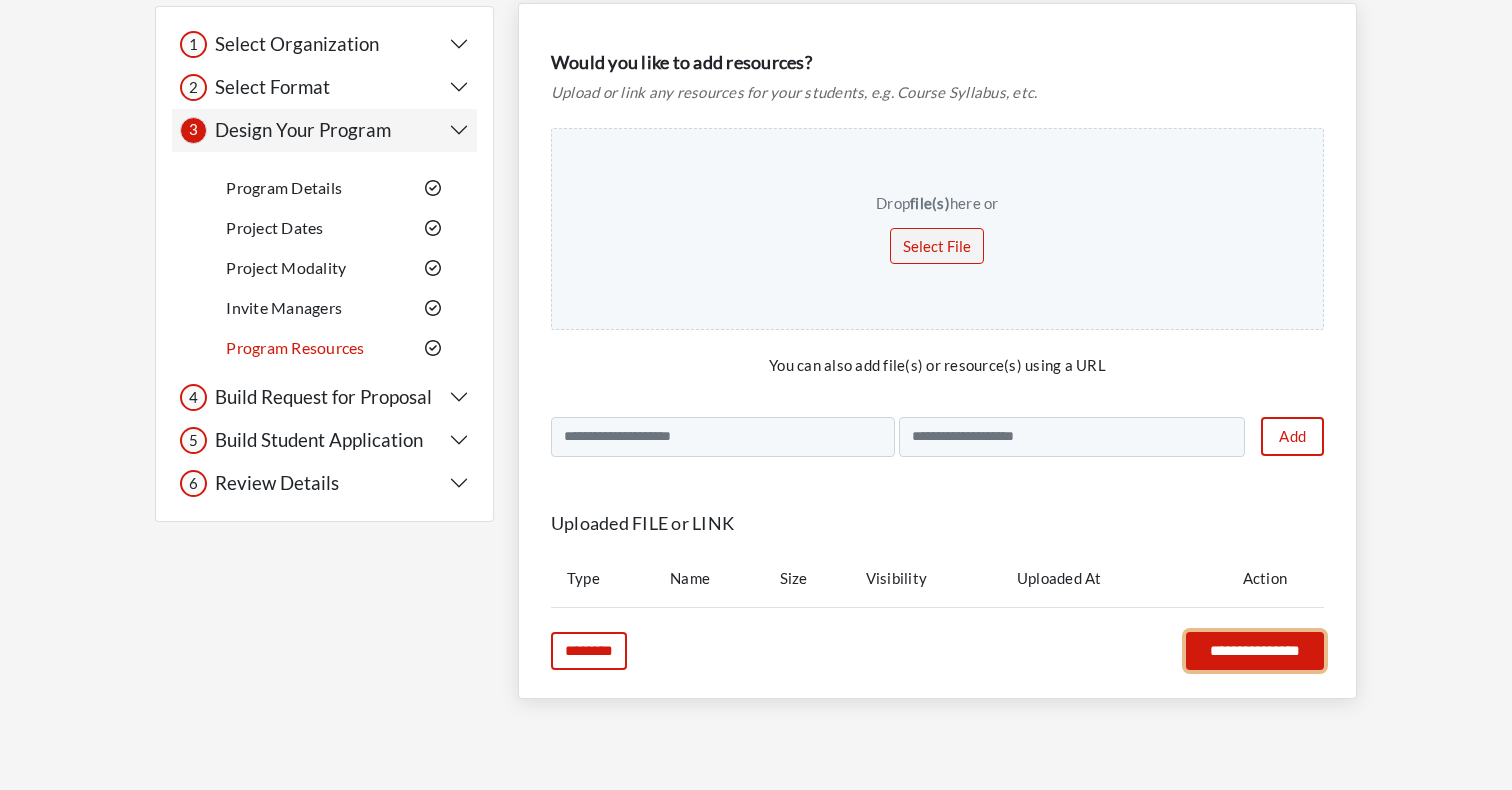 click on "**********" at bounding box center [1255, 651] 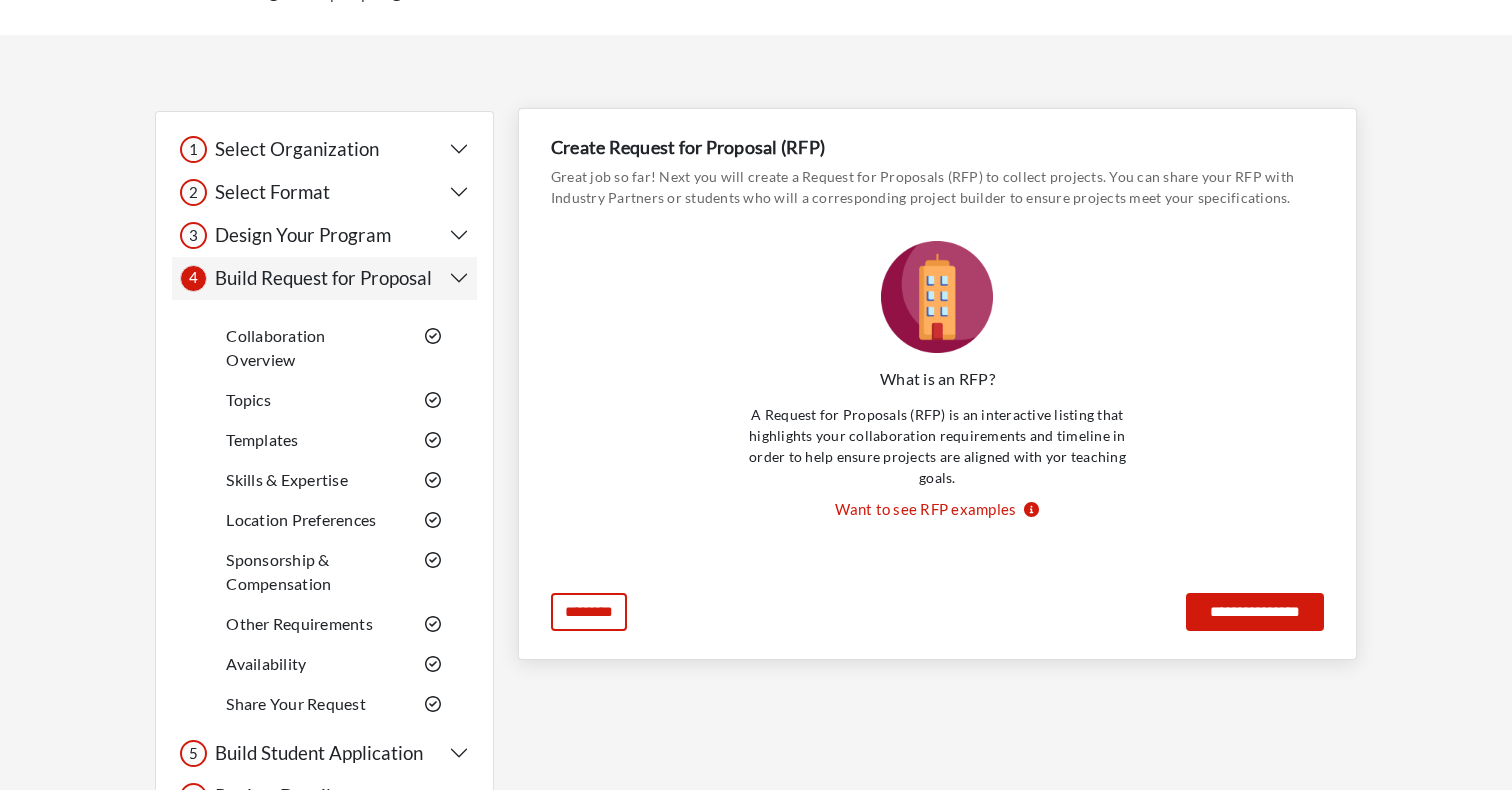 scroll, scrollTop: 78, scrollLeft: 0, axis: vertical 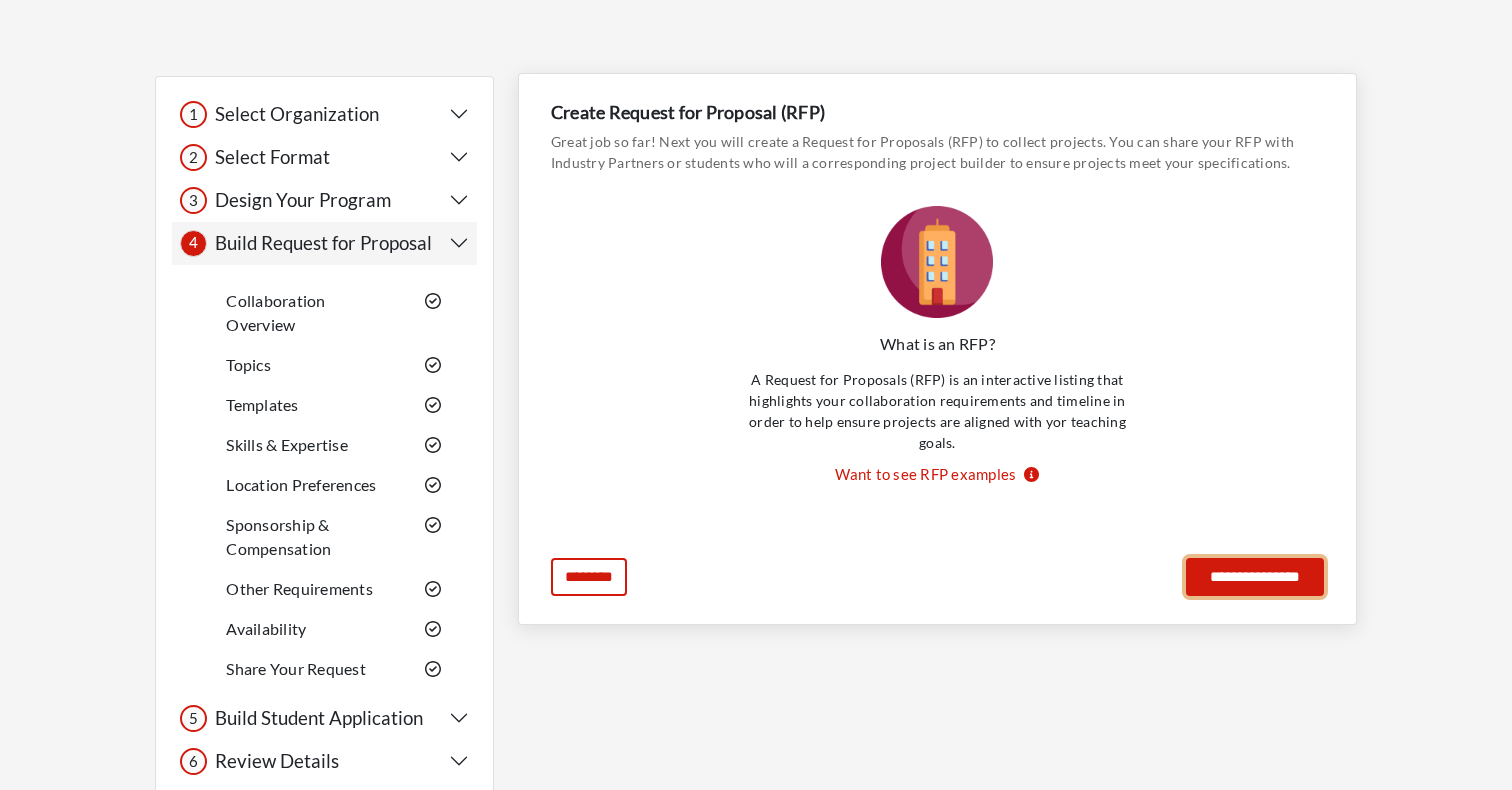 click on "**********" at bounding box center [1255, 577] 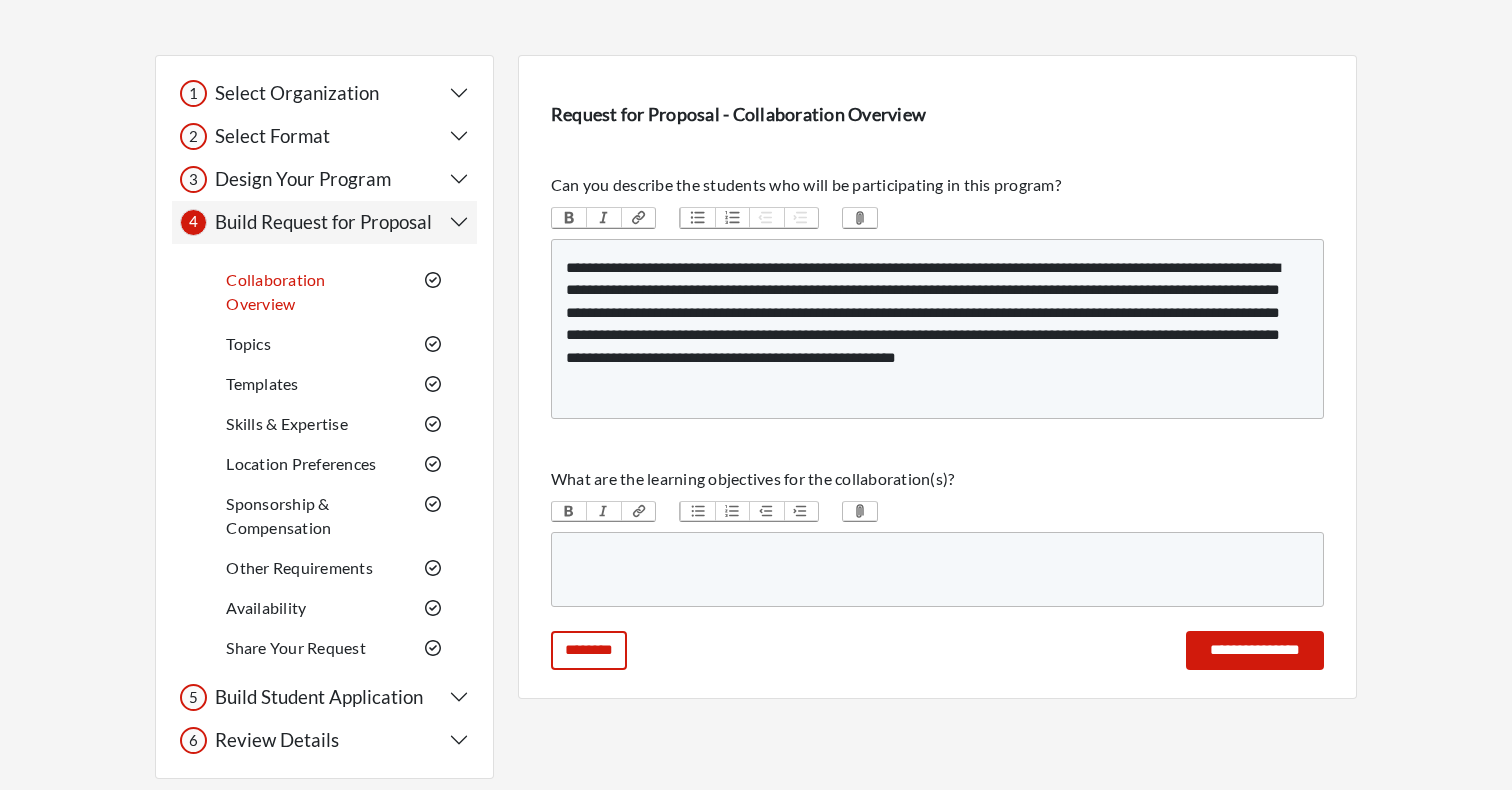 scroll, scrollTop: 101, scrollLeft: 0, axis: vertical 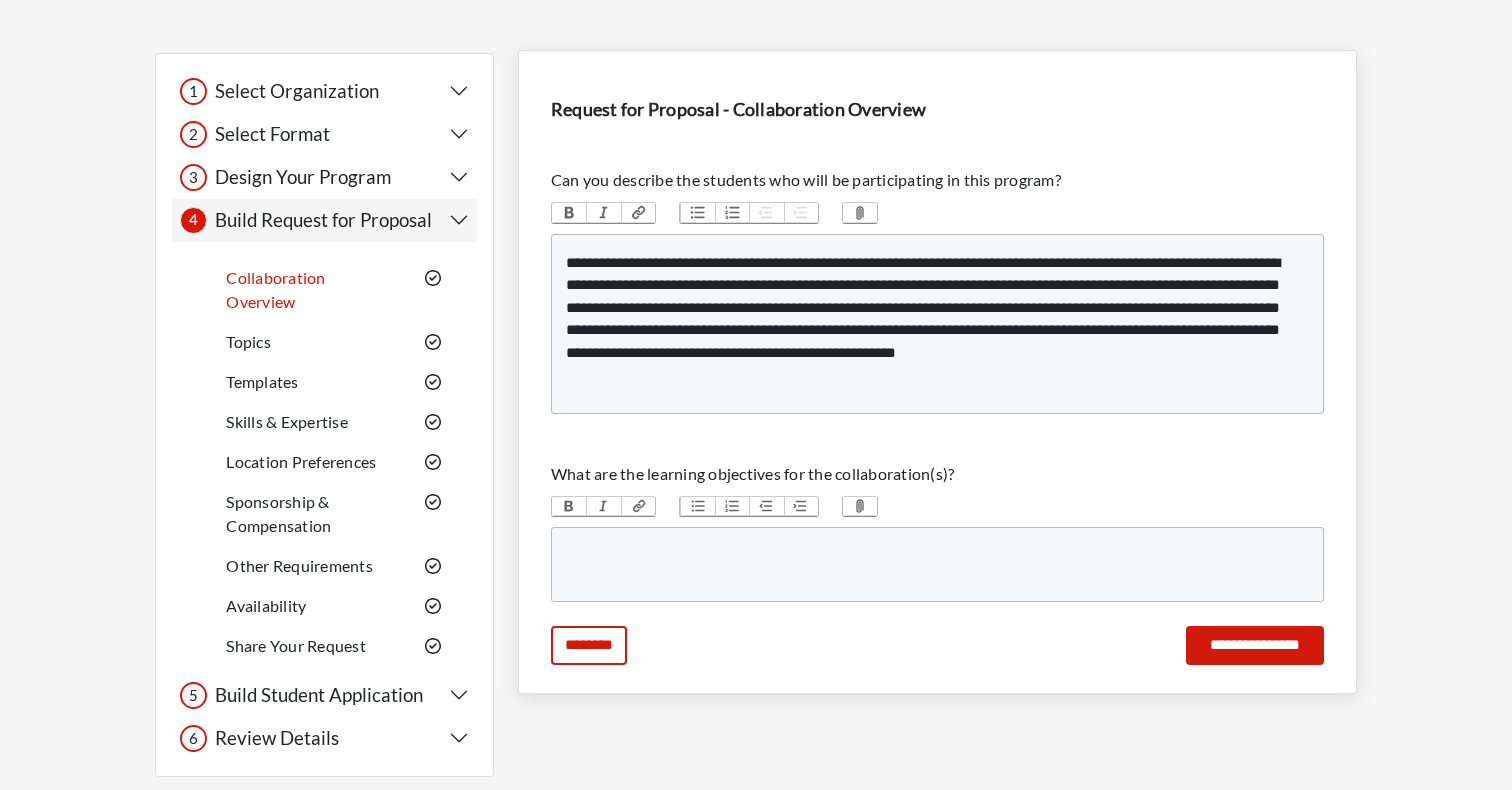 click on "**********" at bounding box center (937, 319) 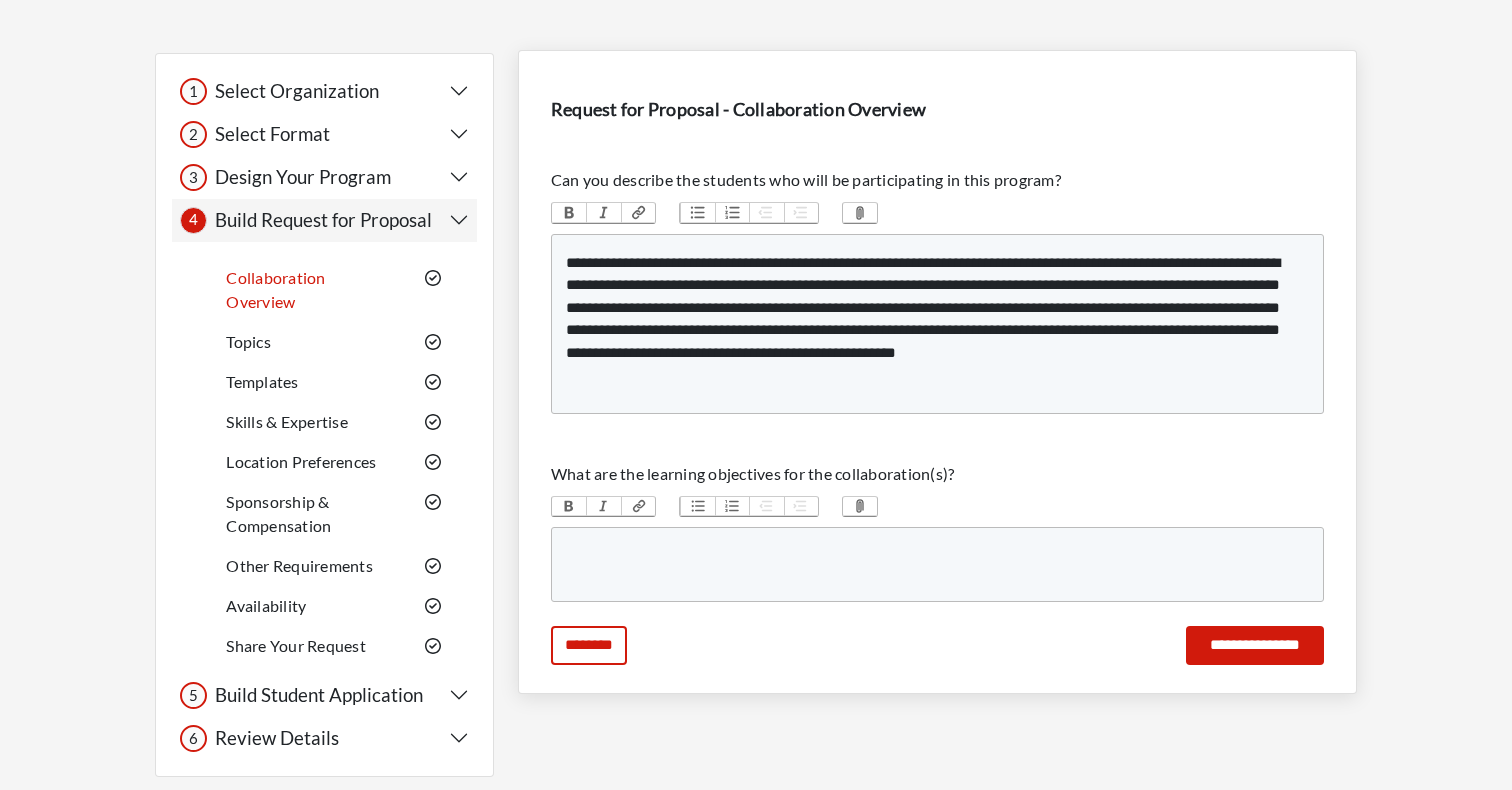 paste on "**********" 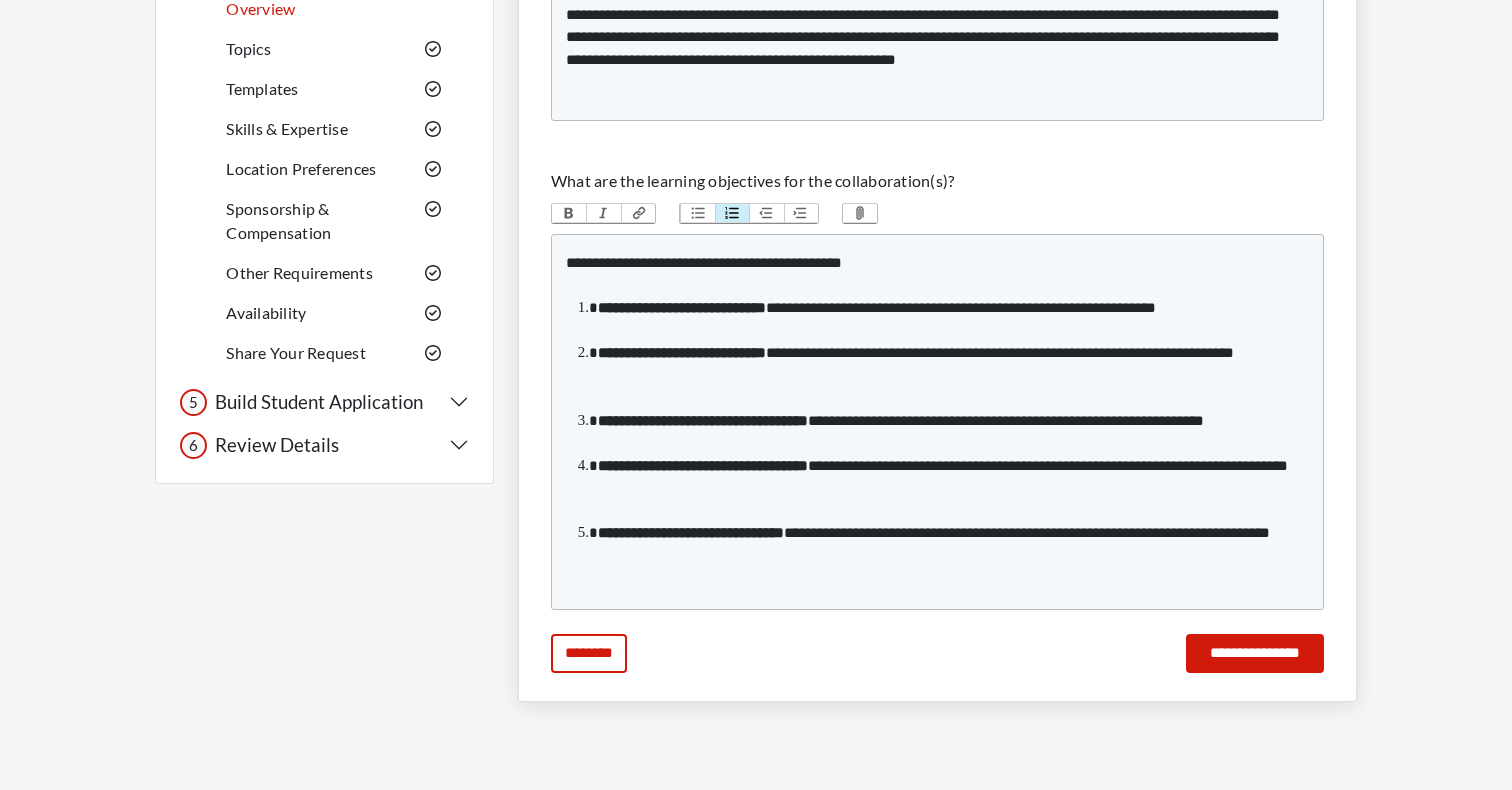 scroll, scrollTop: 396, scrollLeft: 0, axis: vertical 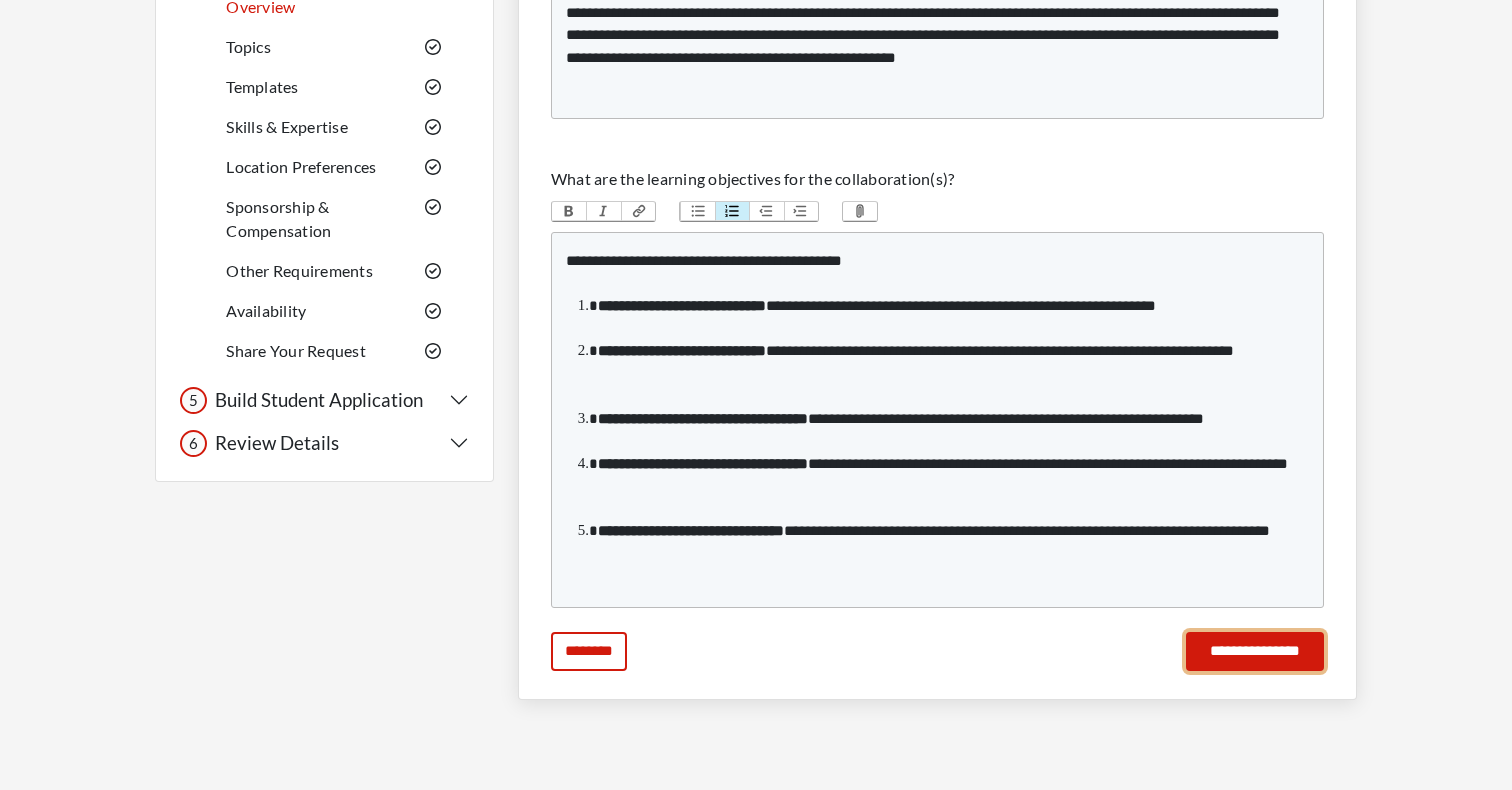 click on "**********" at bounding box center [1255, 651] 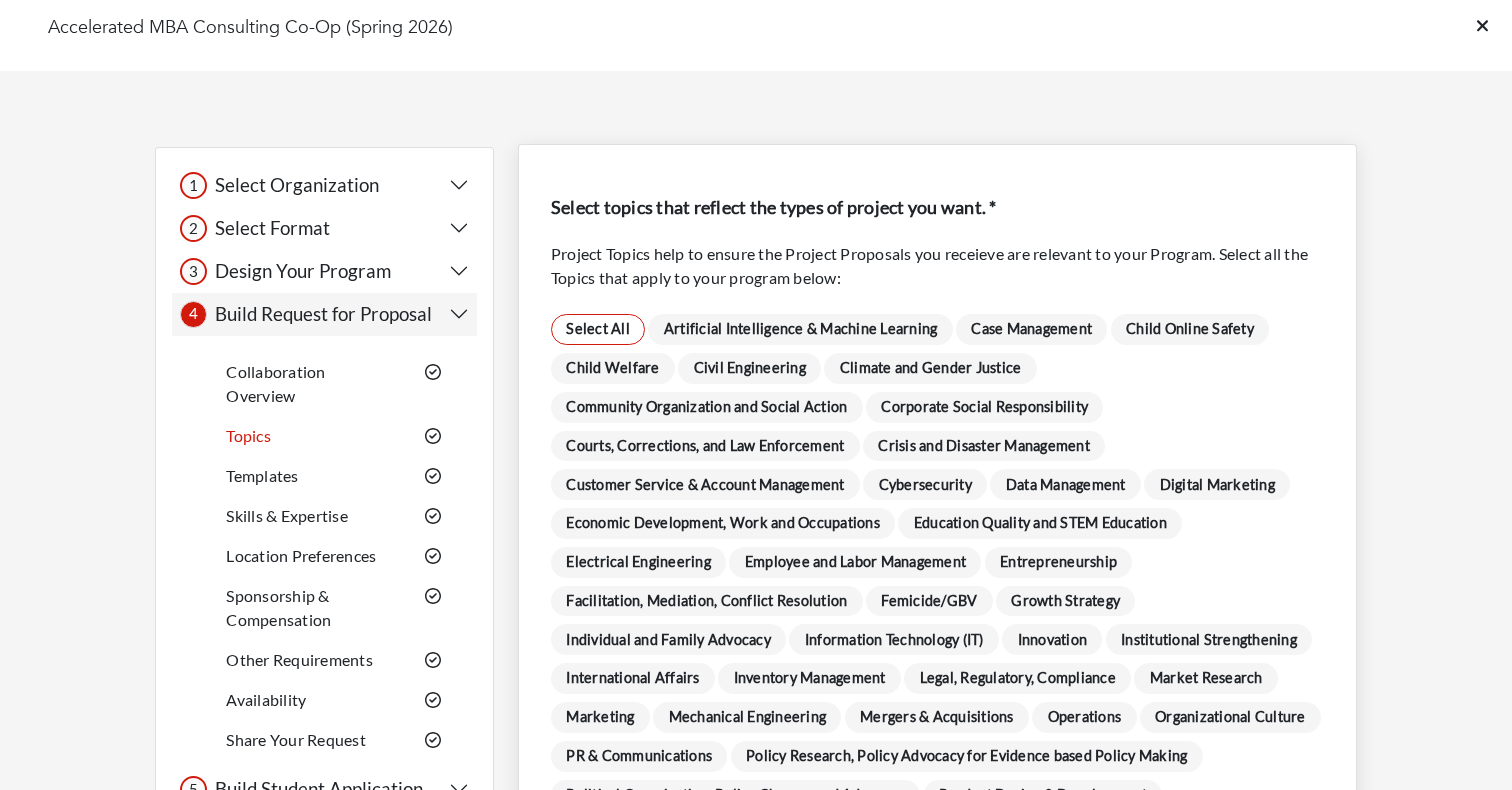 scroll, scrollTop: 0, scrollLeft: 0, axis: both 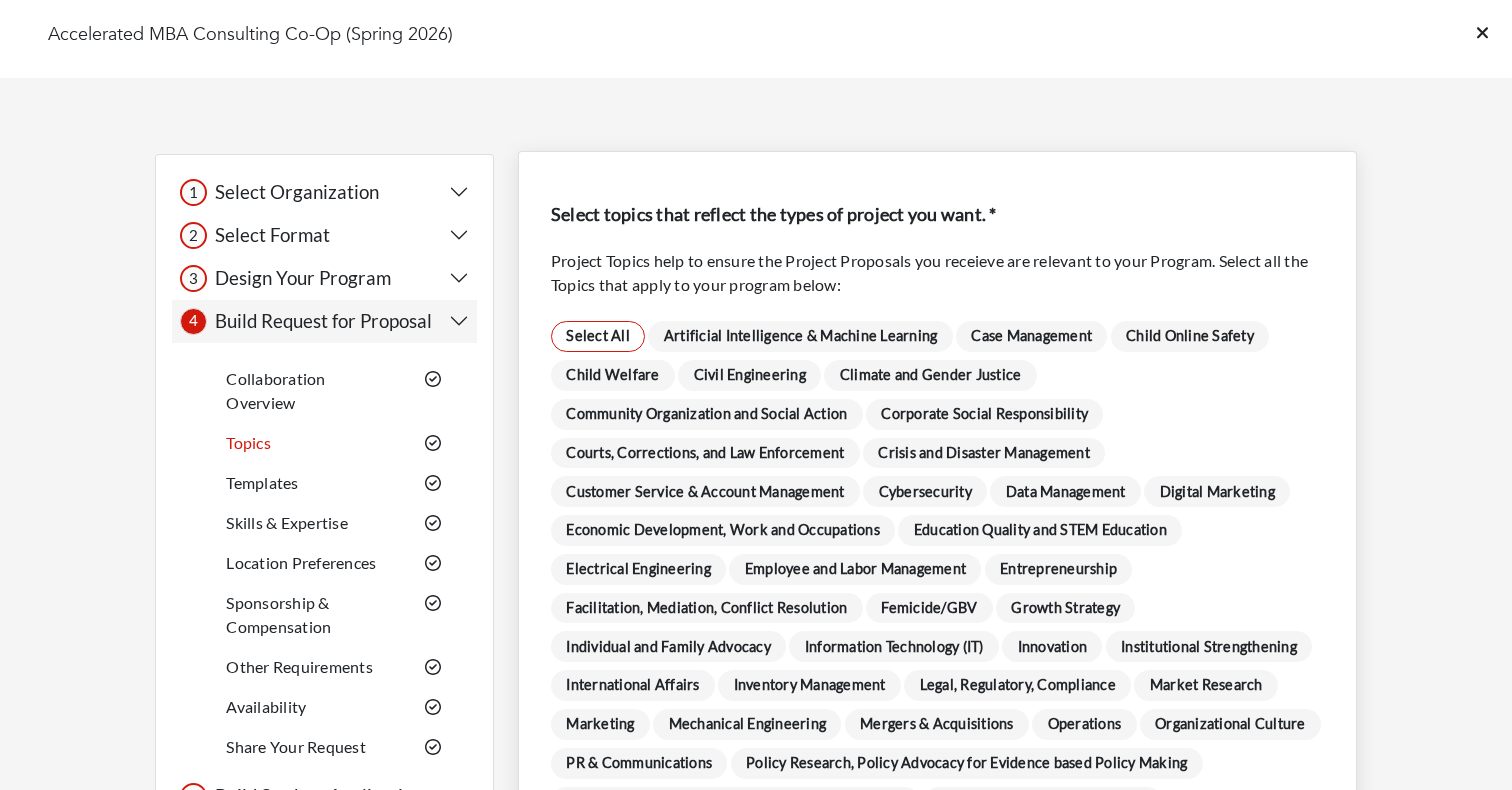 click on "Data Management" at bounding box center [1065, 491] 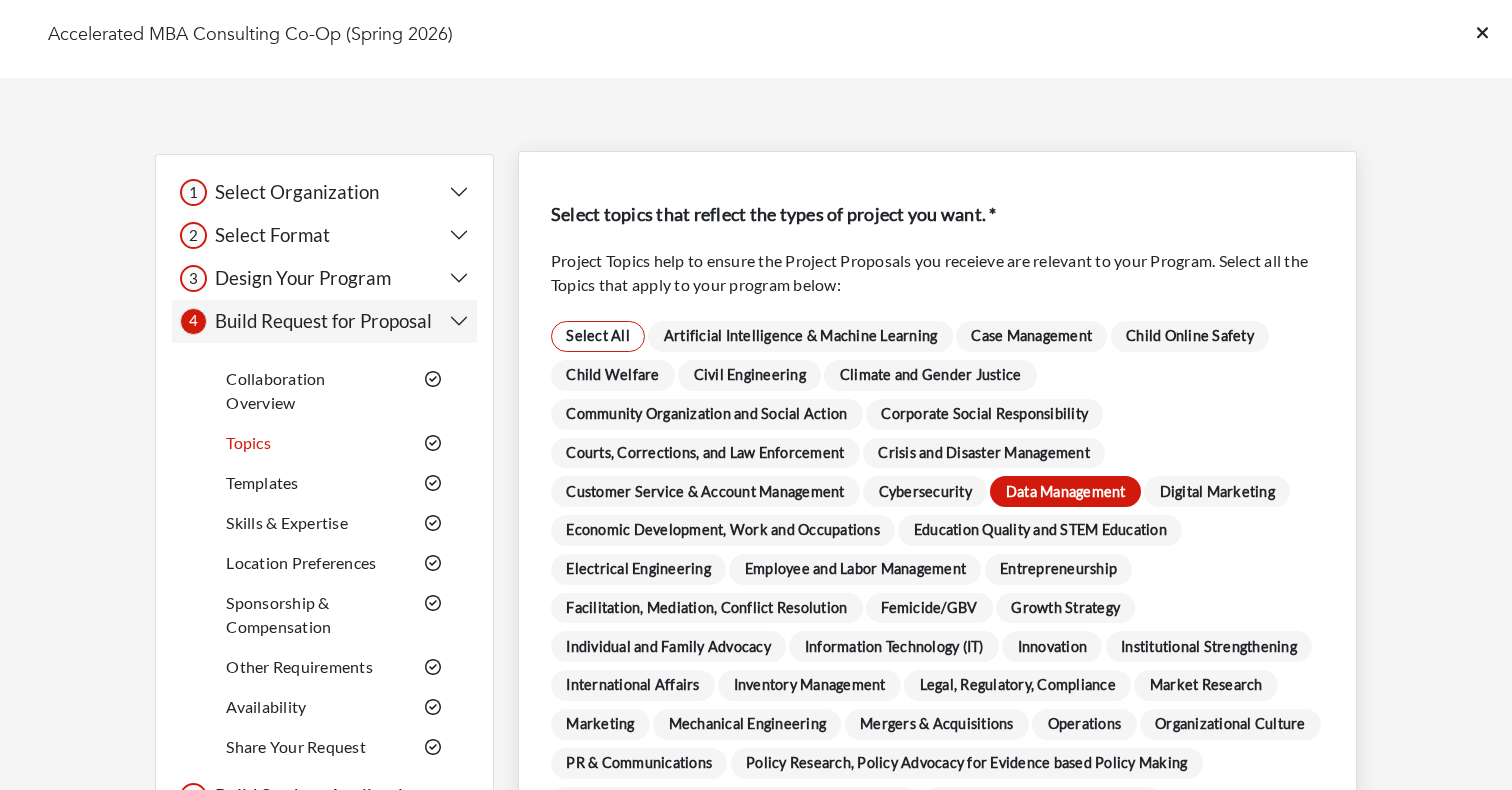 click on "Digital Marketing" at bounding box center [1217, 491] 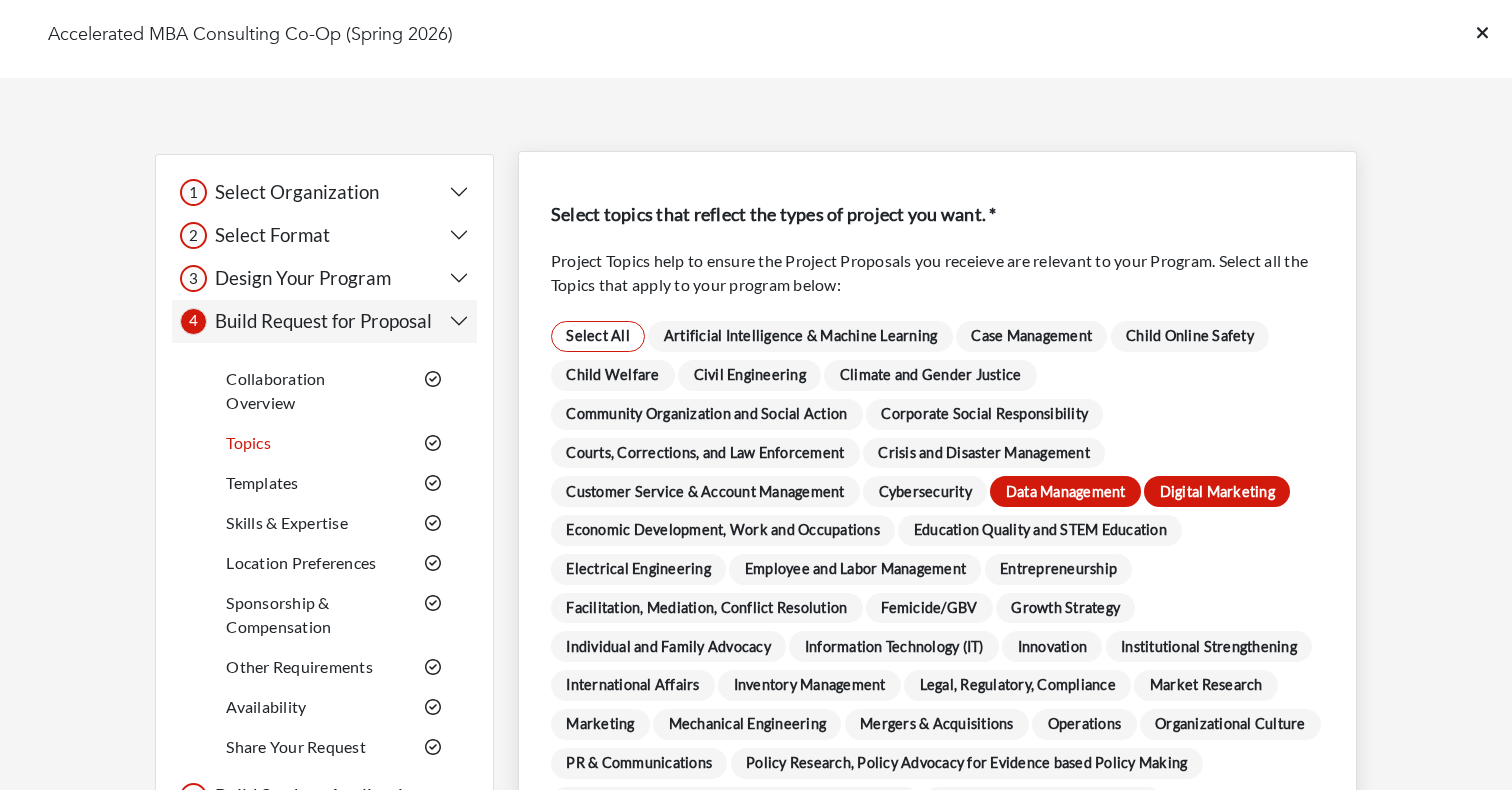 click on "Entrepreneurship" at bounding box center (1059, 569) 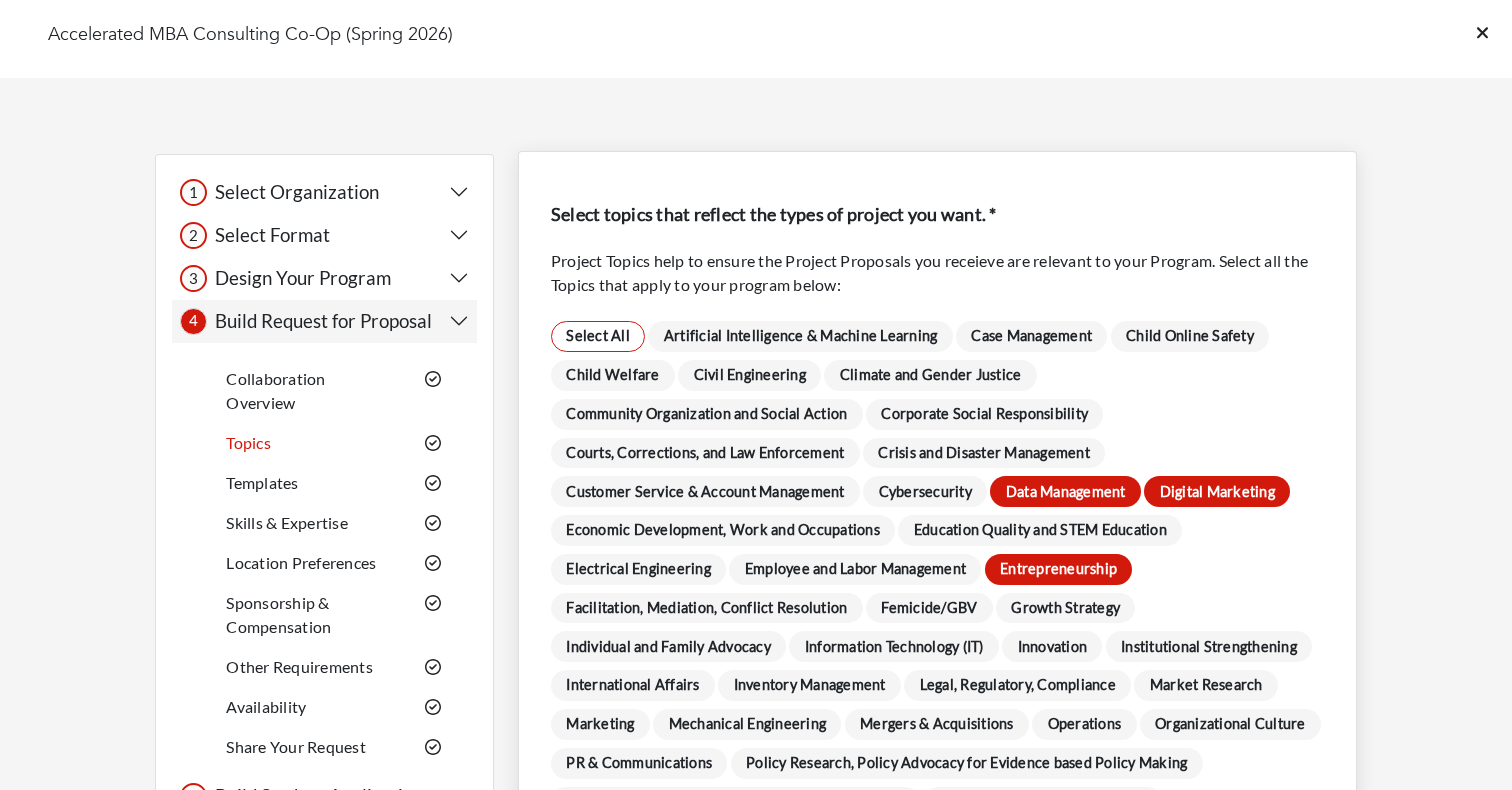 click on "Growth Strategy" at bounding box center [1066, 608] 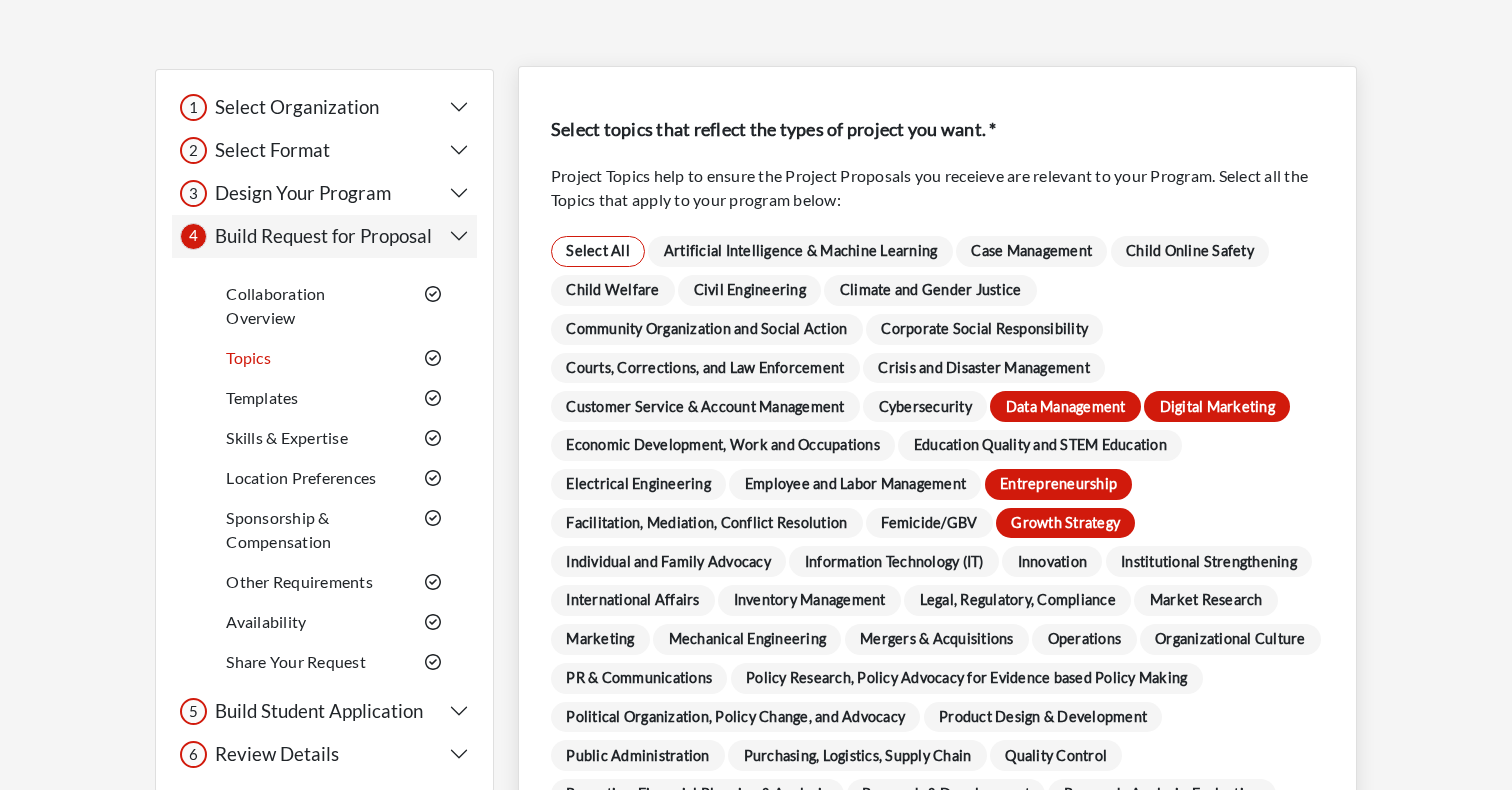 scroll, scrollTop: 86, scrollLeft: 0, axis: vertical 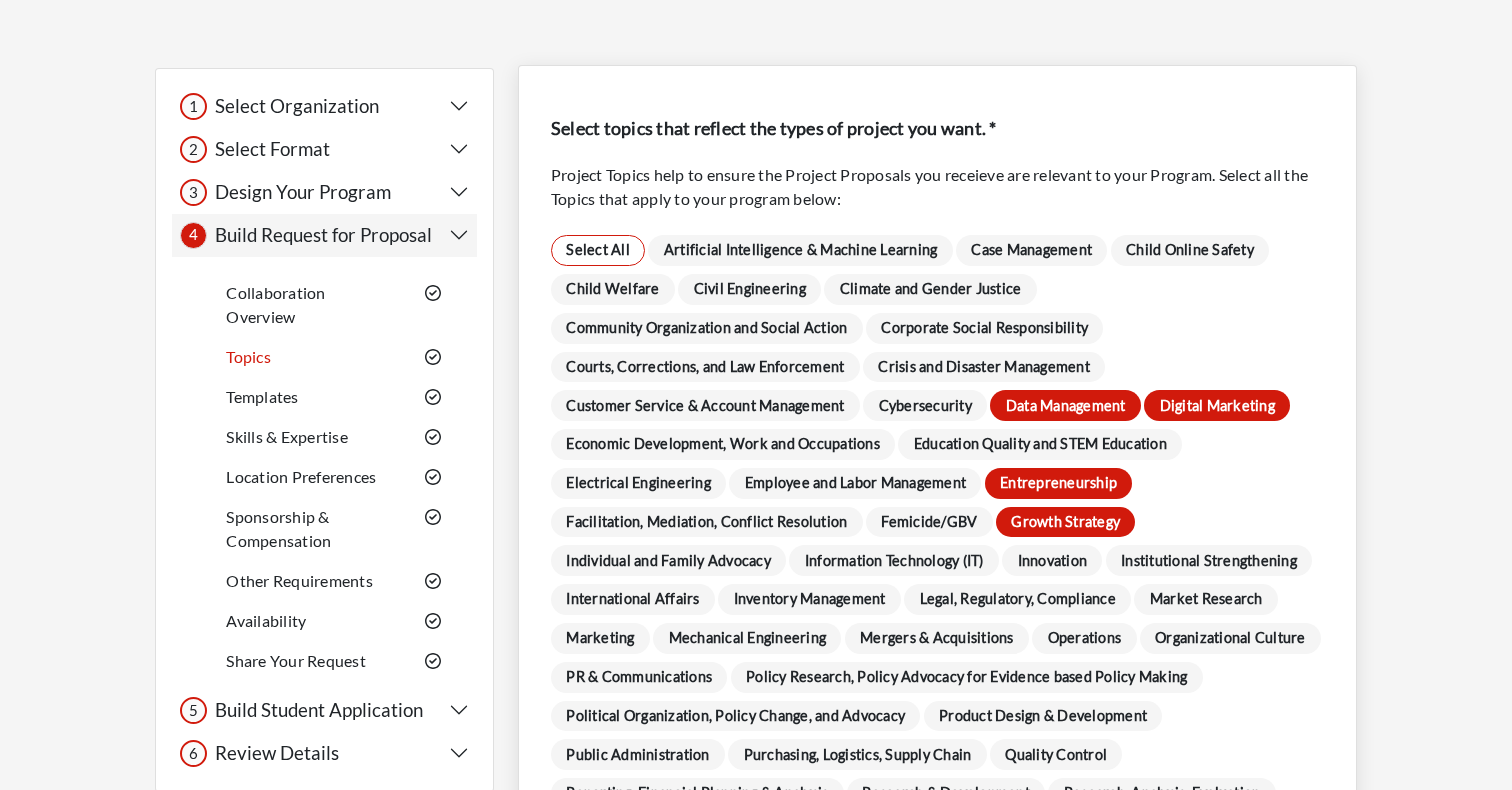click on "Information Technology (IT)" at bounding box center (894, 560) 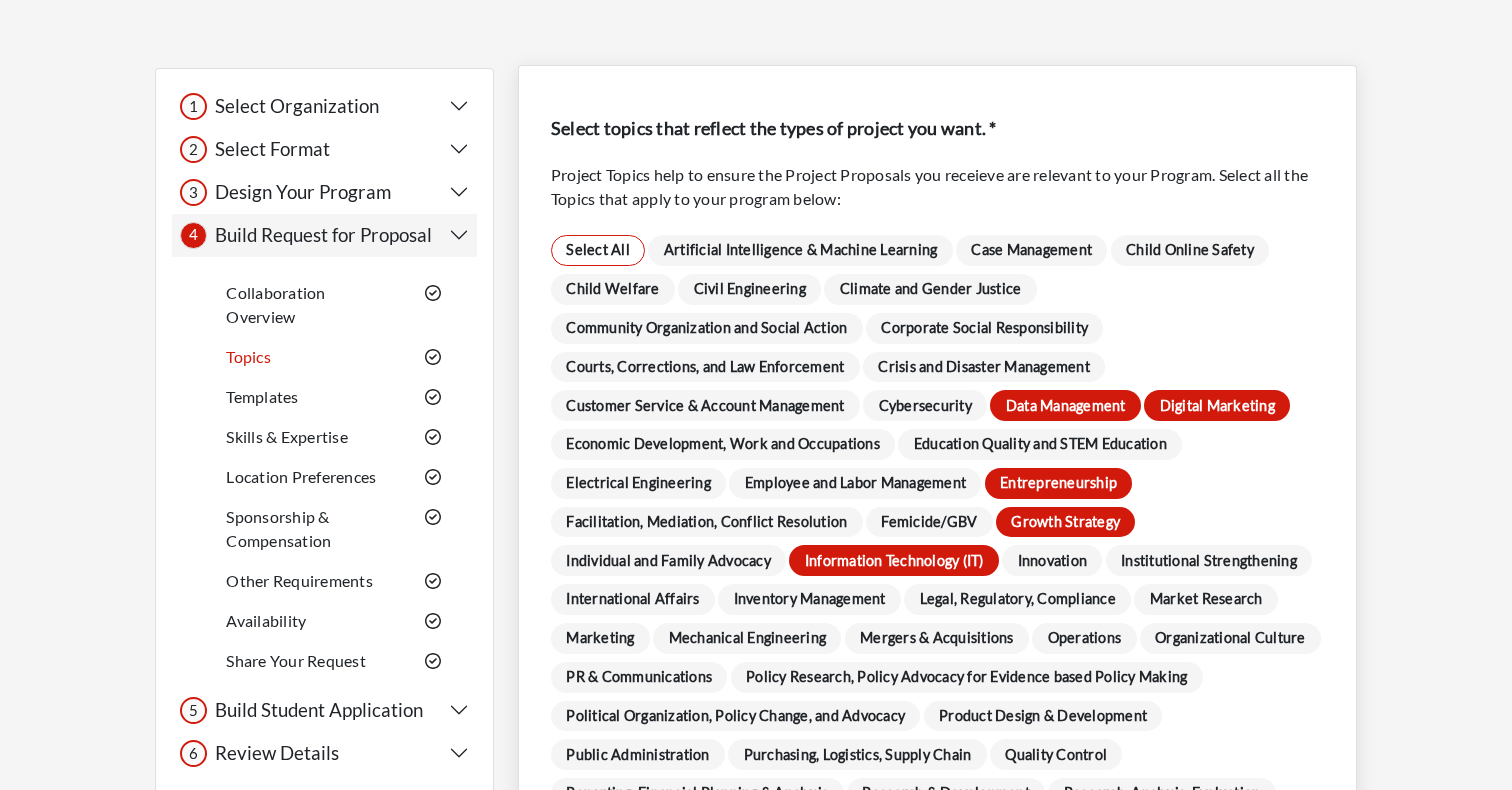 click on "Innovation" at bounding box center (1052, 560) 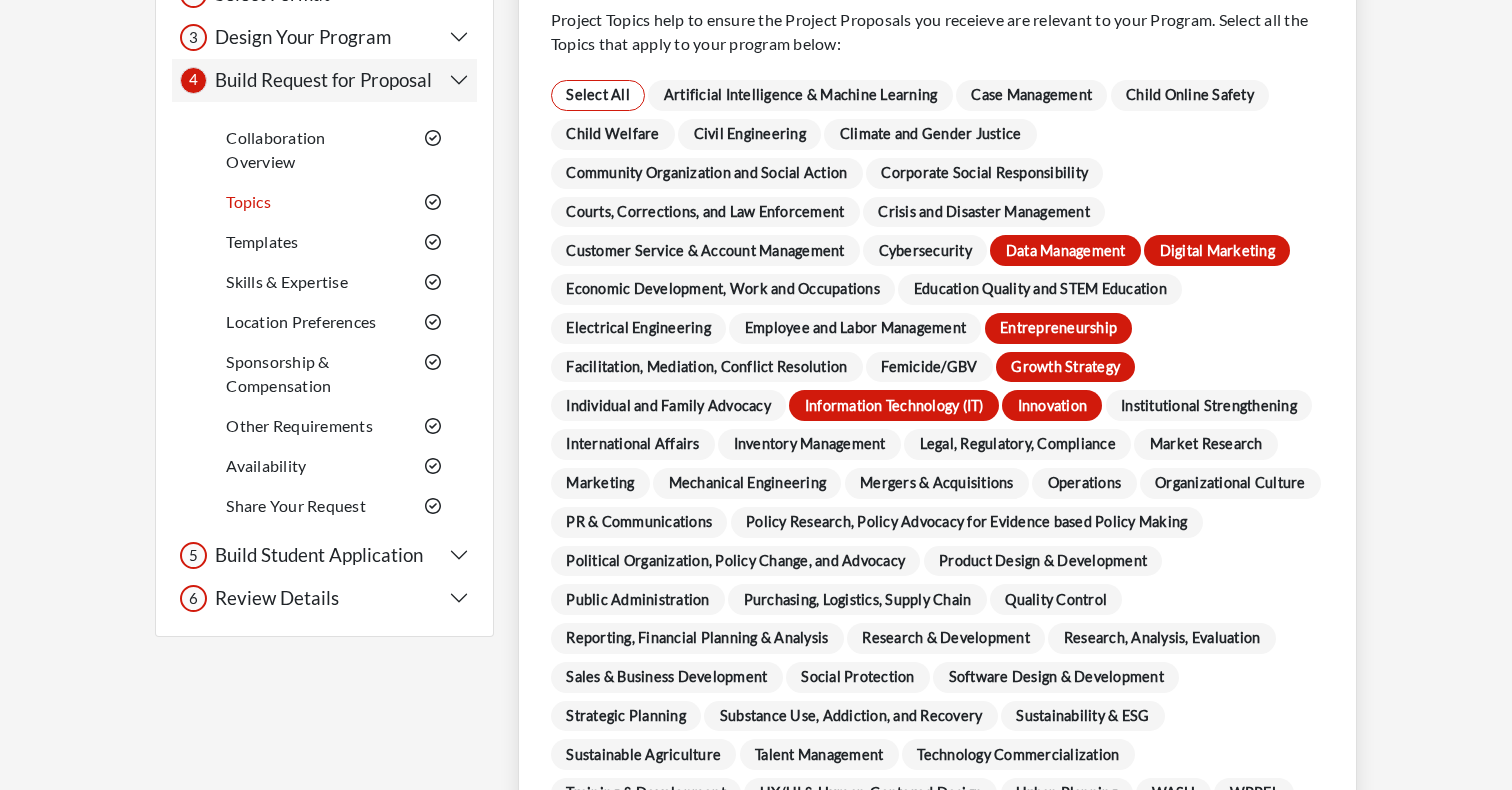 scroll, scrollTop: 243, scrollLeft: 0, axis: vertical 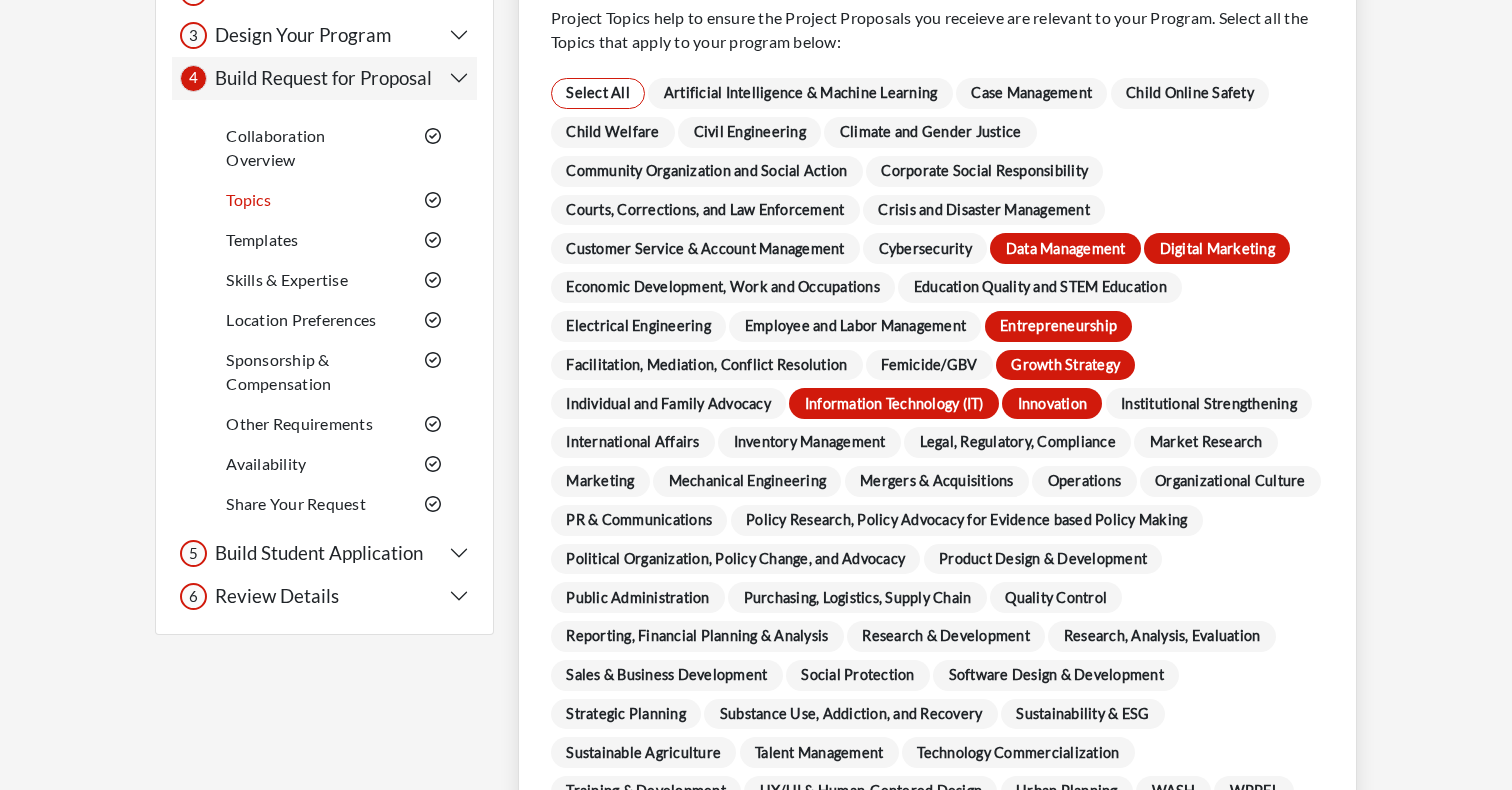 click on "Market Research" at bounding box center (1206, 442) 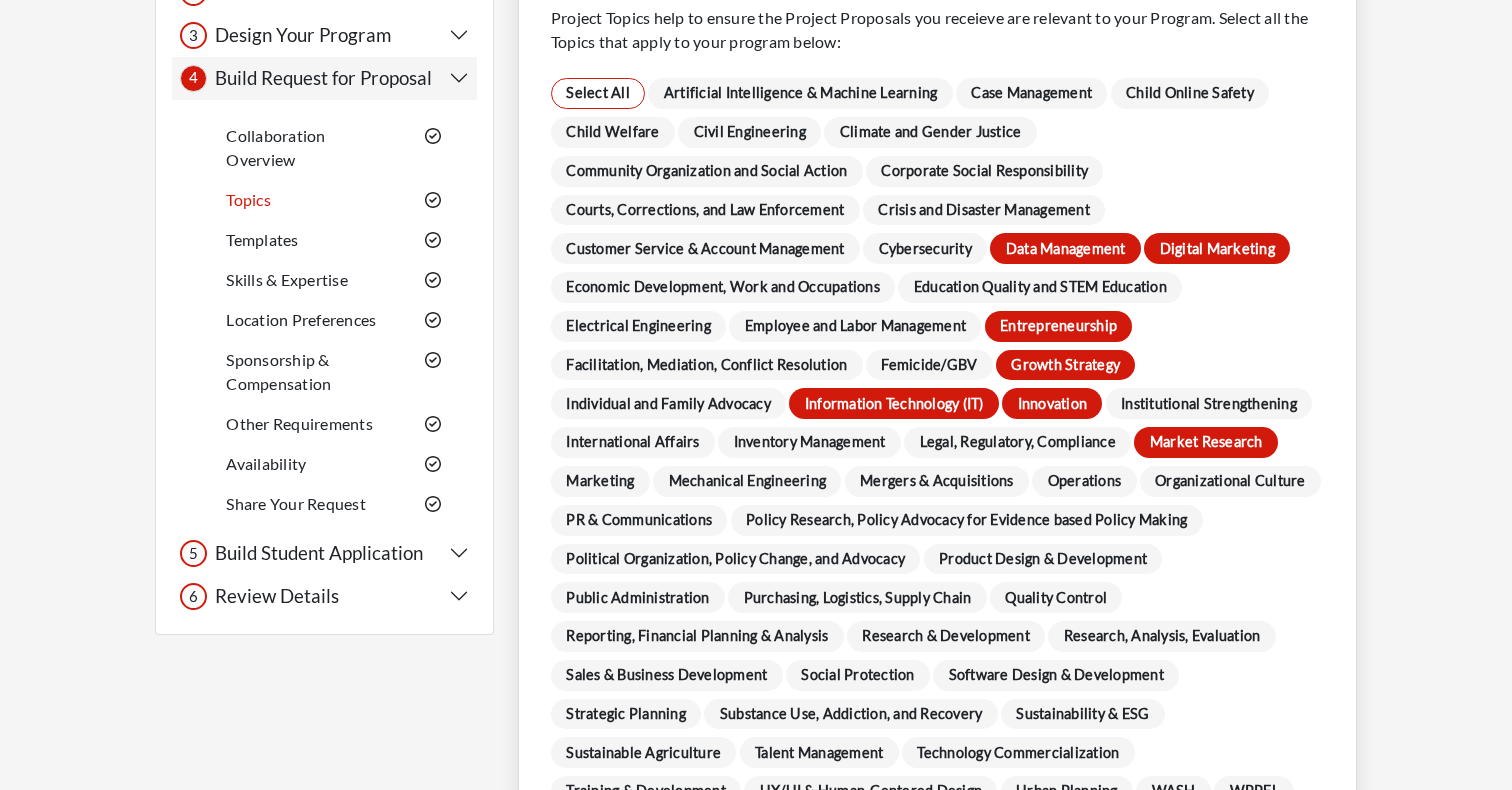 click on "Marketing" at bounding box center [600, 481] 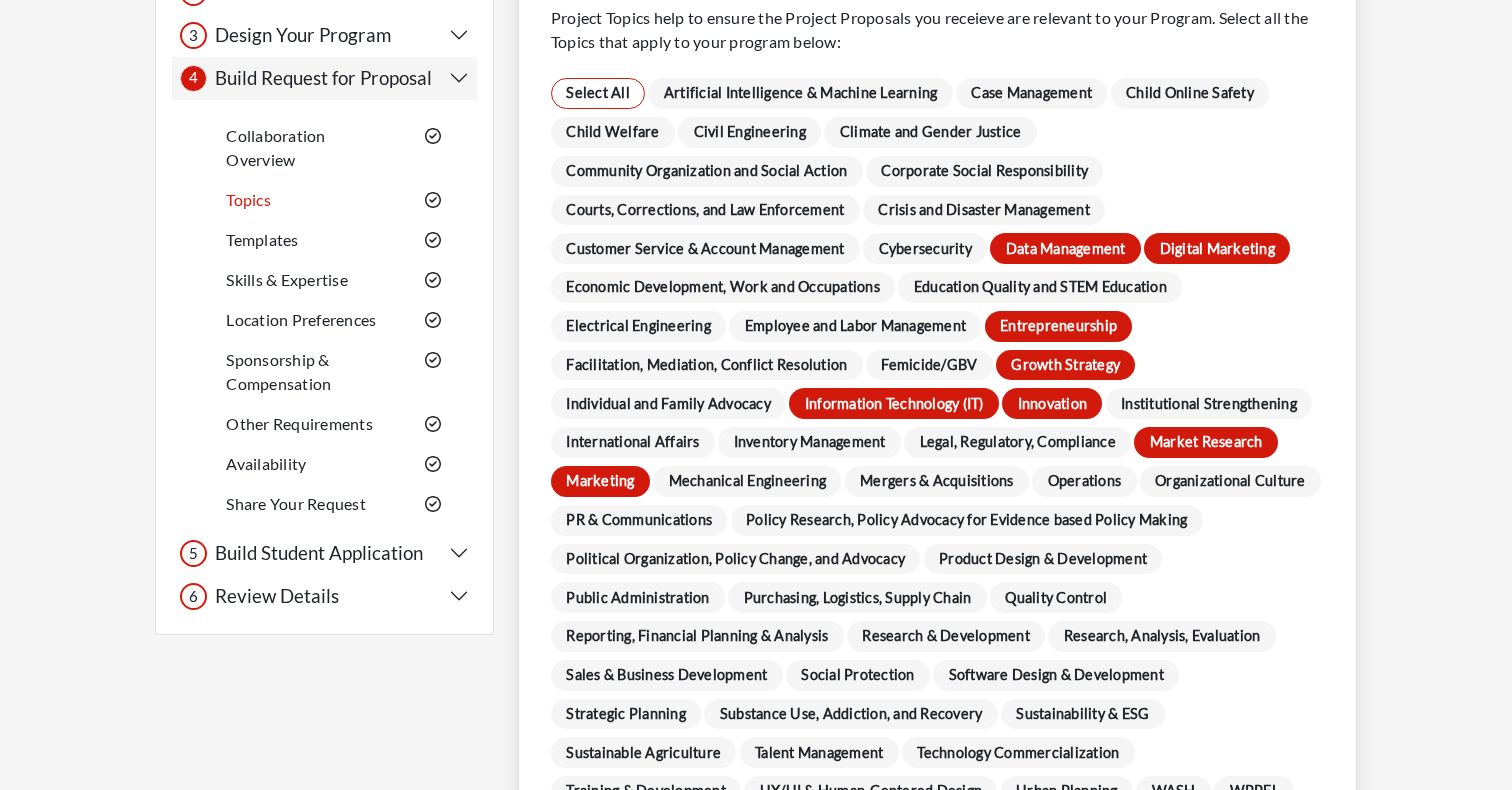 click on "Mergers & Acquisitions" at bounding box center [937, 481] 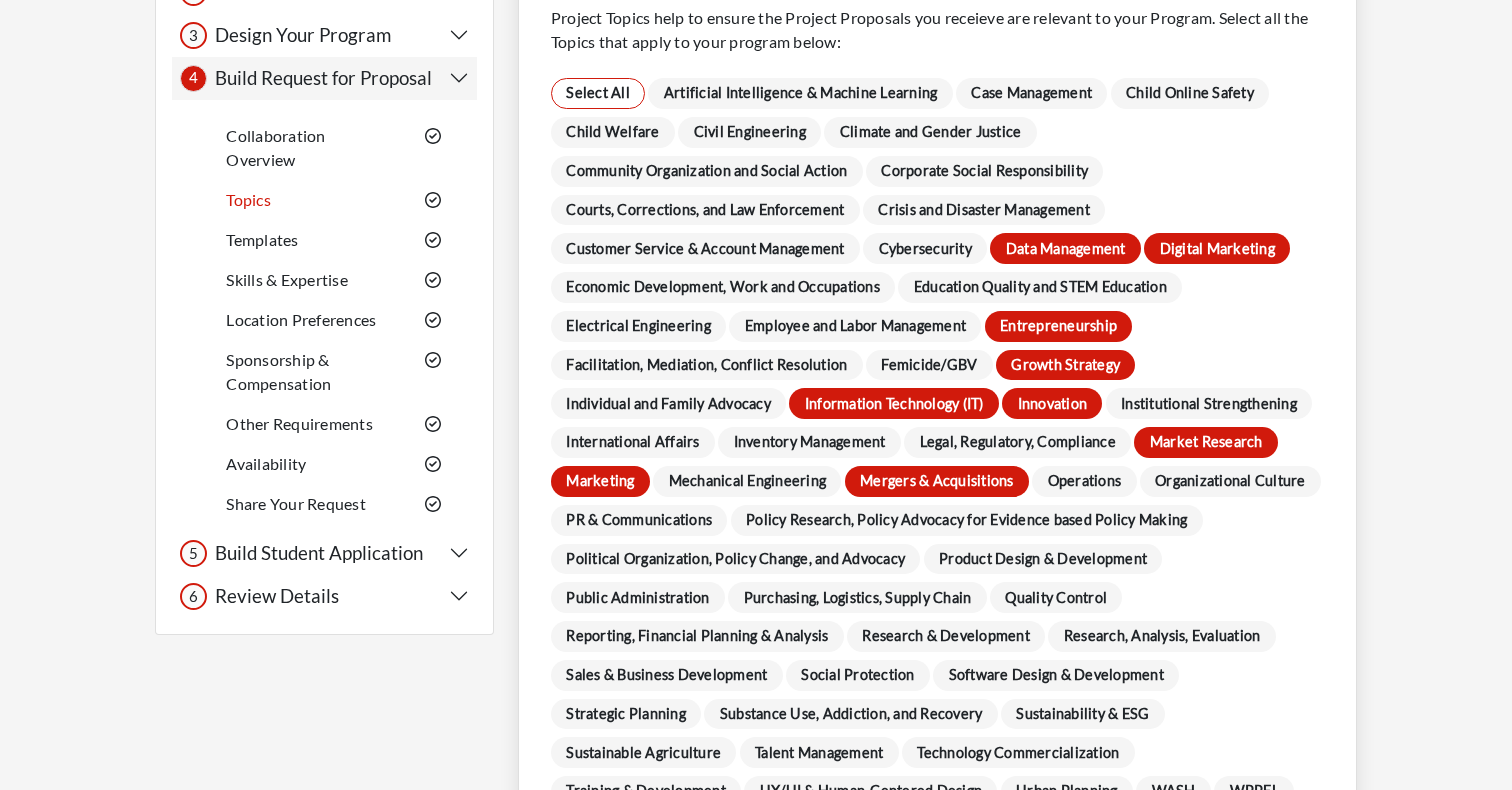 click on "Operations" at bounding box center [1084, 481] 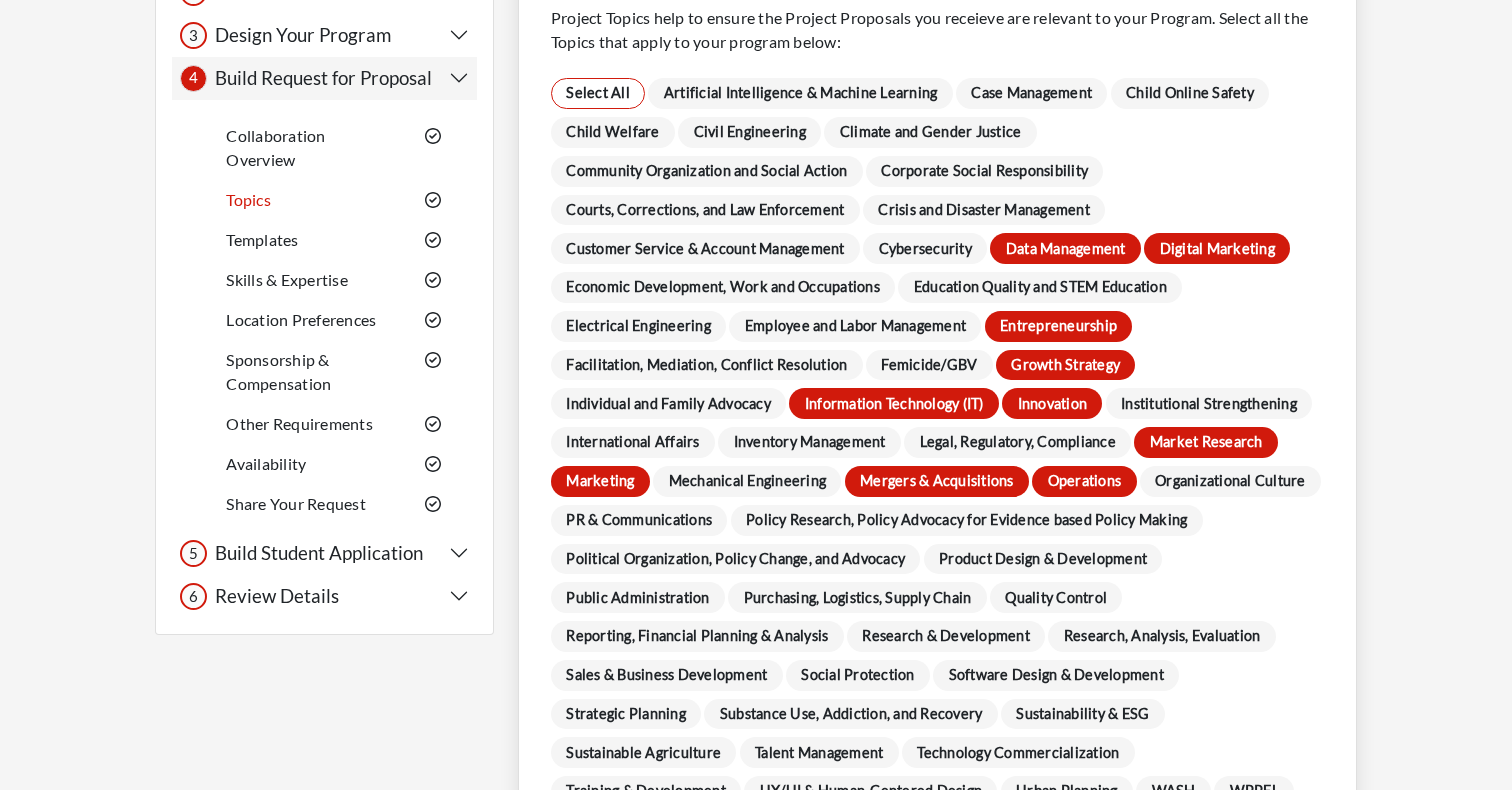 click on "Mergers & Acquisitions" at bounding box center [937, 481] 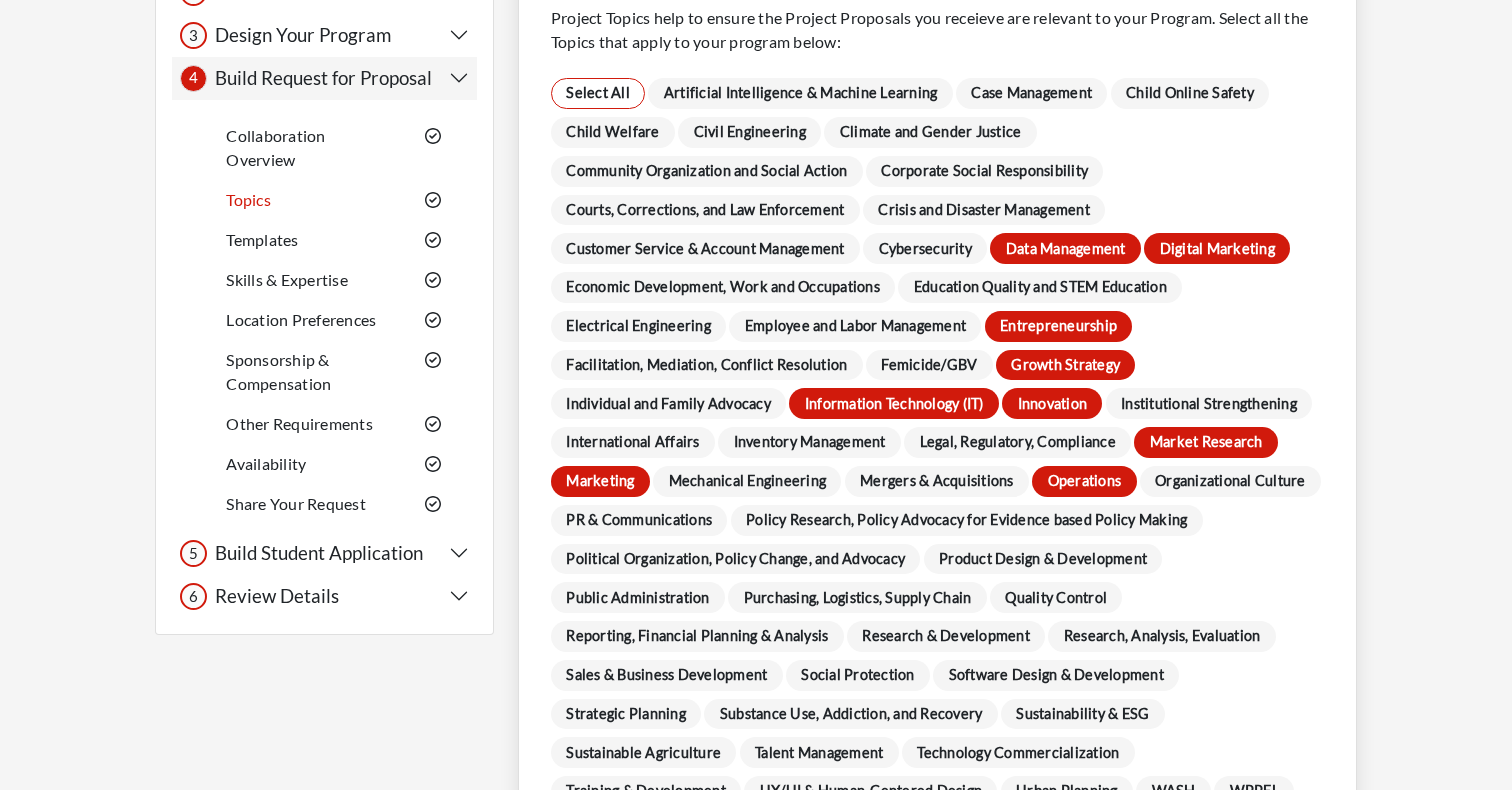 click on "PR & Communications" at bounding box center (639, 520) 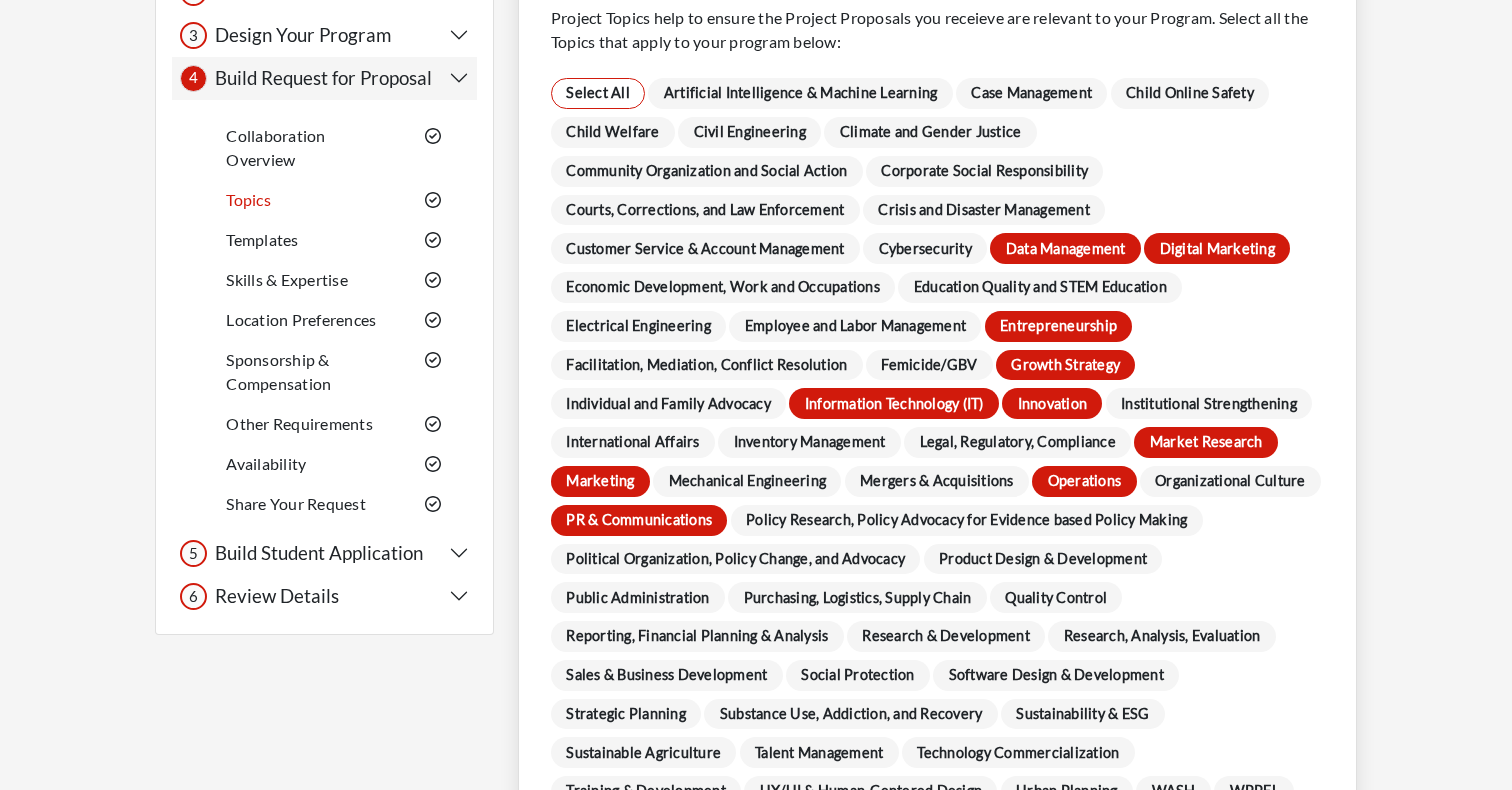 click on "Purchasing, Logistics, Supply Chain" at bounding box center [857, 597] 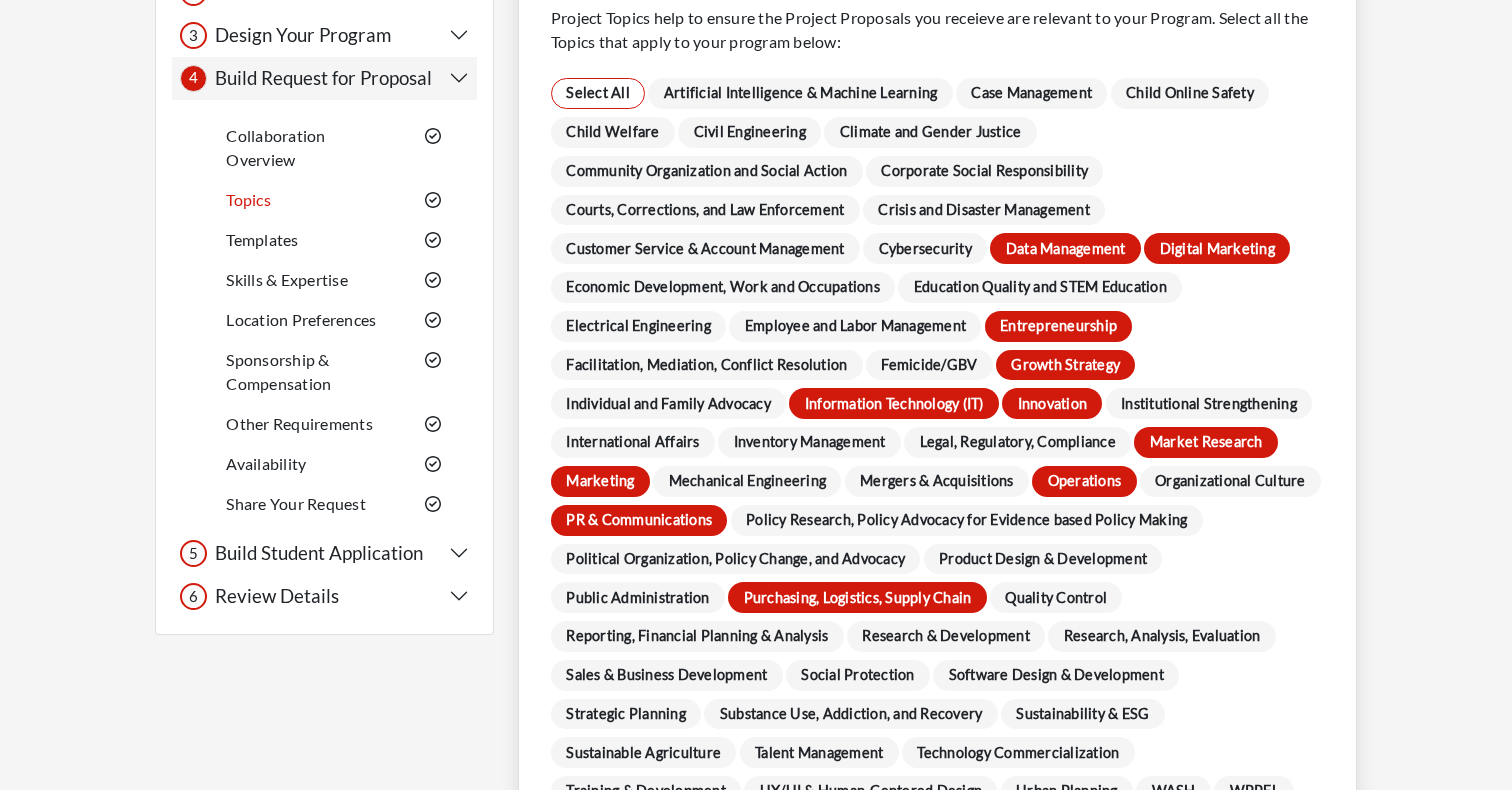 click on "Mergers & Acquisitions" at bounding box center (937, 481) 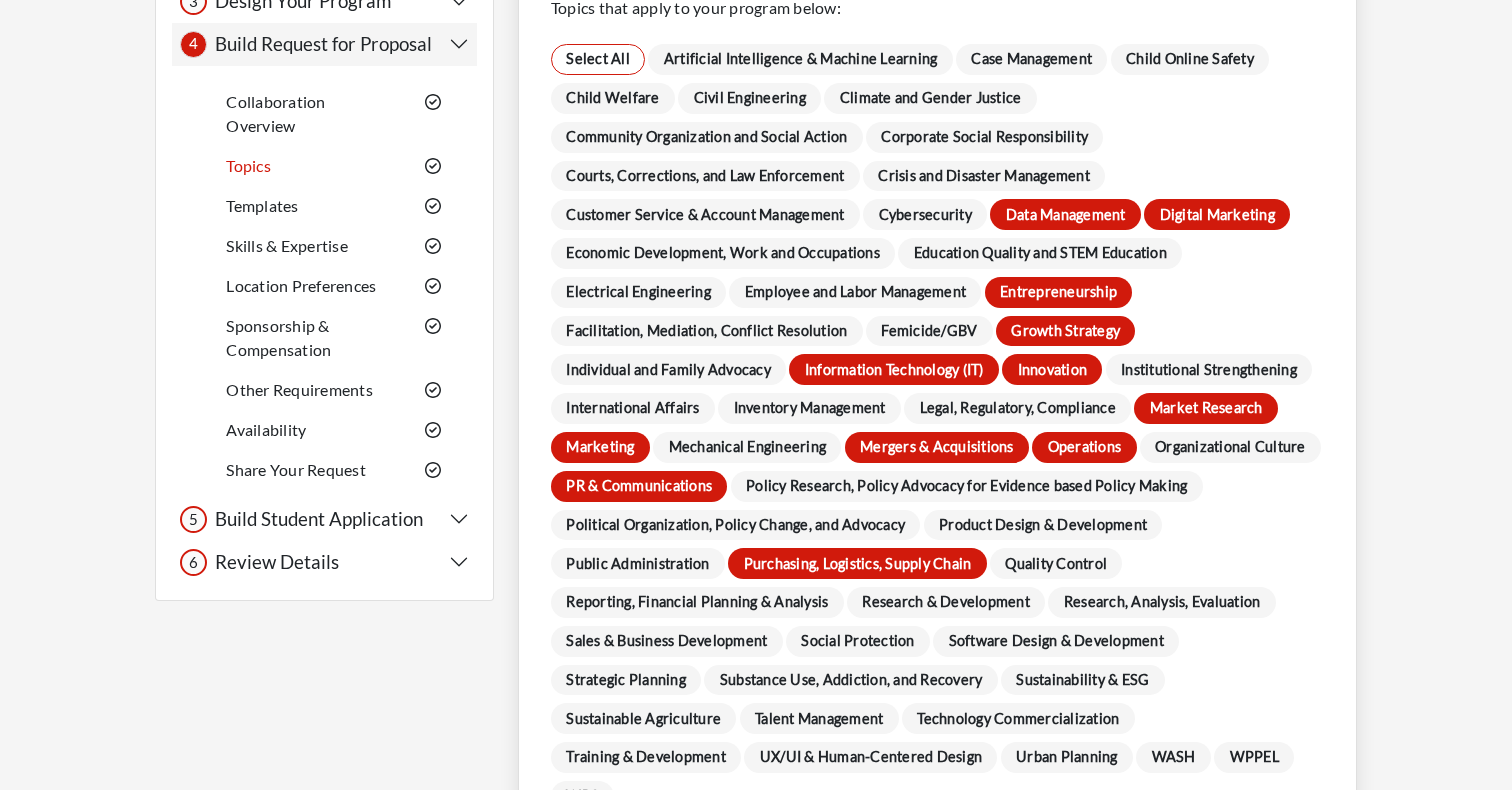 scroll, scrollTop: 298, scrollLeft: 0, axis: vertical 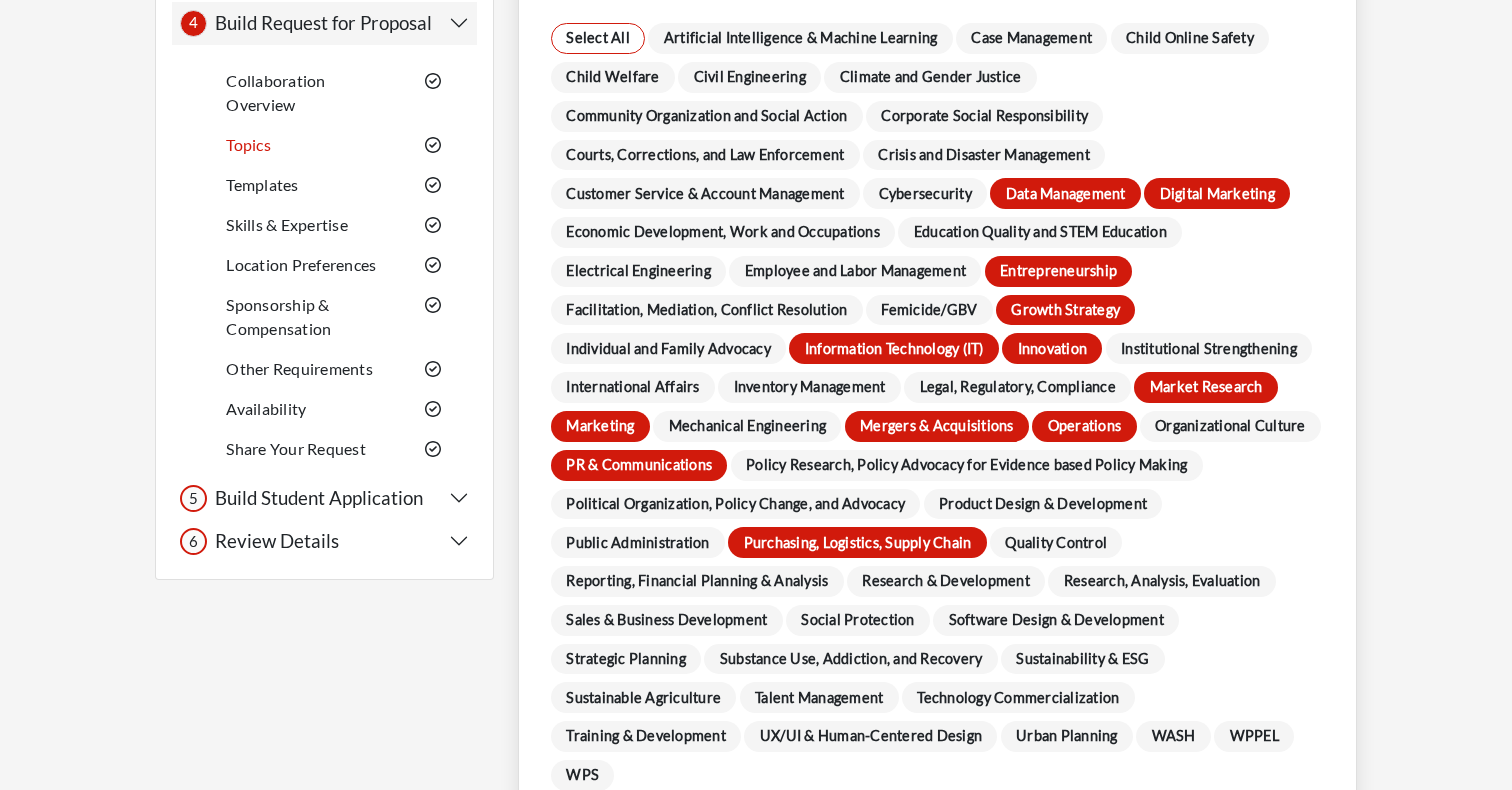 click on "Reporting, Financial Planning & Analysis" at bounding box center (697, 581) 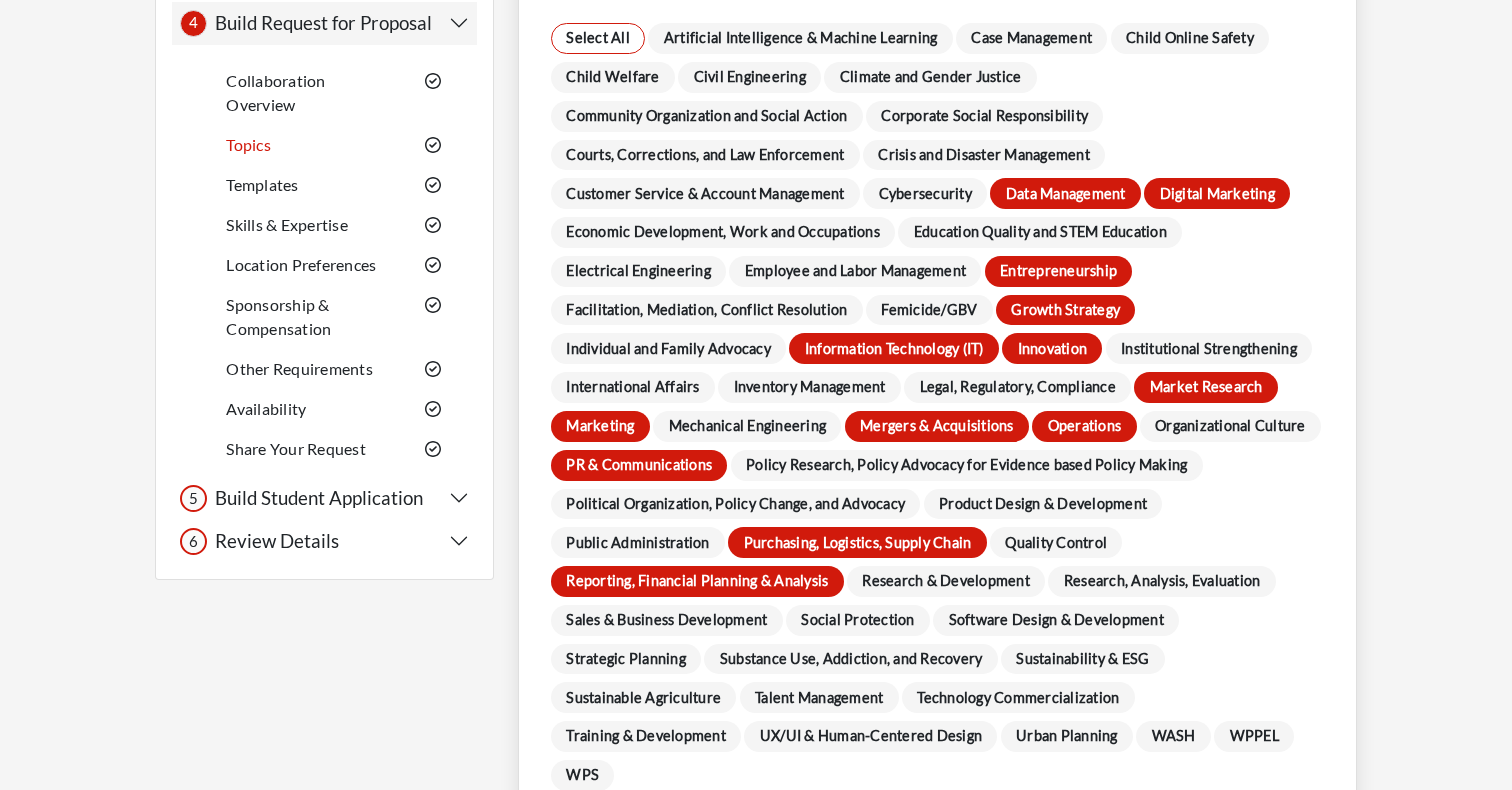 click on "Research, Analysis, Evaluation" at bounding box center [1161, 581] 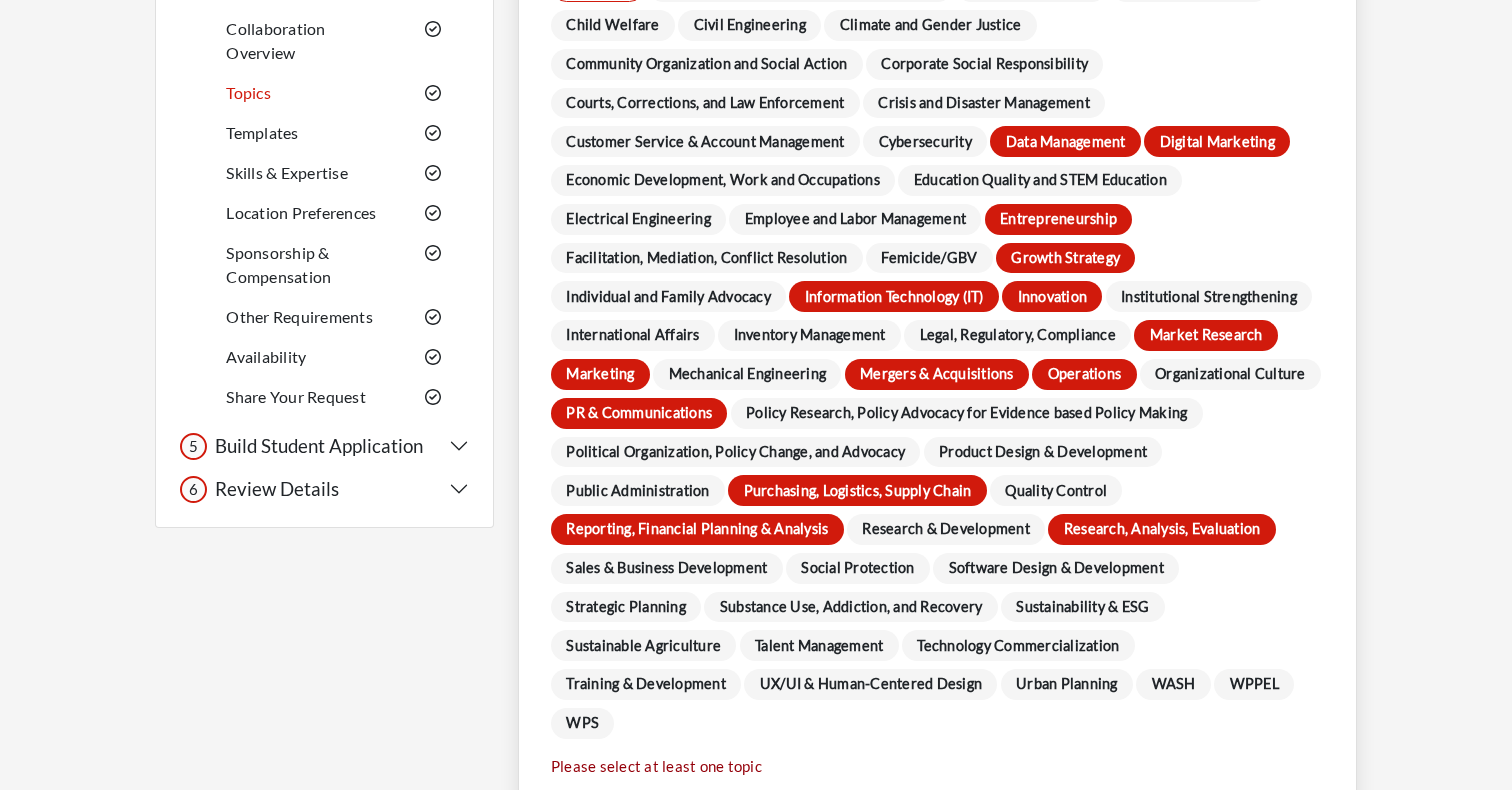 scroll, scrollTop: 355, scrollLeft: 0, axis: vertical 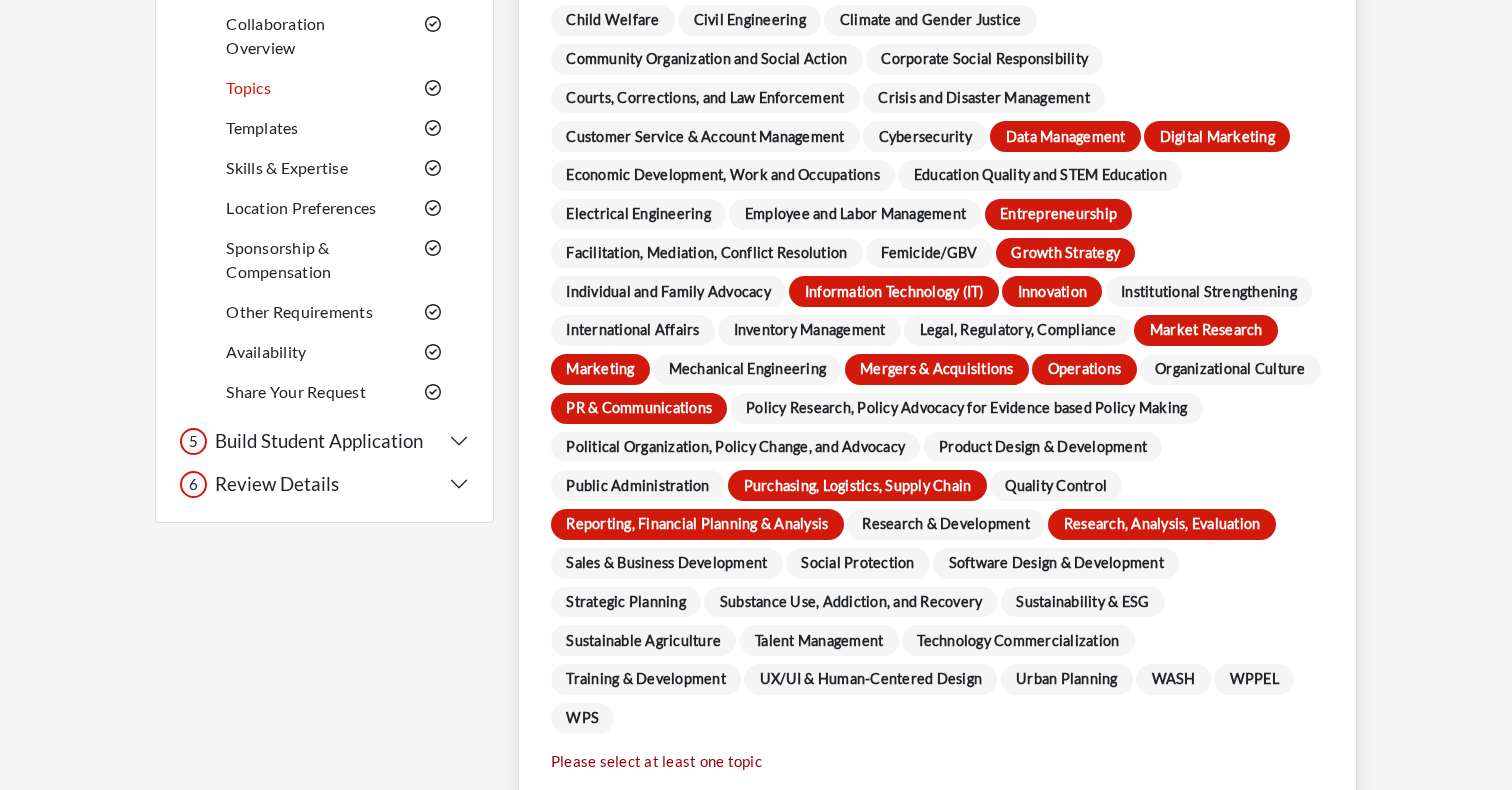click on "Sales & Business Development" at bounding box center [667, 563] 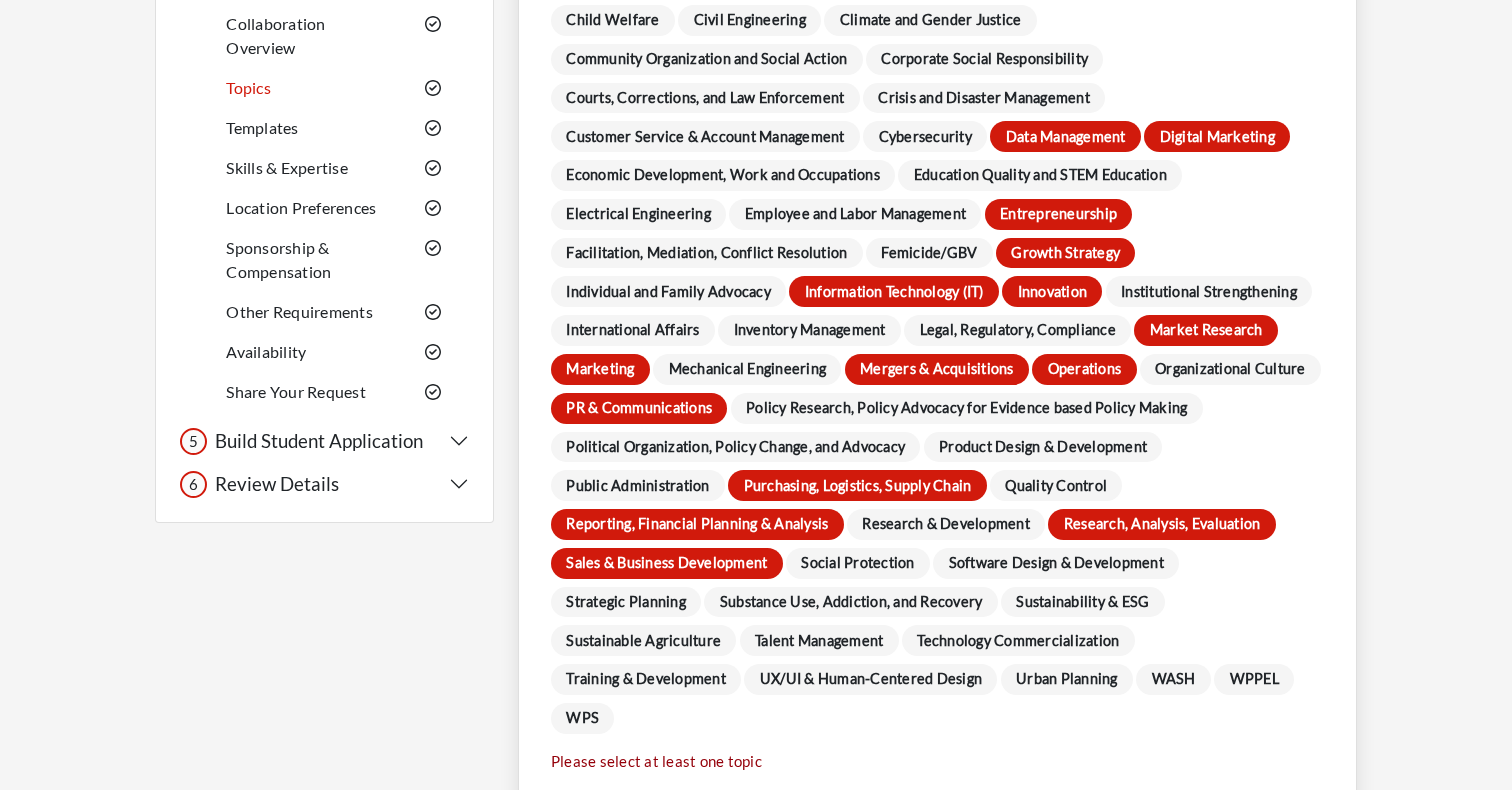 click on "Strategic Planning" at bounding box center [626, 602] 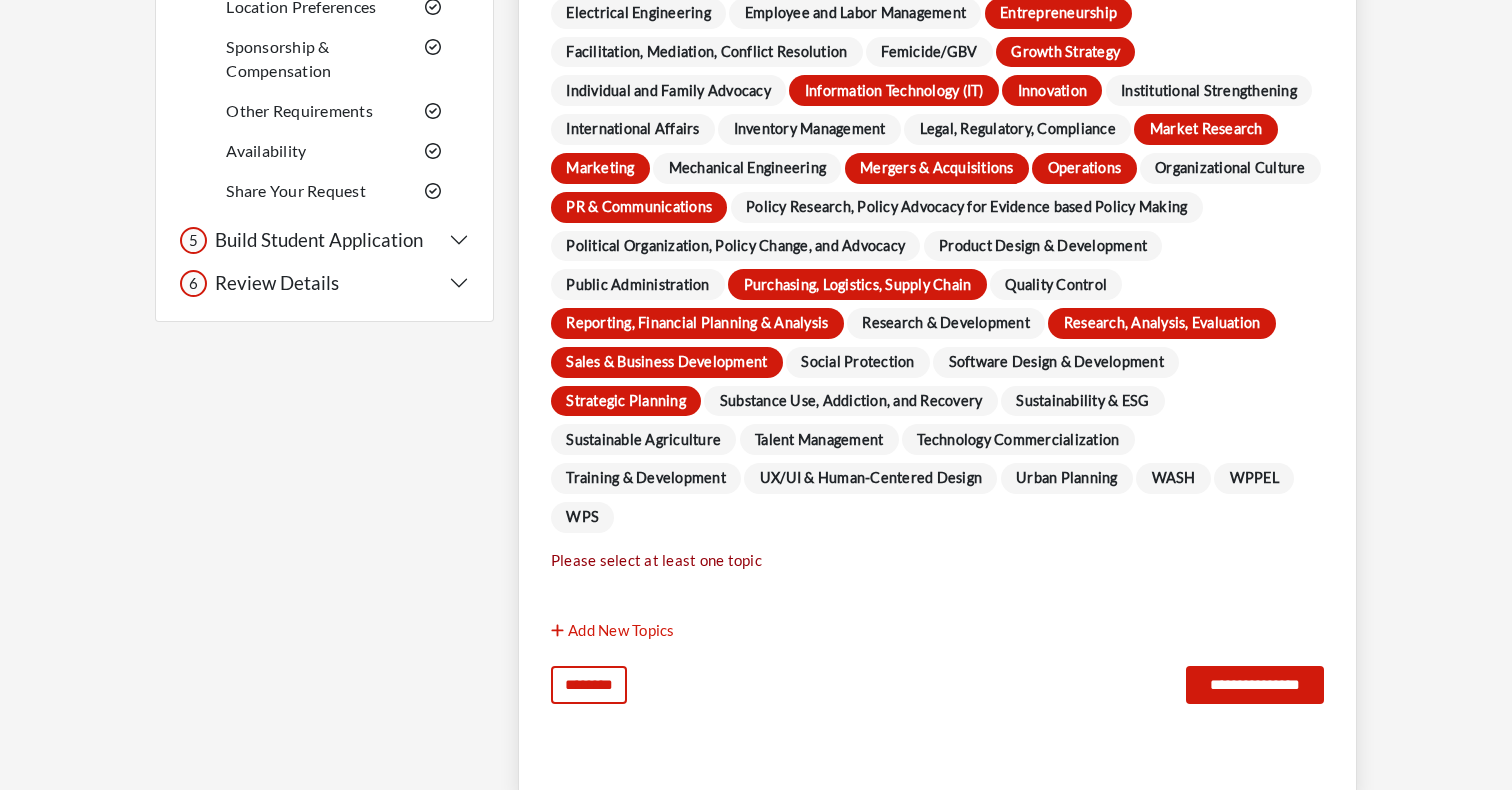 scroll, scrollTop: 576, scrollLeft: 0, axis: vertical 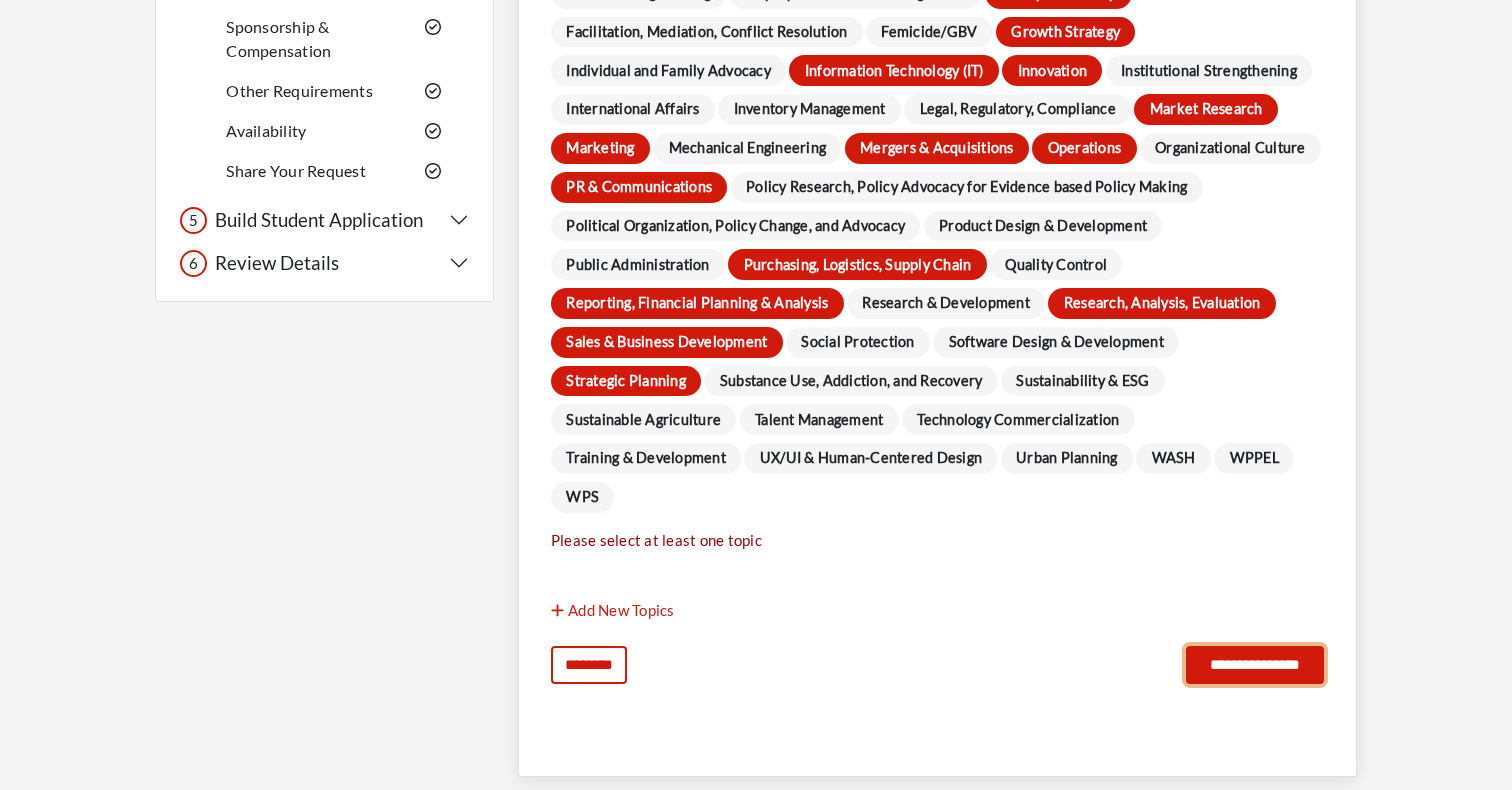 click on "**********" at bounding box center (1255, 665) 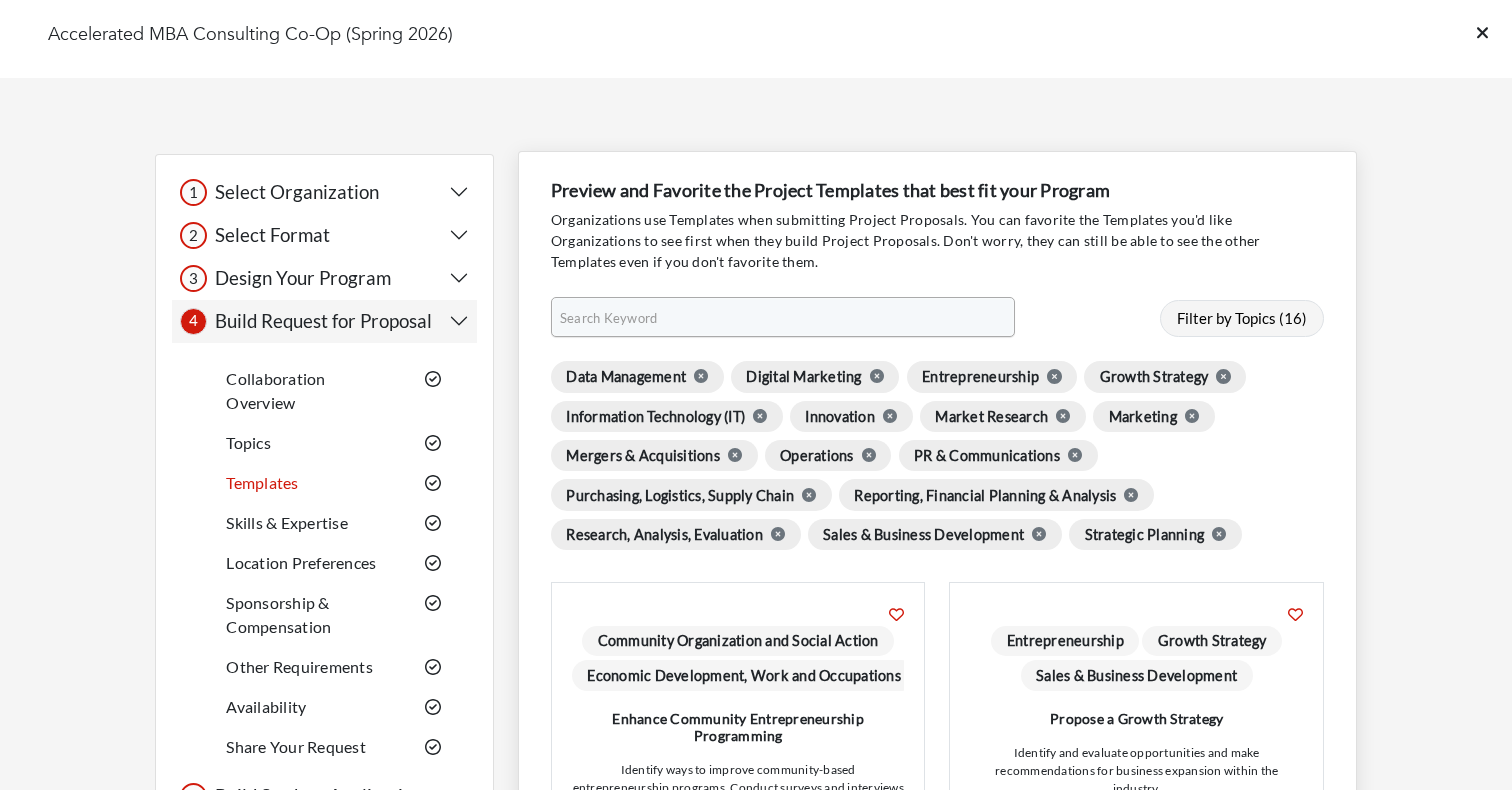 scroll, scrollTop: 497, scrollLeft: 0, axis: vertical 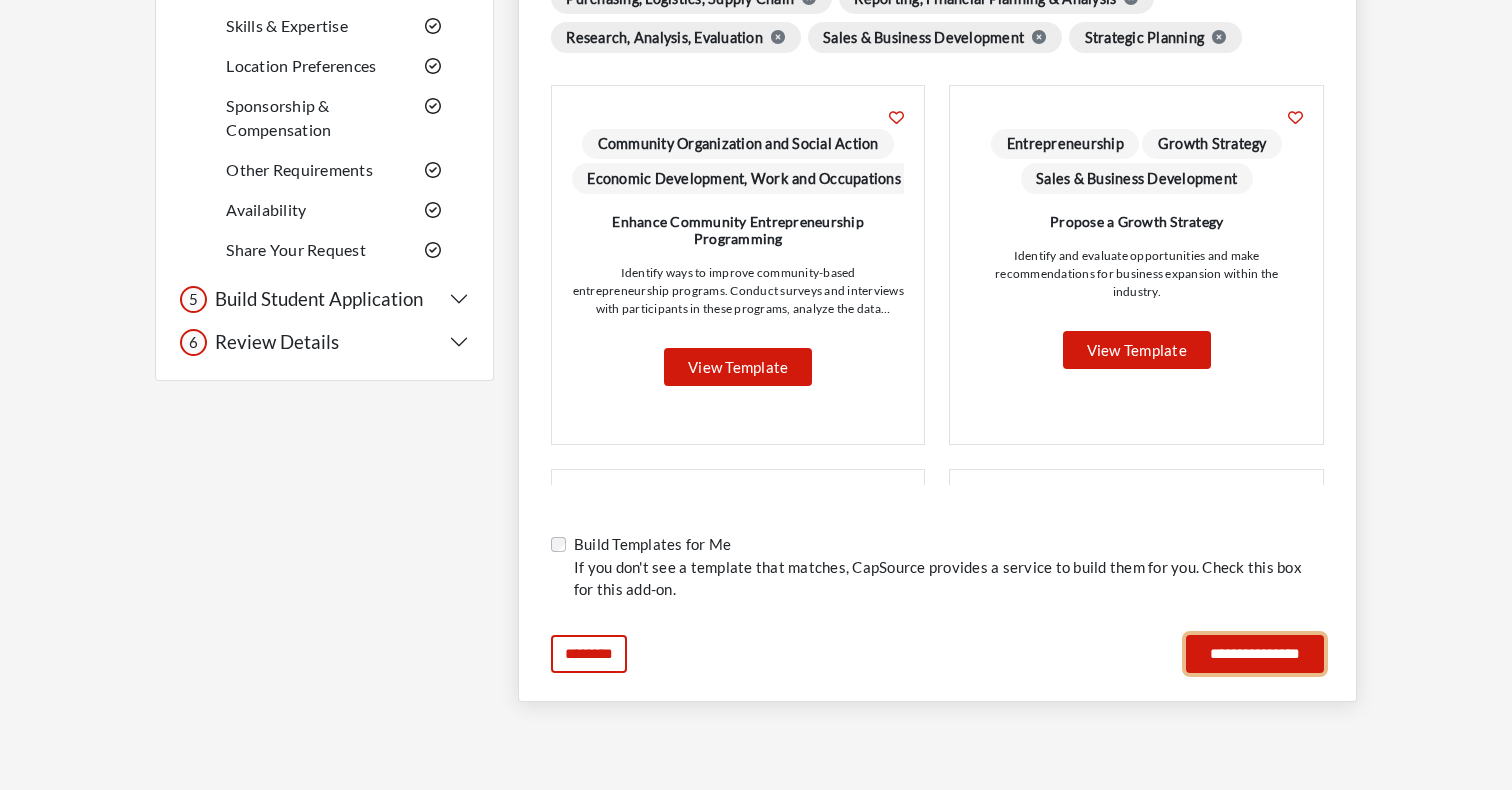 click on "**********" at bounding box center (1255, 654) 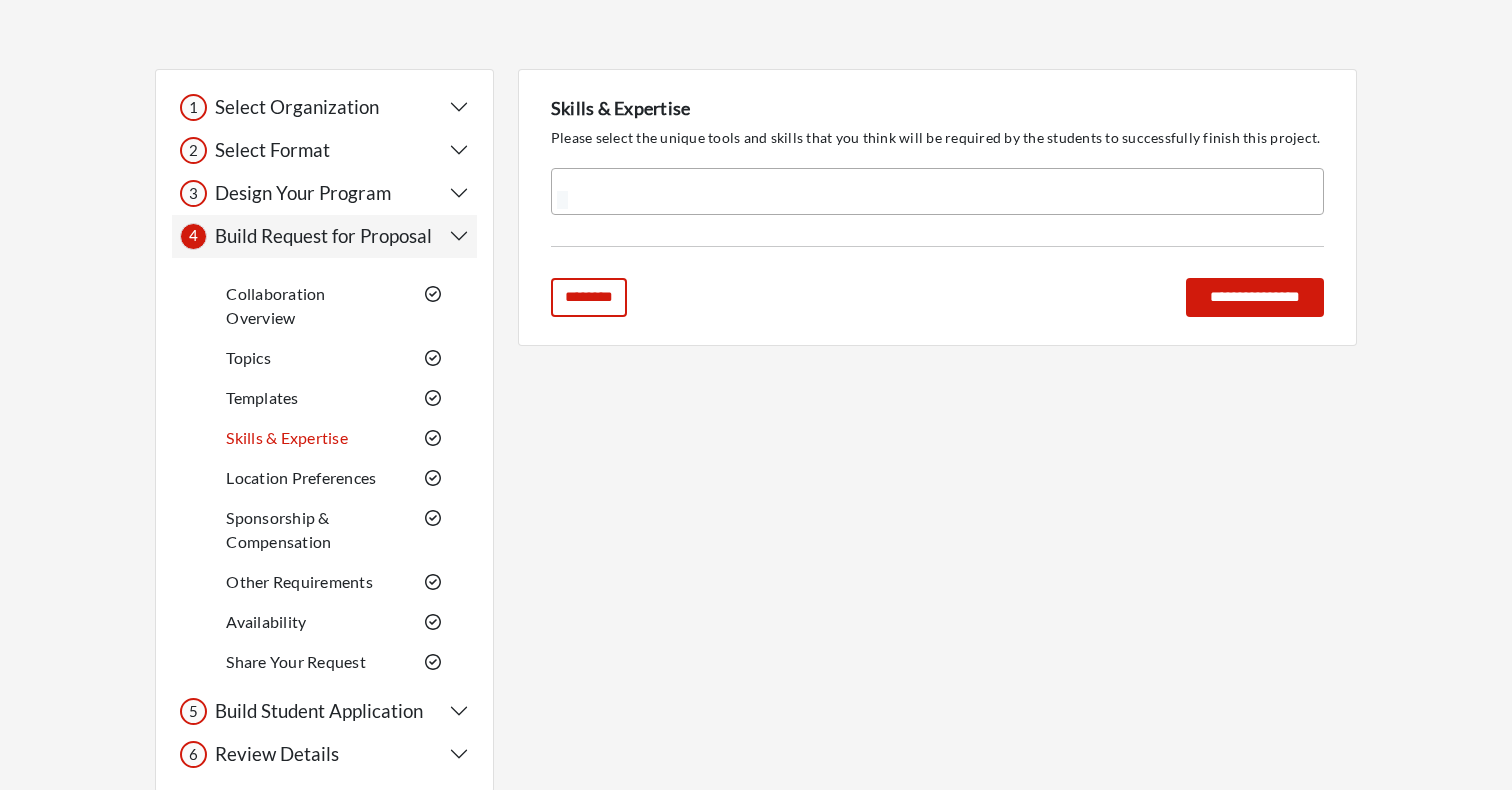 scroll, scrollTop: 0, scrollLeft: 0, axis: both 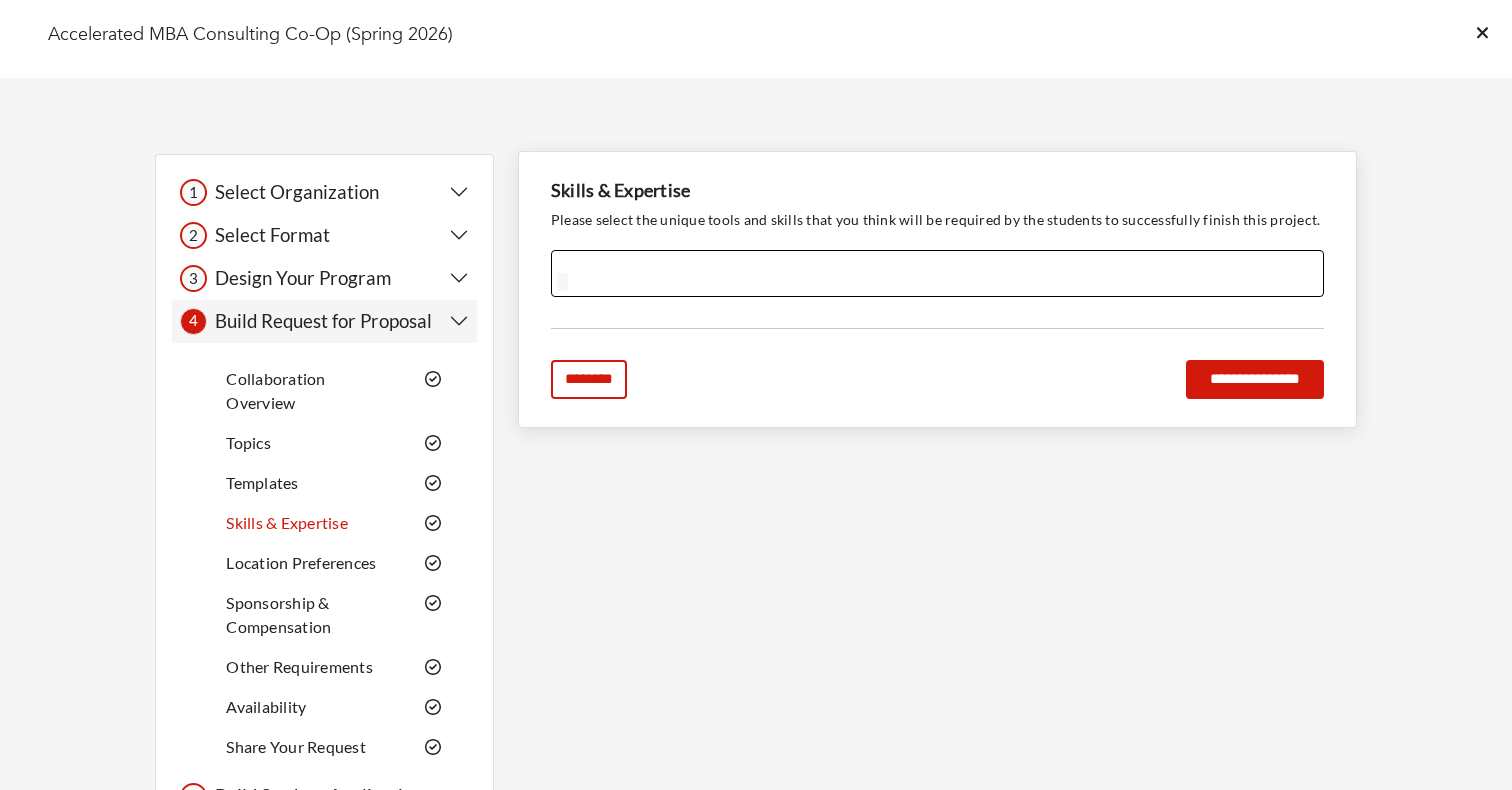 click at bounding box center (937, 273) 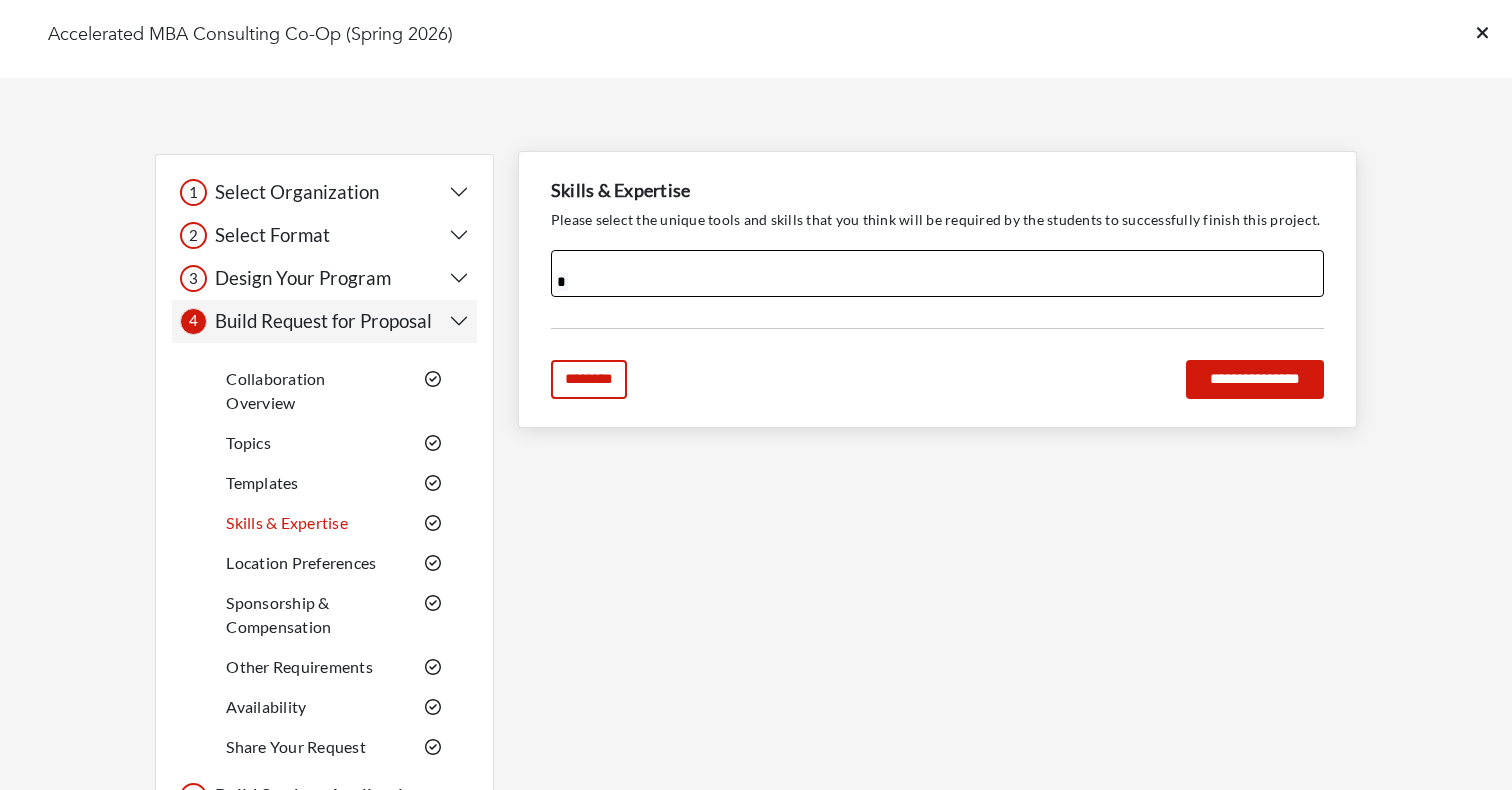 select on "**********" 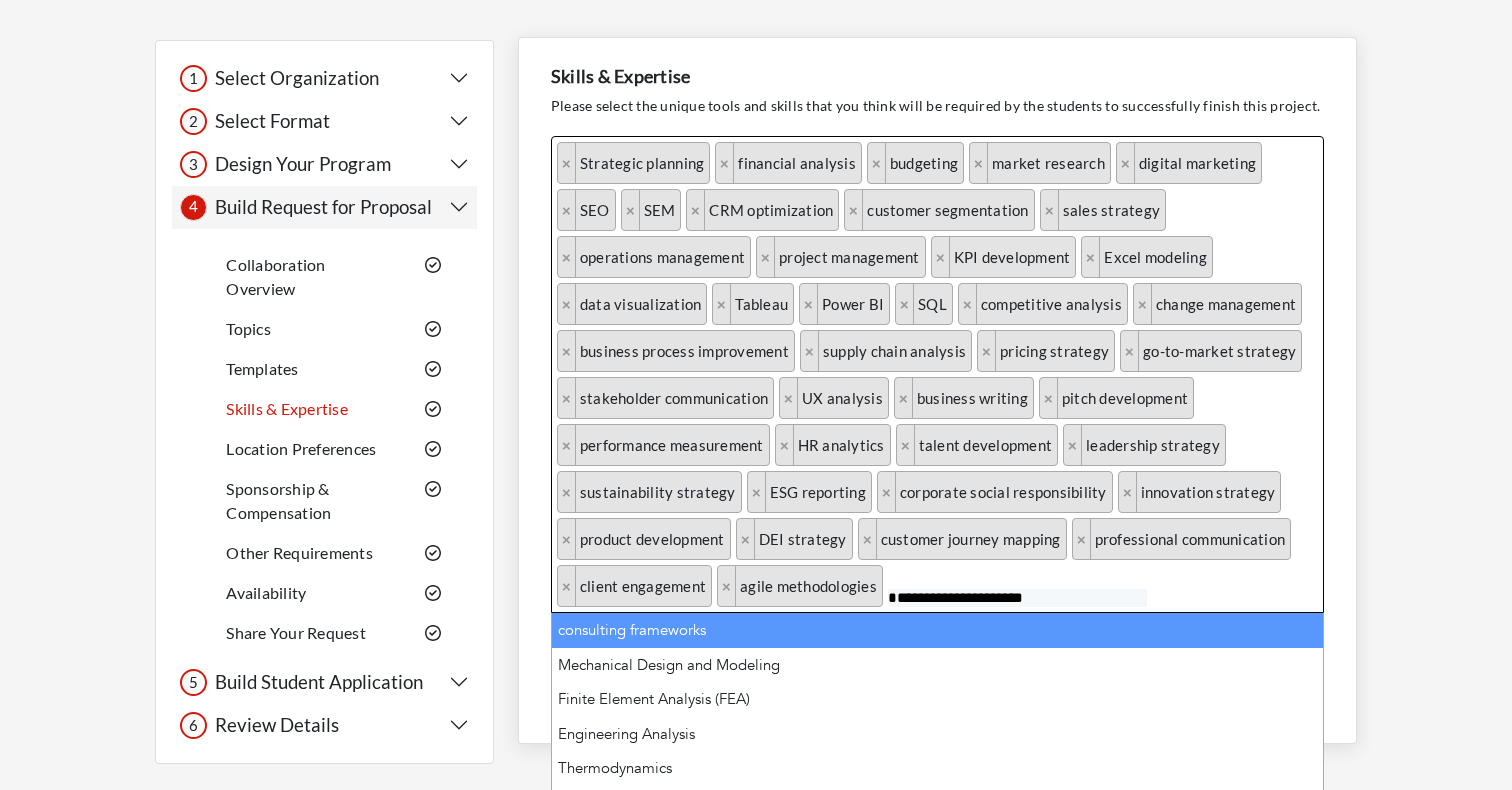 scroll, scrollTop: 175, scrollLeft: 0, axis: vertical 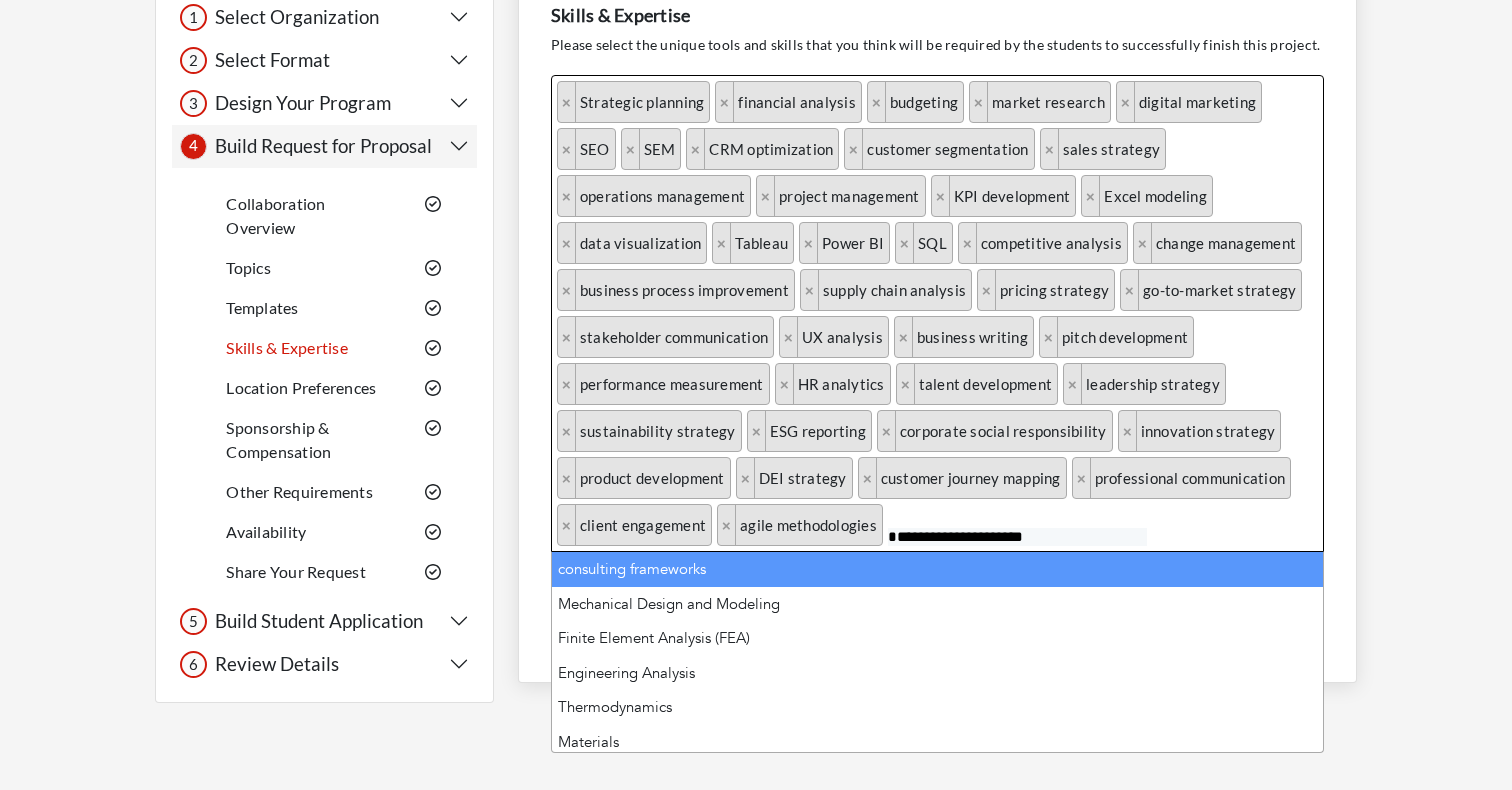 type 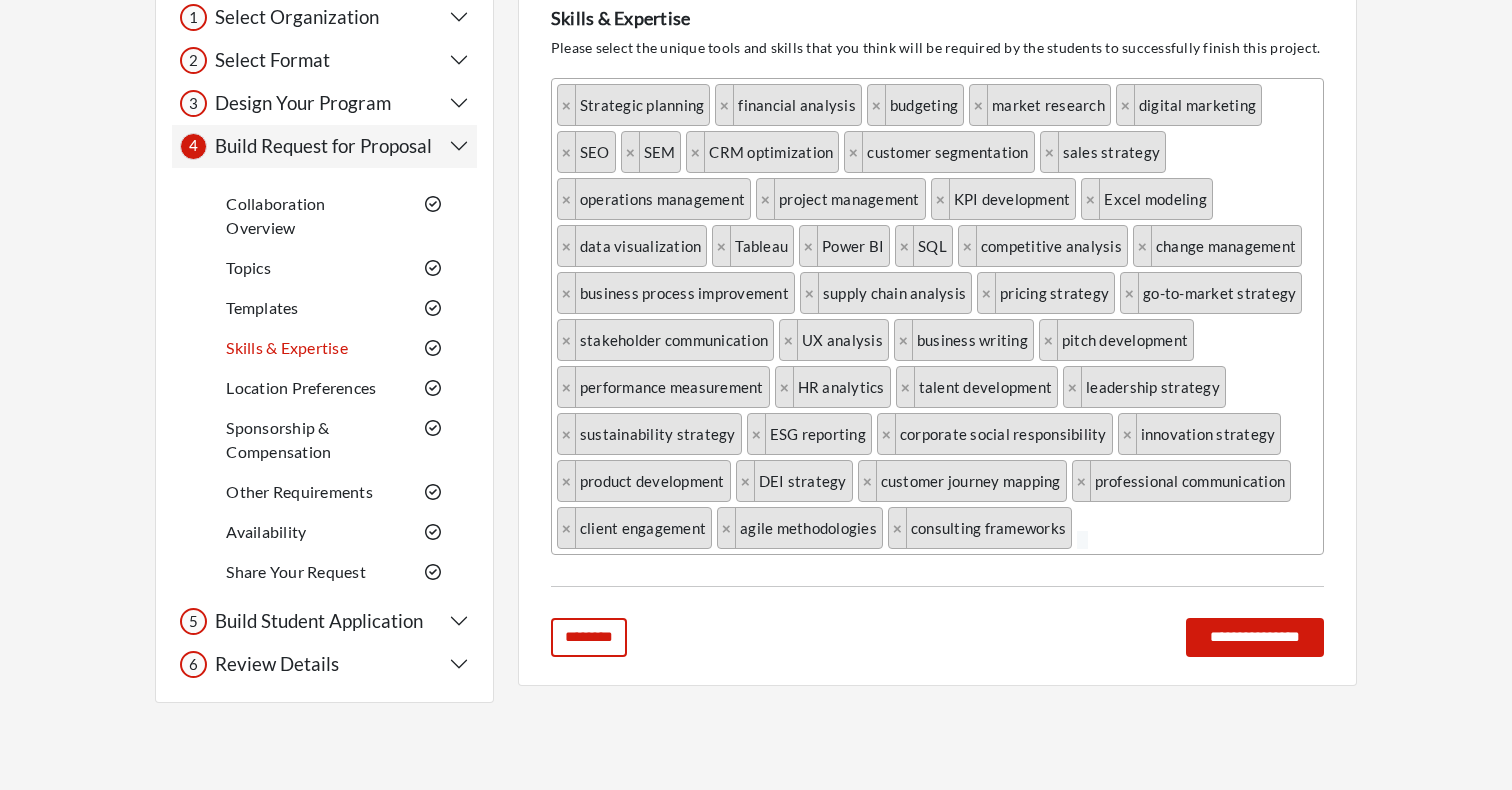 click on "Accelerated MBA Consulting Co-Op (Spring 2026)
1
1
Select Organization
Select Organization
2
2
Select Format
Select Format" at bounding box center (756, 264) 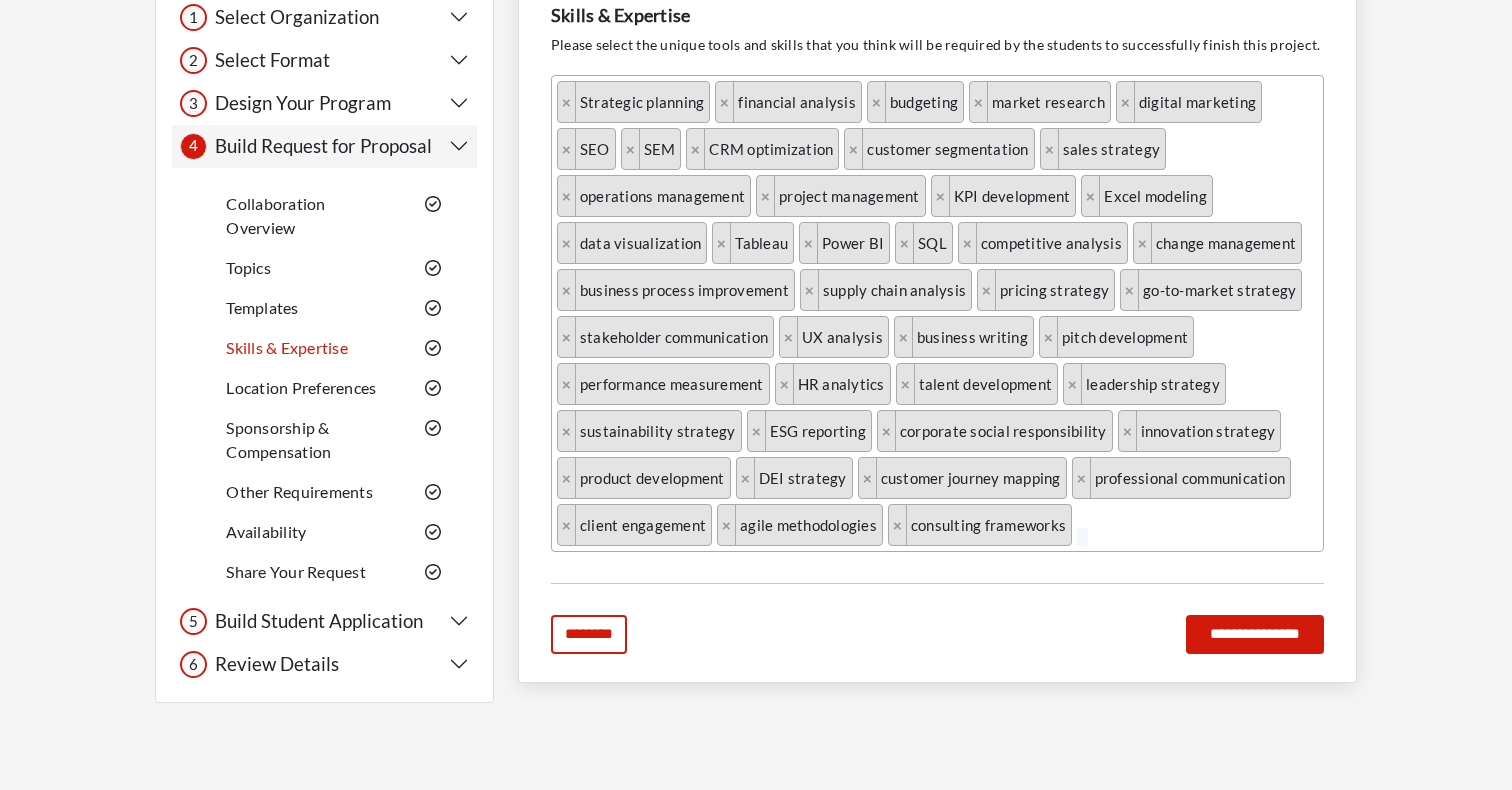 click on "**********" at bounding box center (937, 329) 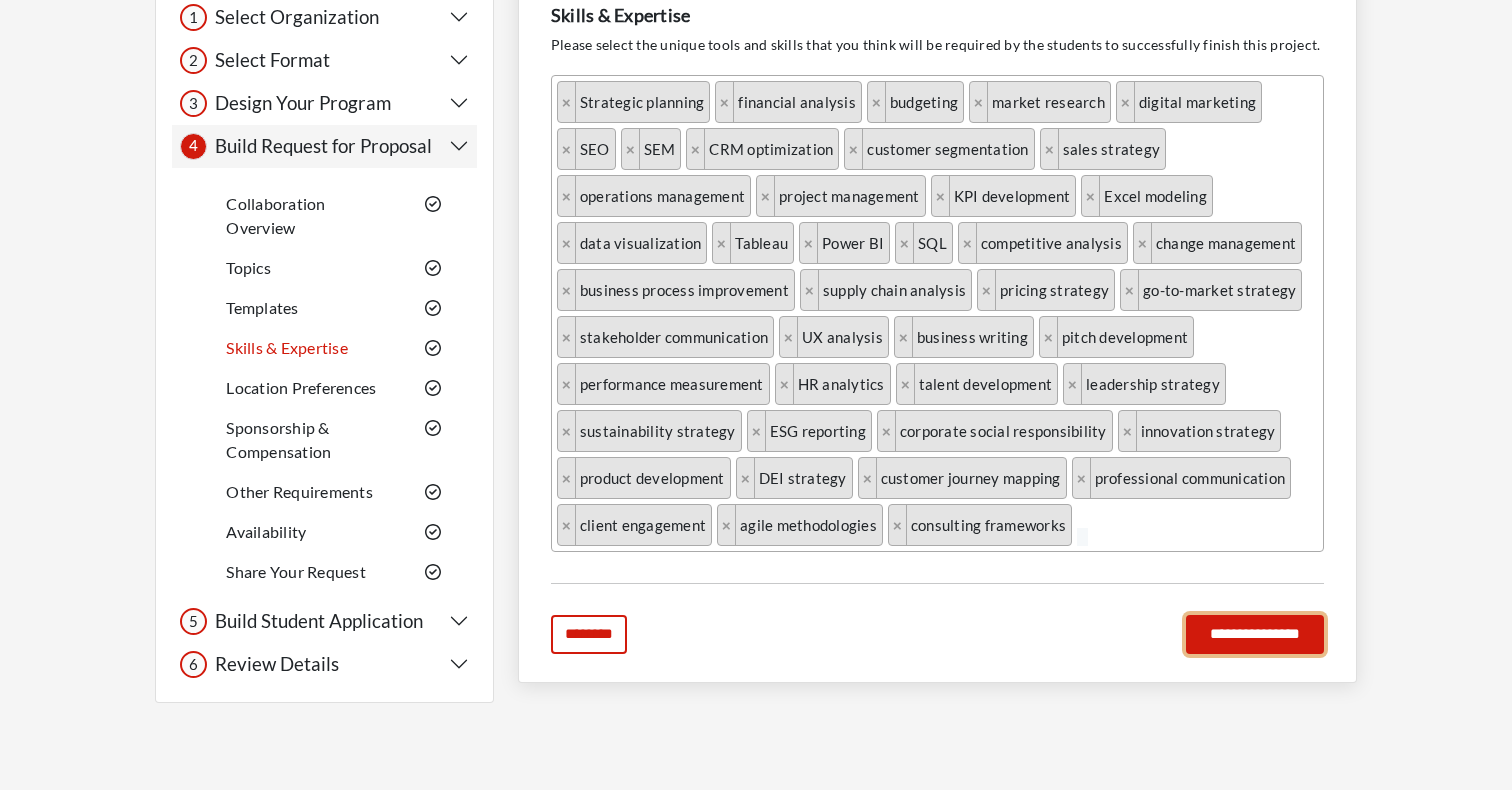 click on "**********" at bounding box center [1255, 634] 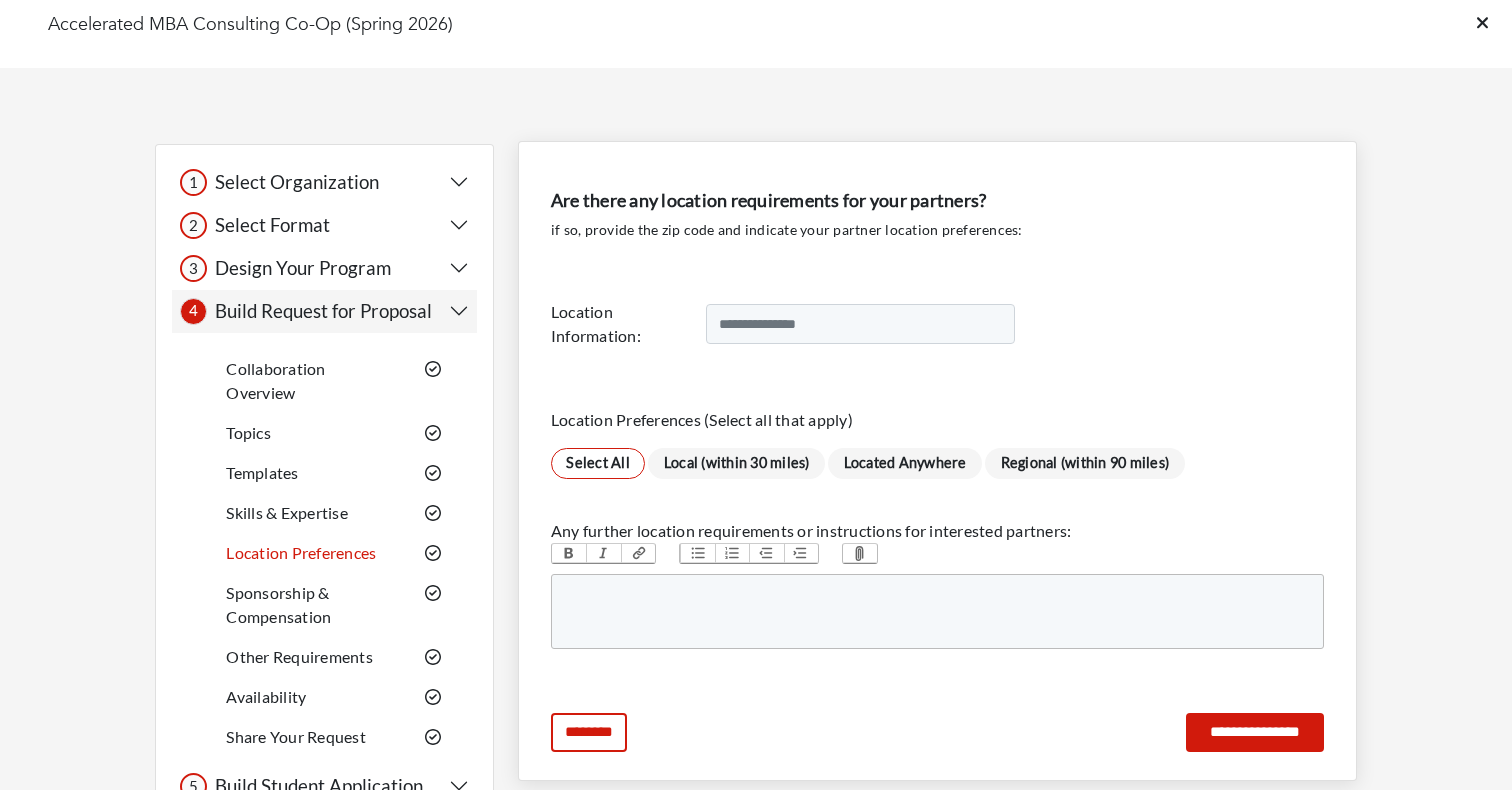scroll, scrollTop: 0, scrollLeft: 0, axis: both 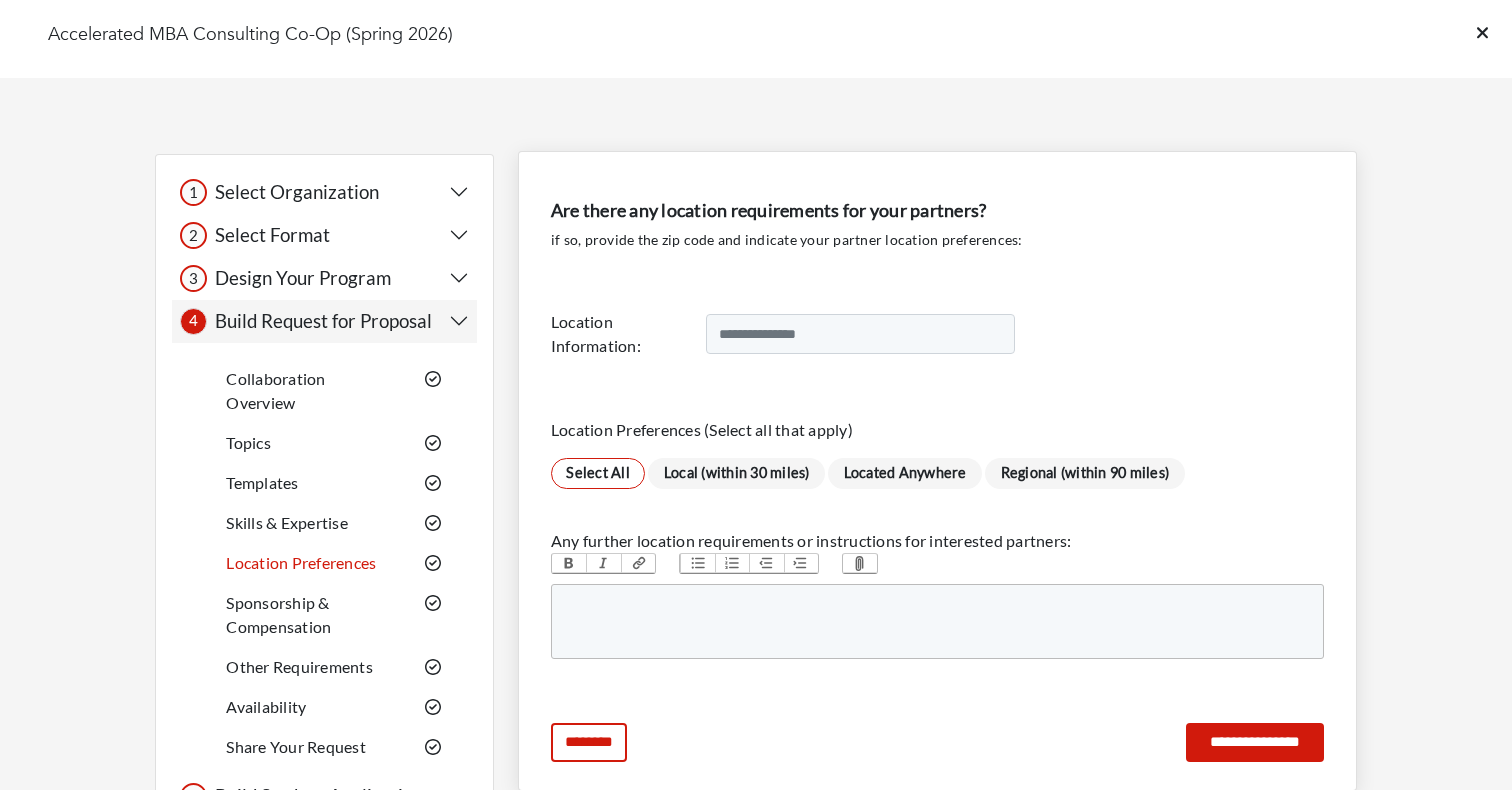 click on "Regional (within 90 miles)" at bounding box center [1084, 473] 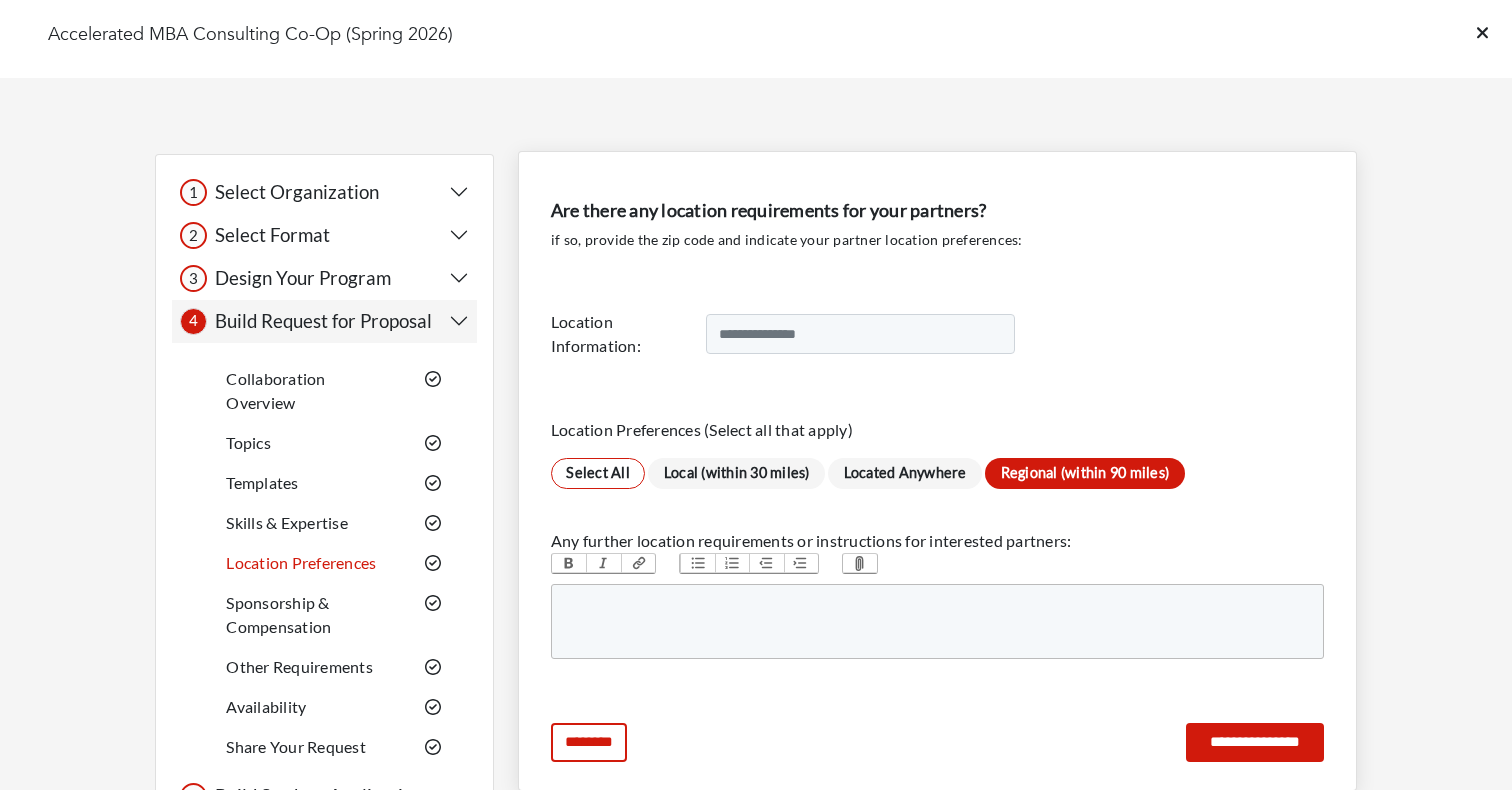 click on "Located Anywhere" at bounding box center [905, 473] 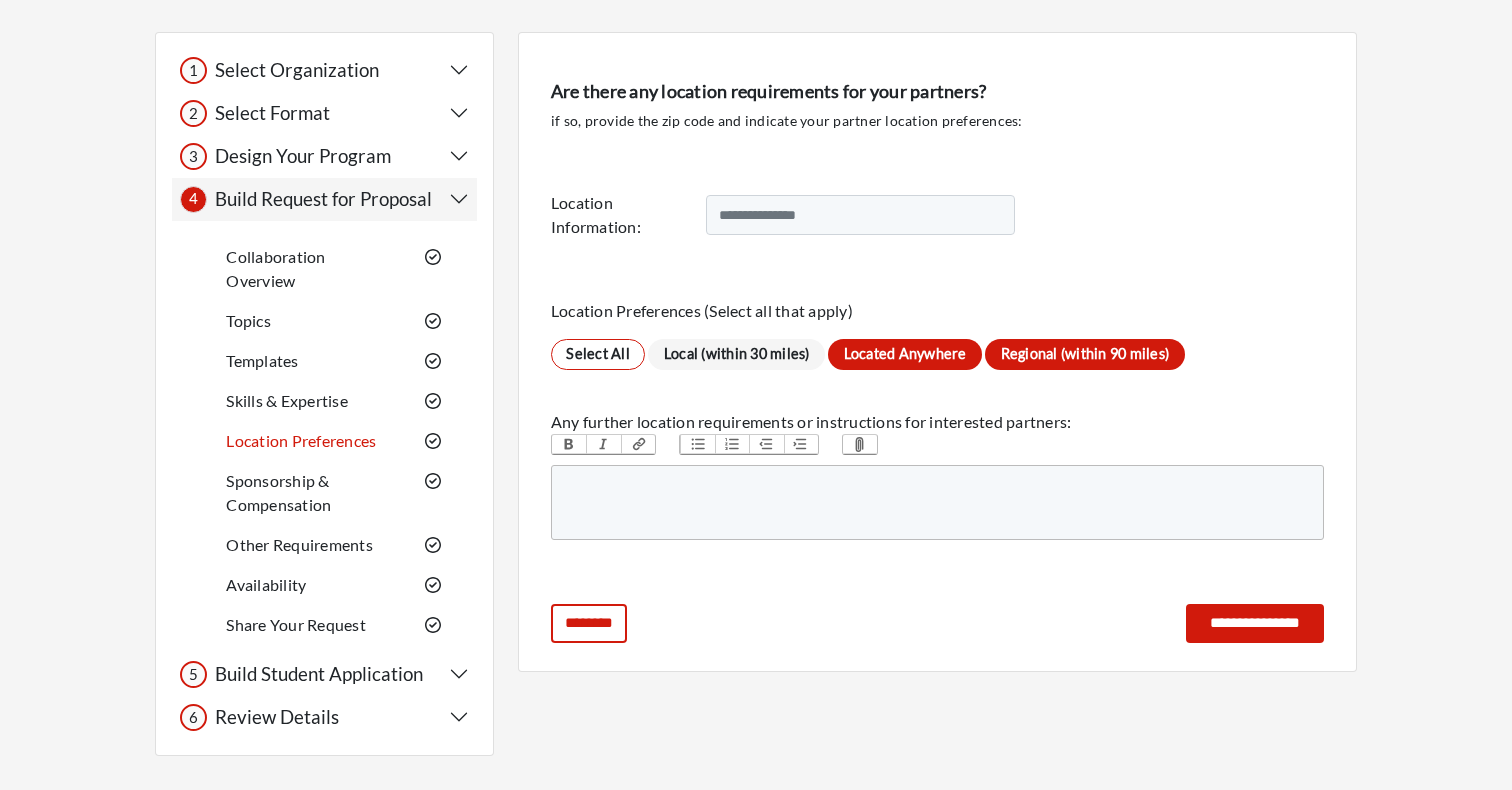 scroll, scrollTop: 175, scrollLeft: 0, axis: vertical 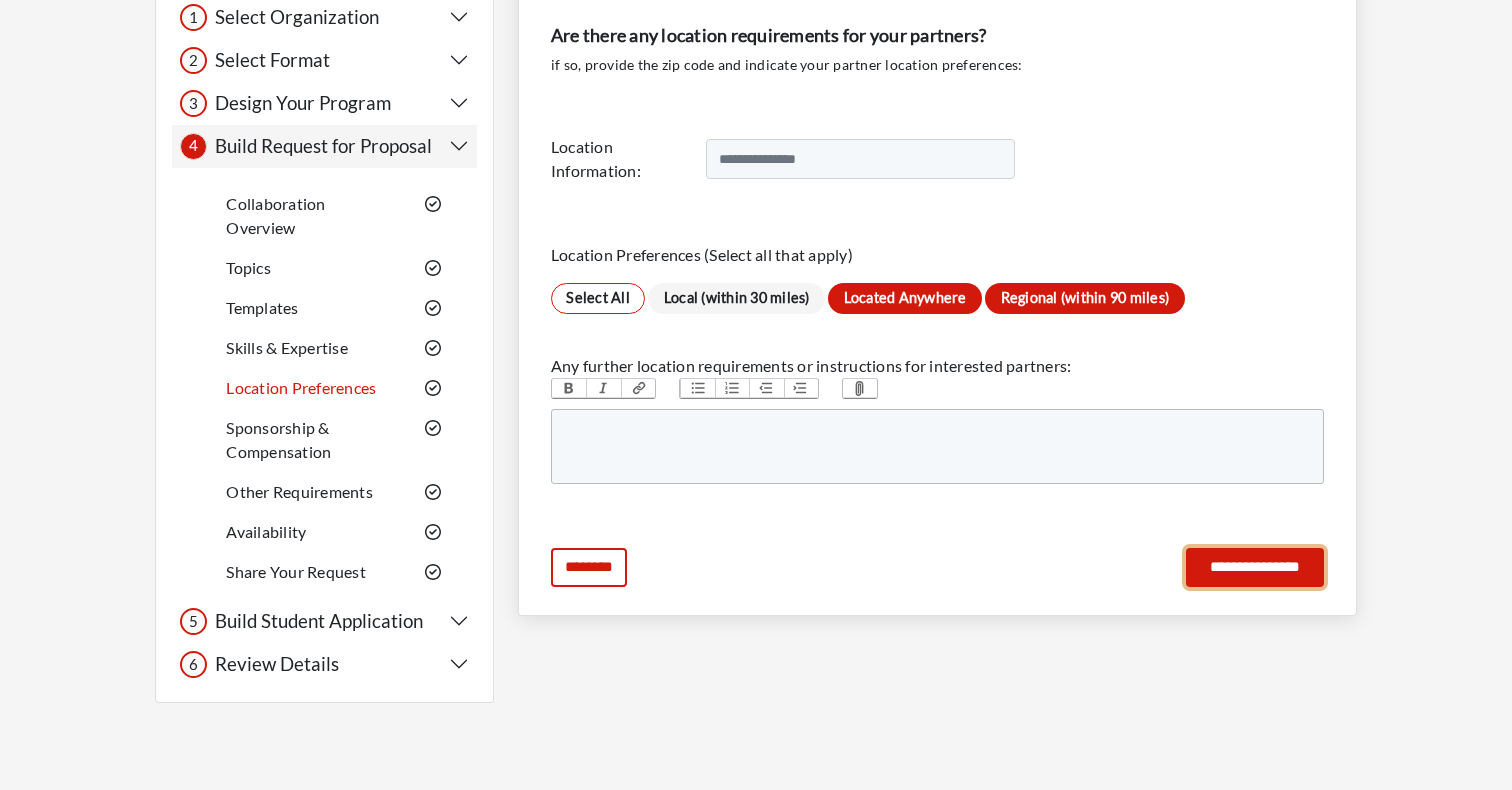 click on "**********" at bounding box center [1255, 567] 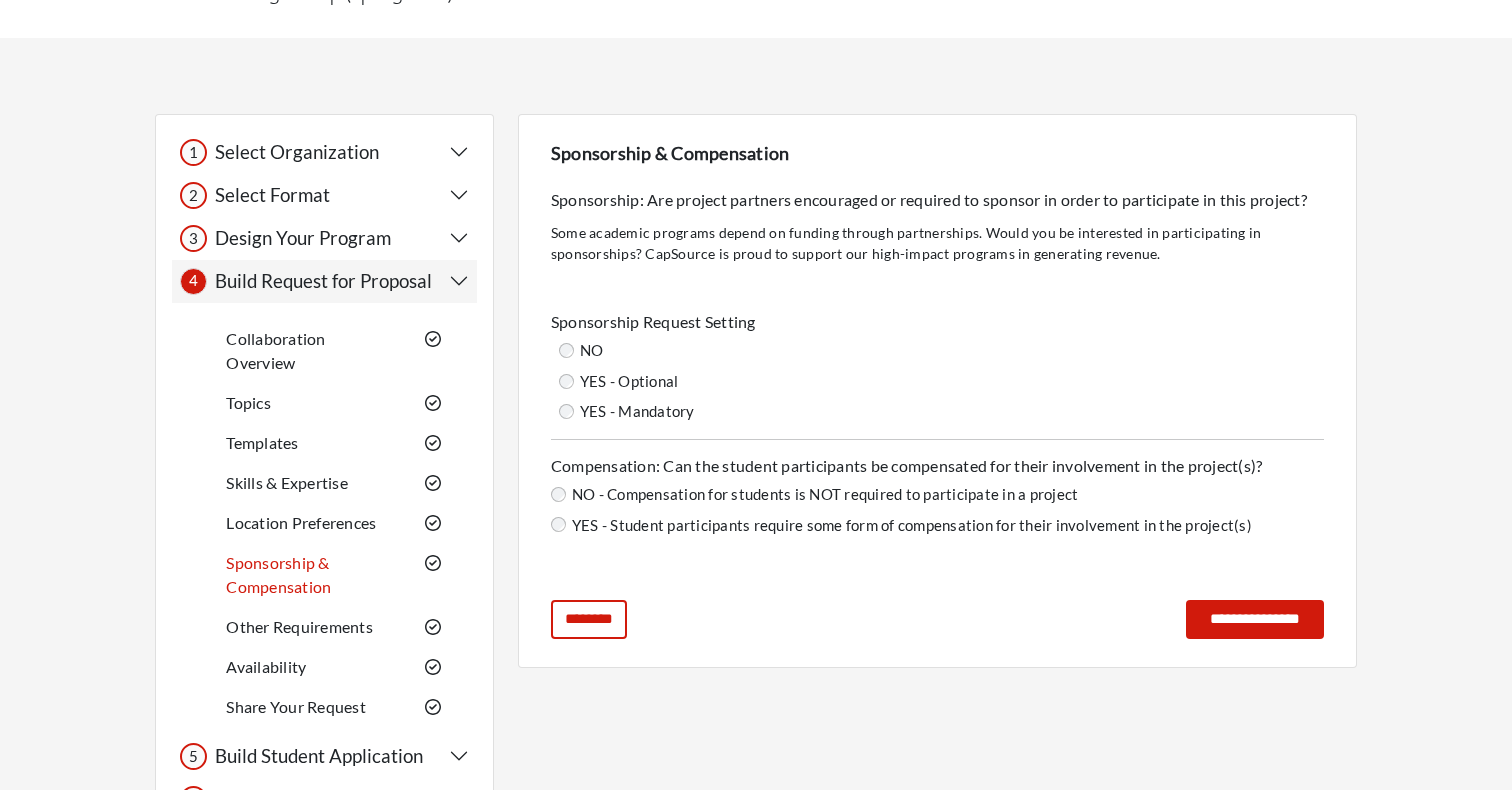 scroll, scrollTop: 0, scrollLeft: 0, axis: both 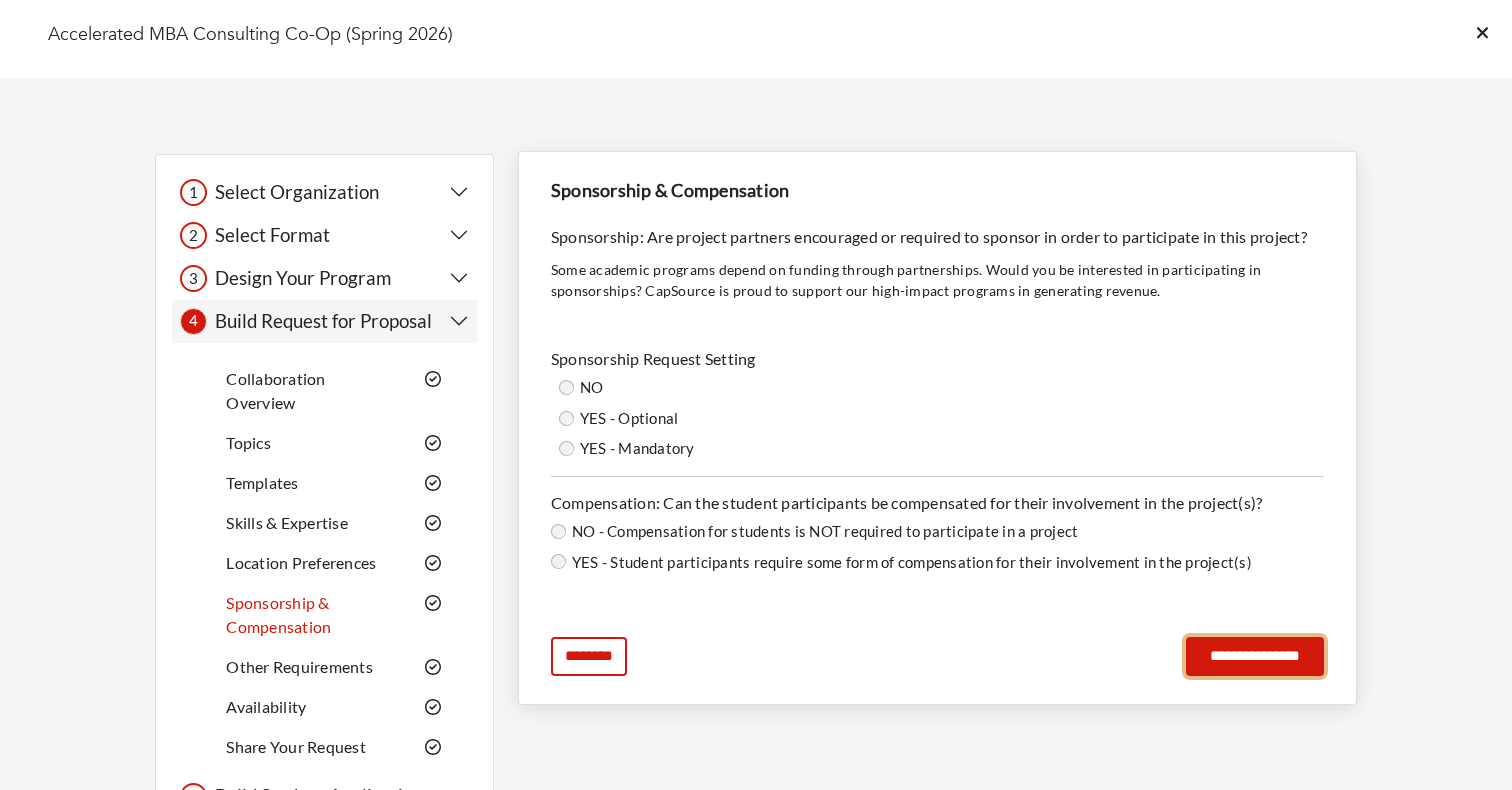 click on "**********" at bounding box center (1255, 656) 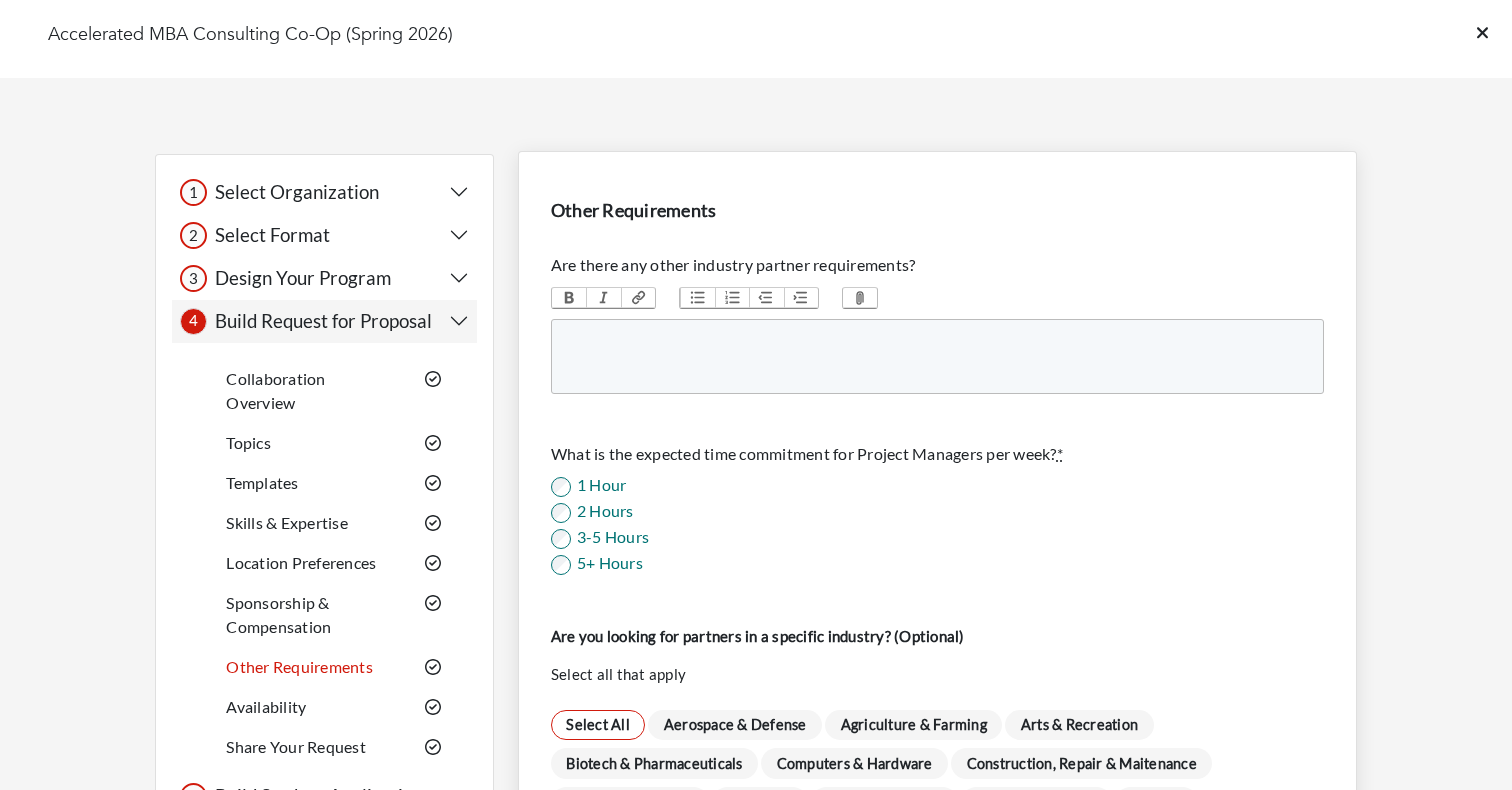 click at bounding box center [937, 356] 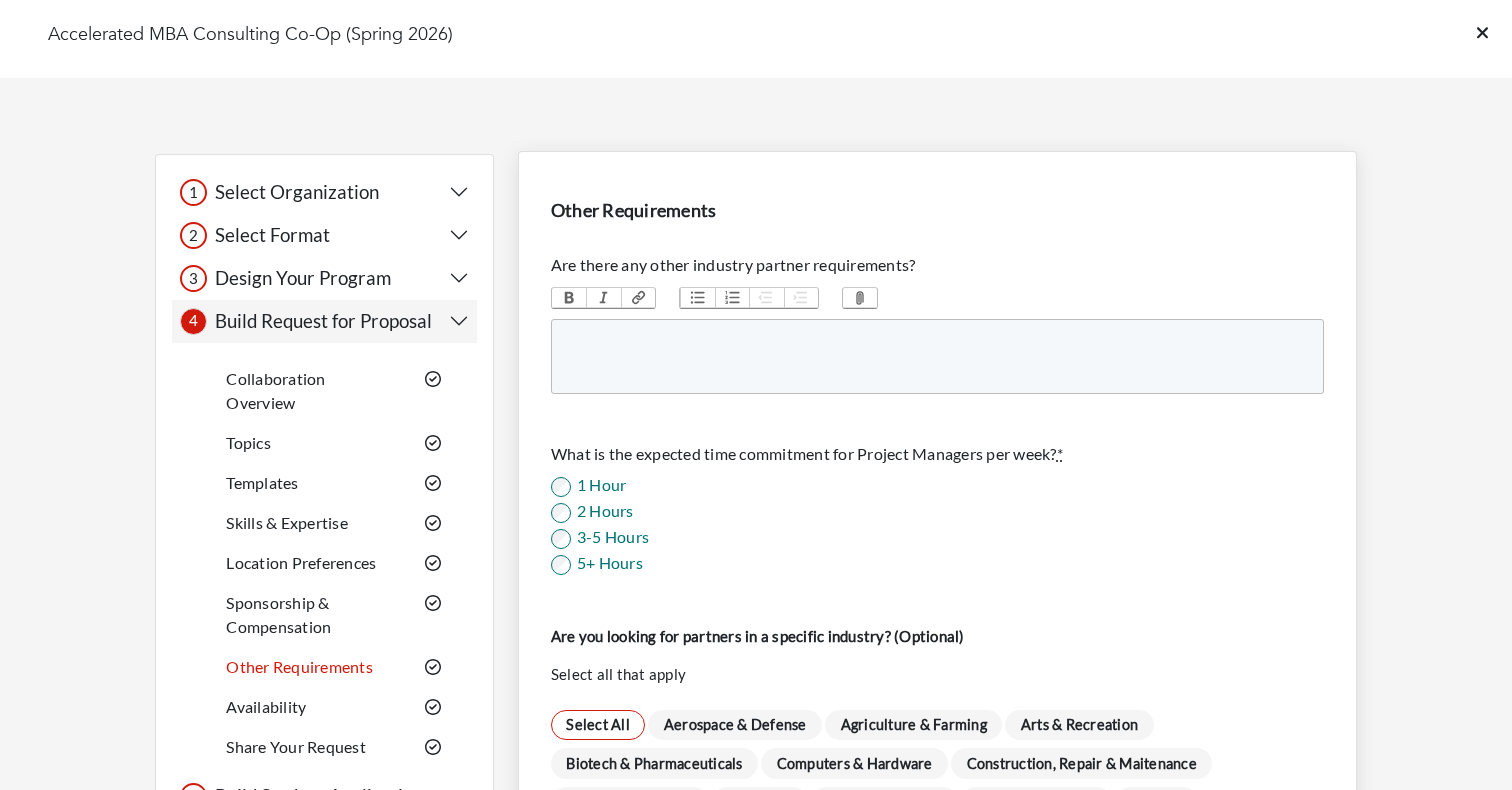 paste on "**********" 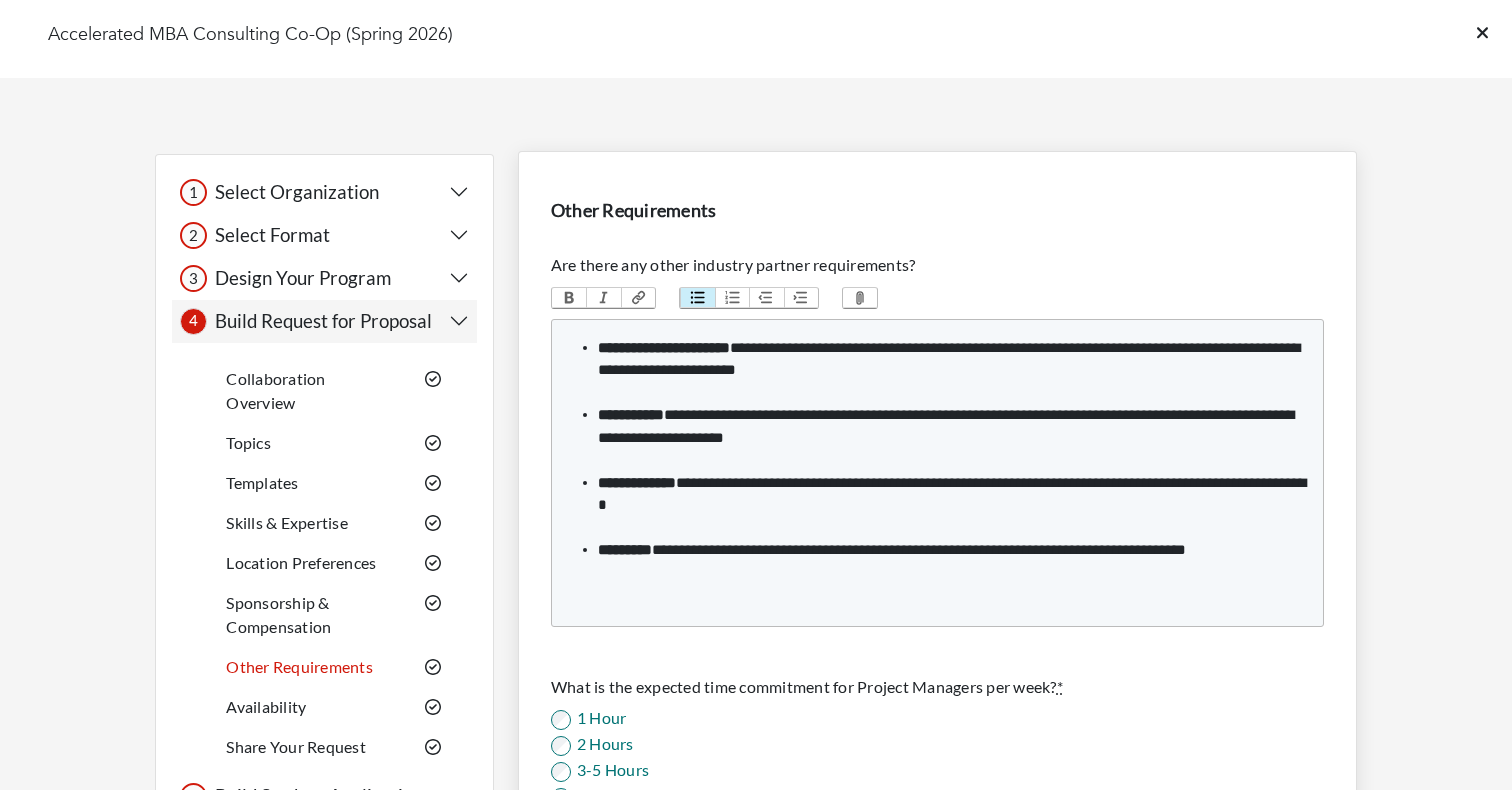 click at bounding box center (937, 589) 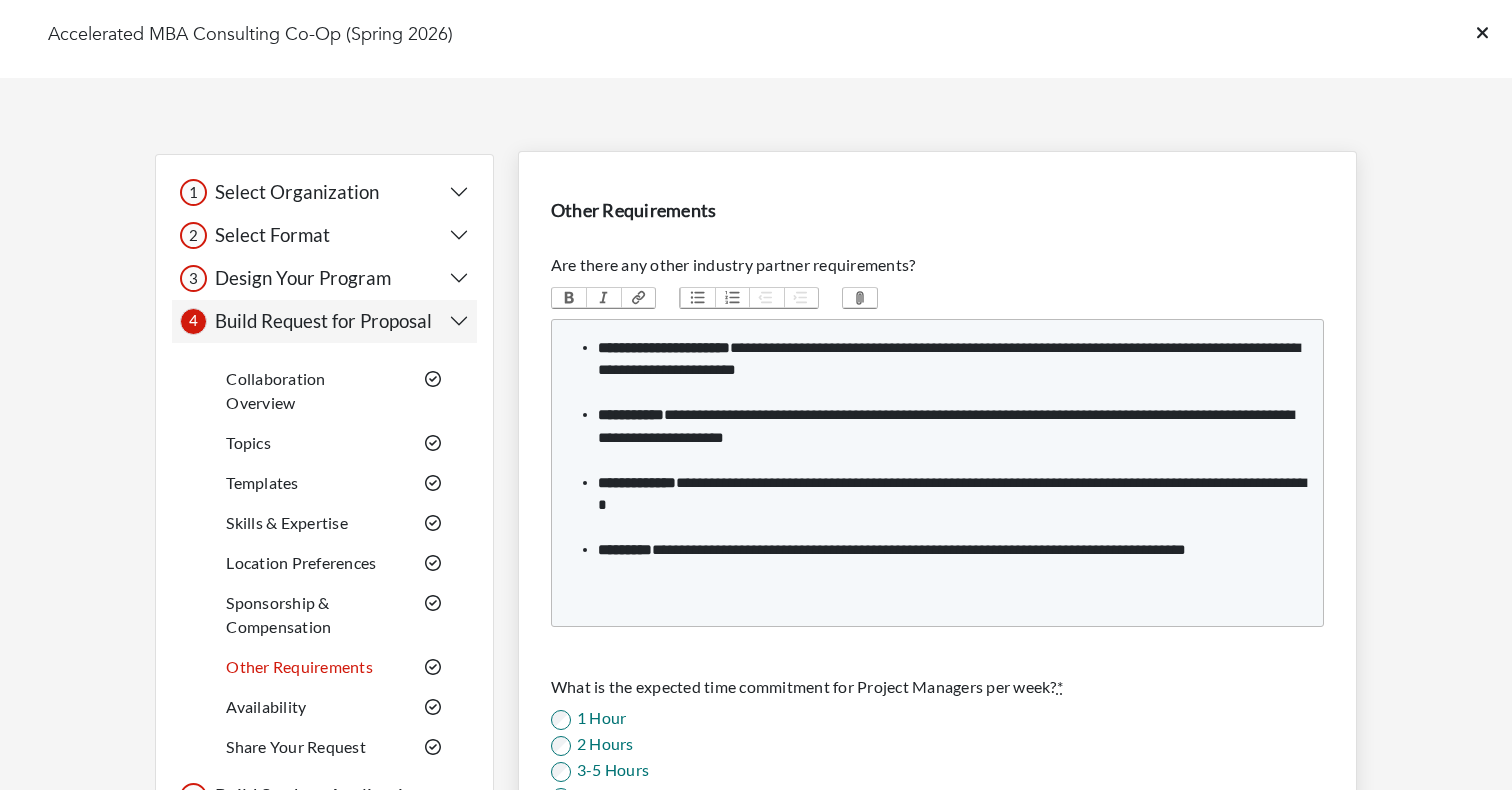 type on "**********" 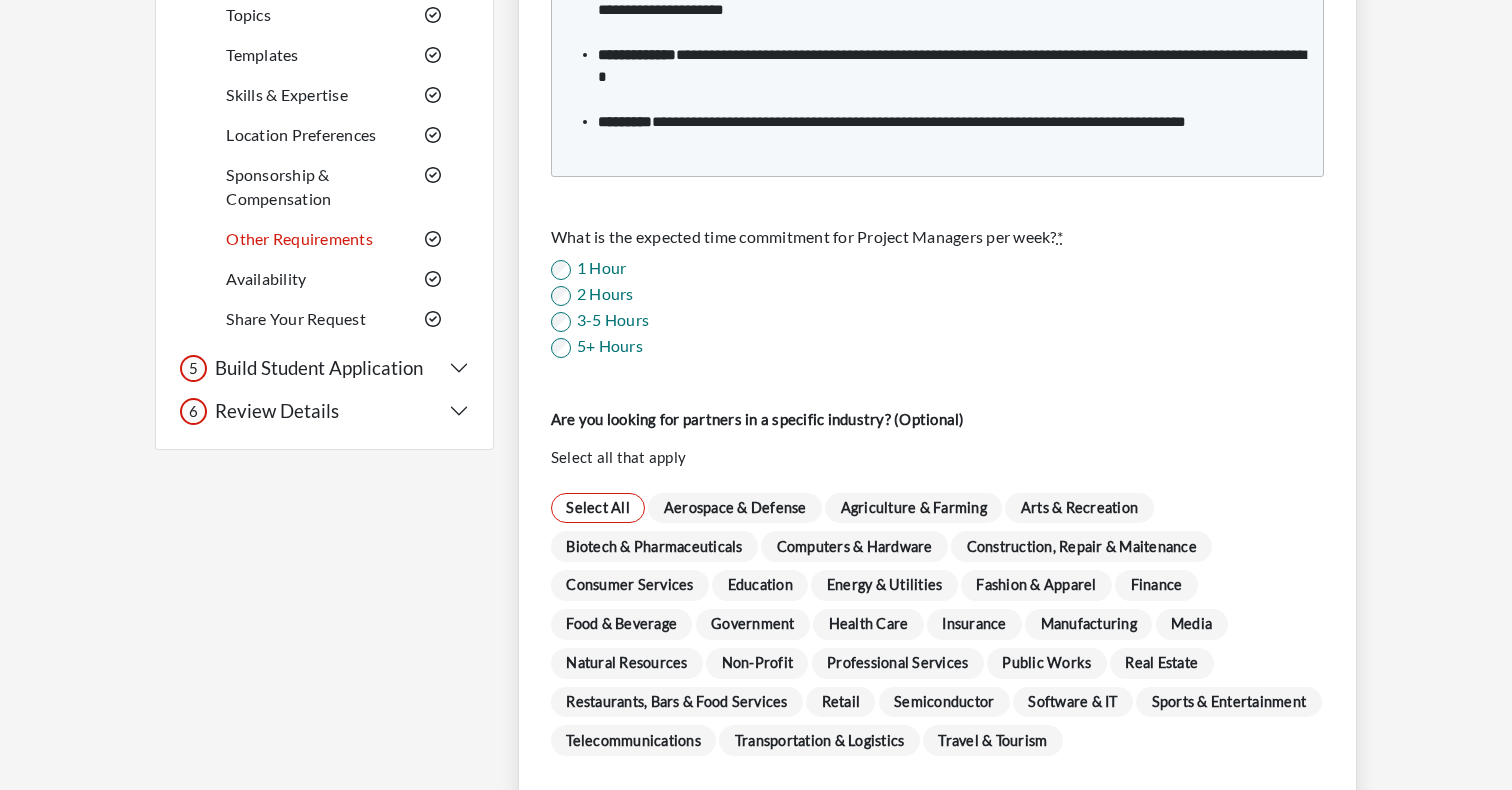 scroll, scrollTop: 593, scrollLeft: 0, axis: vertical 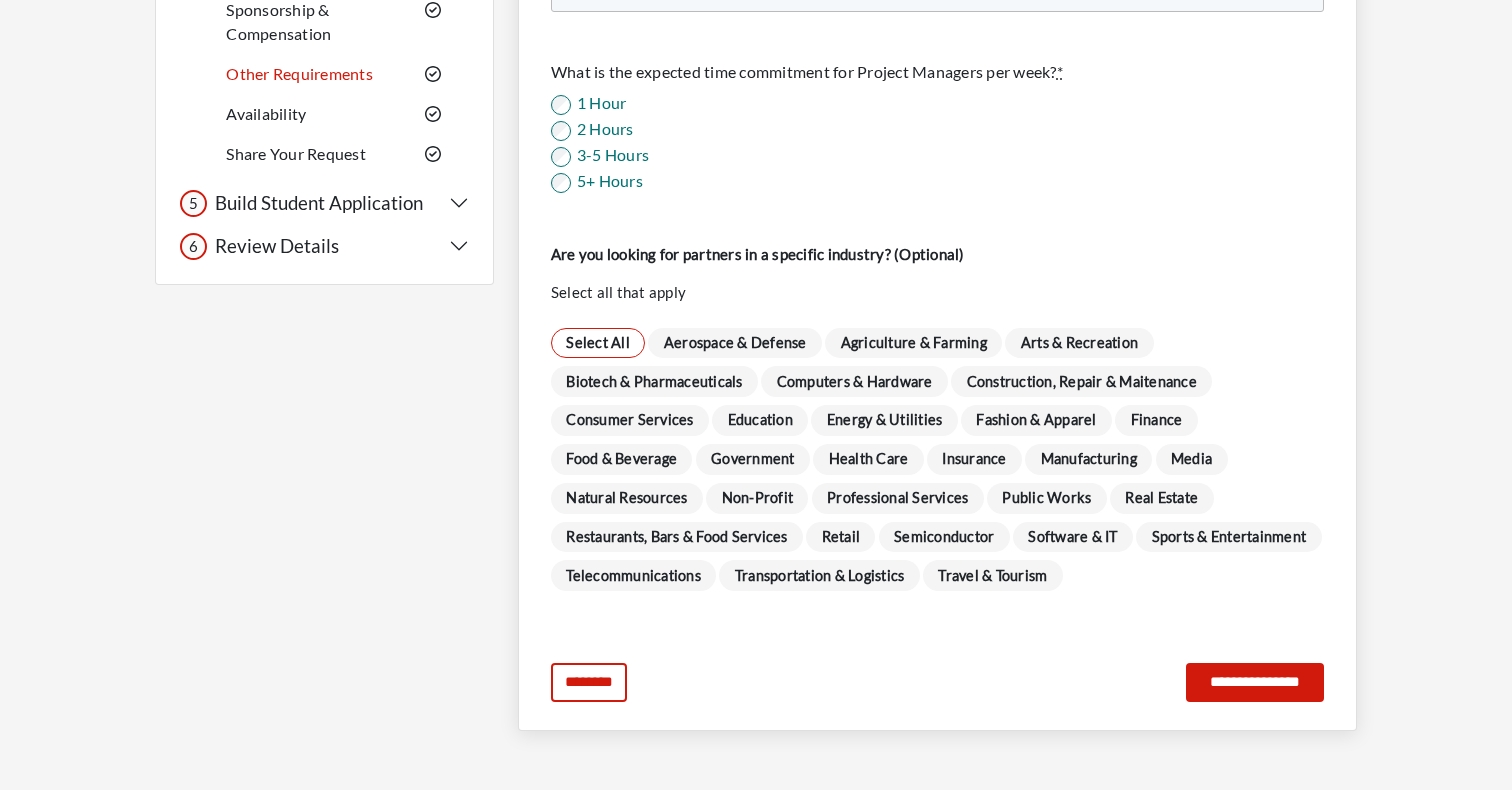 click on "Select All" at bounding box center (598, 343) 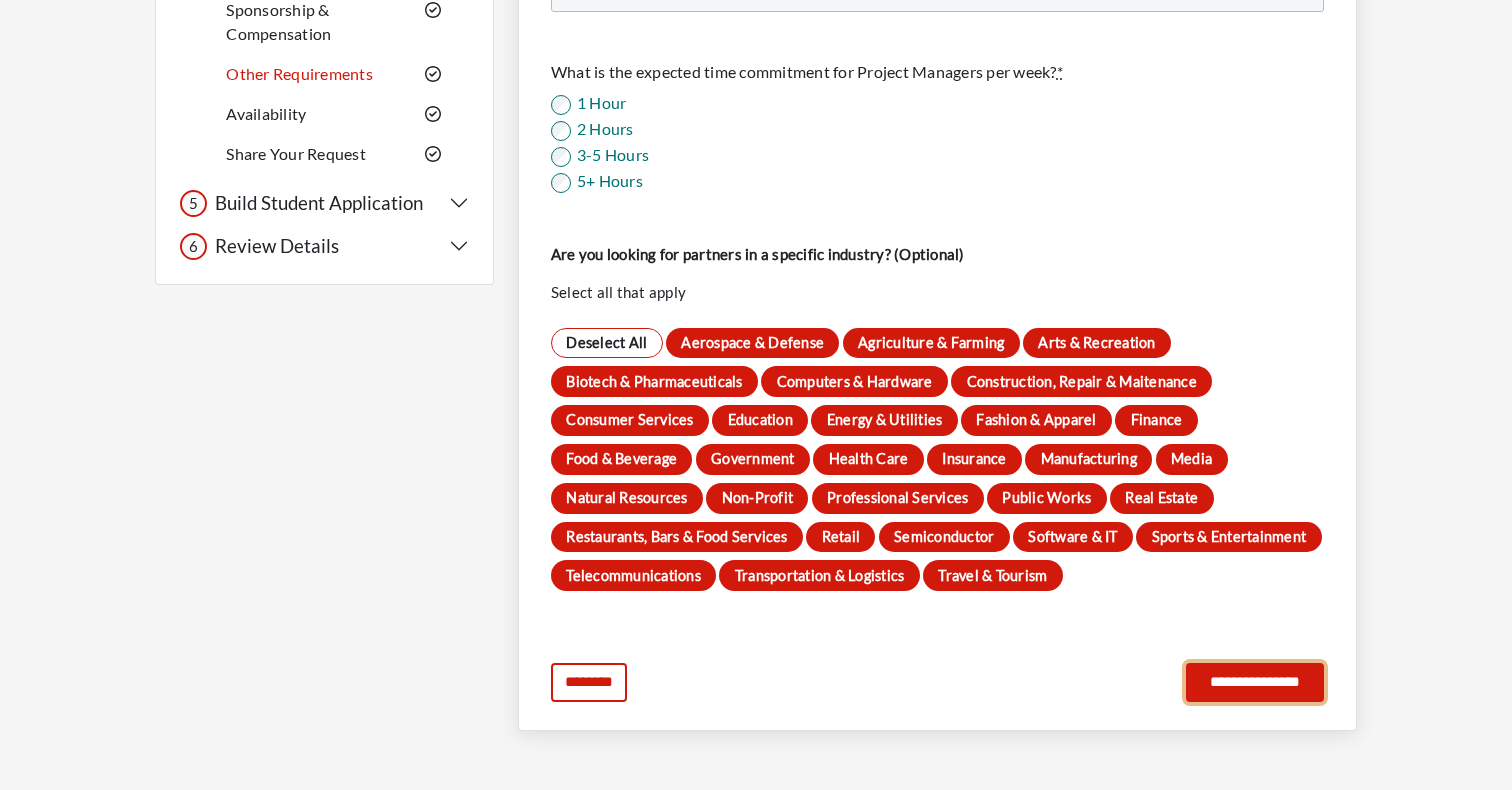 click on "**********" at bounding box center (1255, 682) 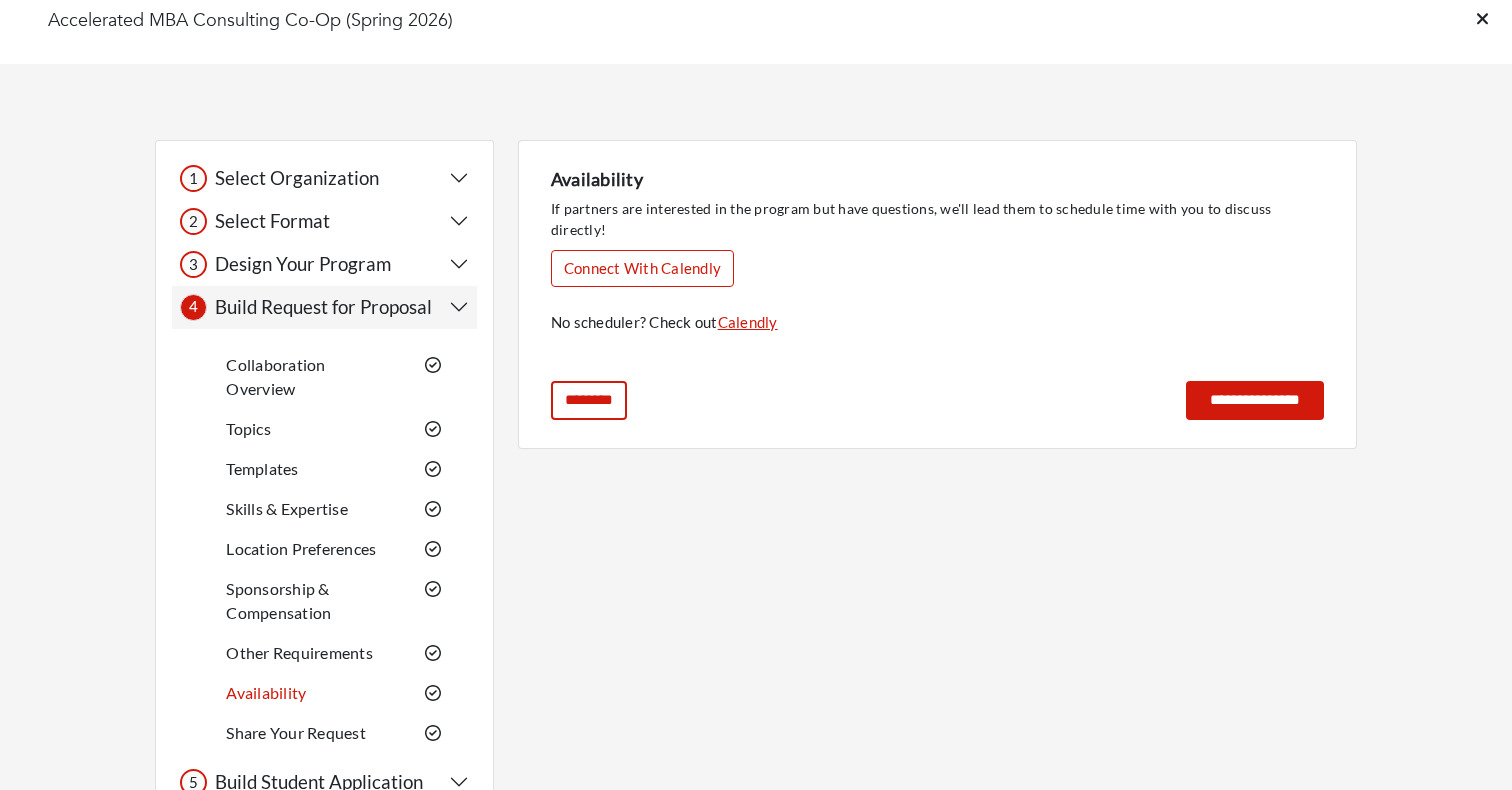 scroll, scrollTop: 0, scrollLeft: 0, axis: both 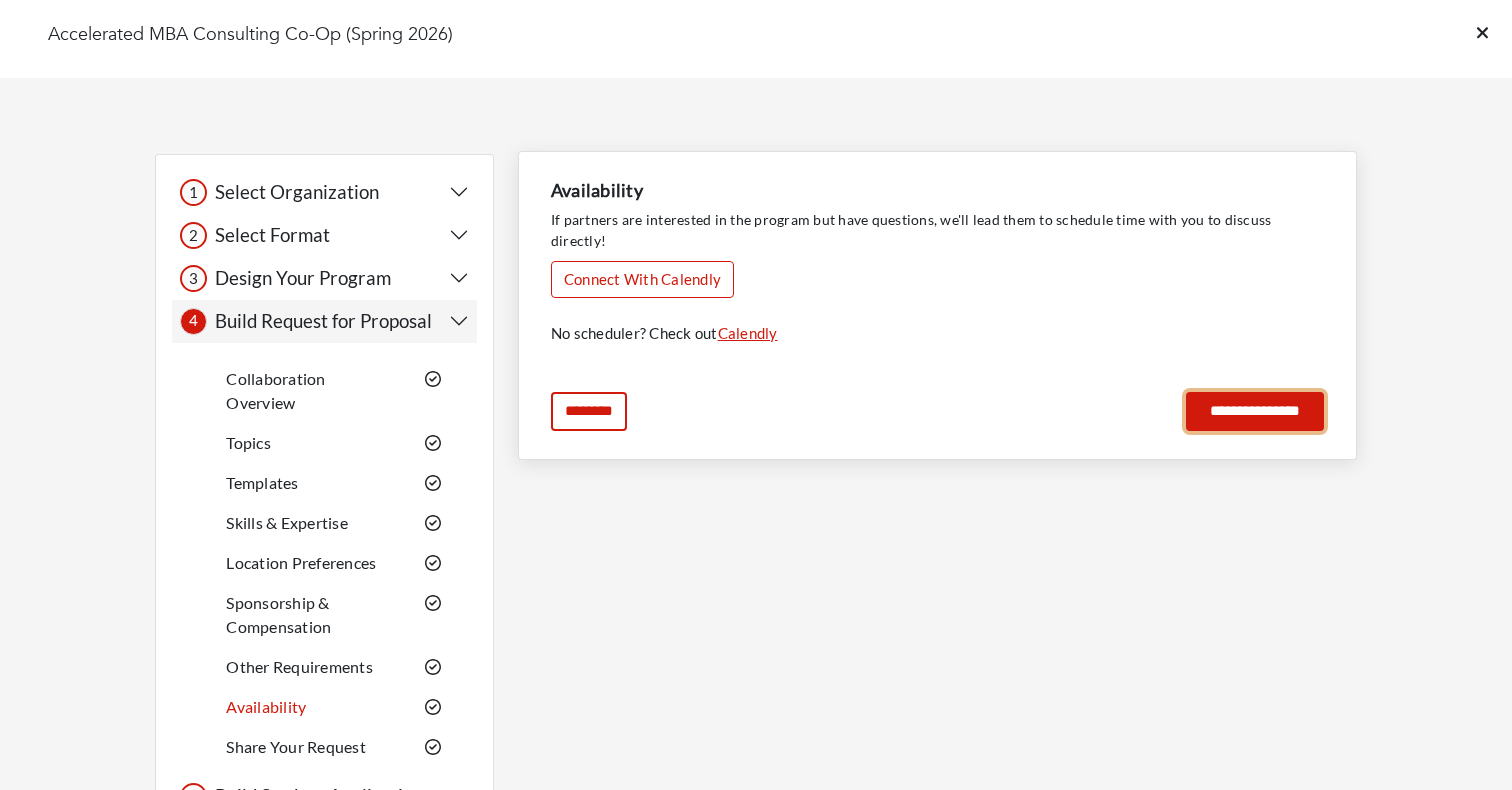 click on "**********" at bounding box center (1255, 411) 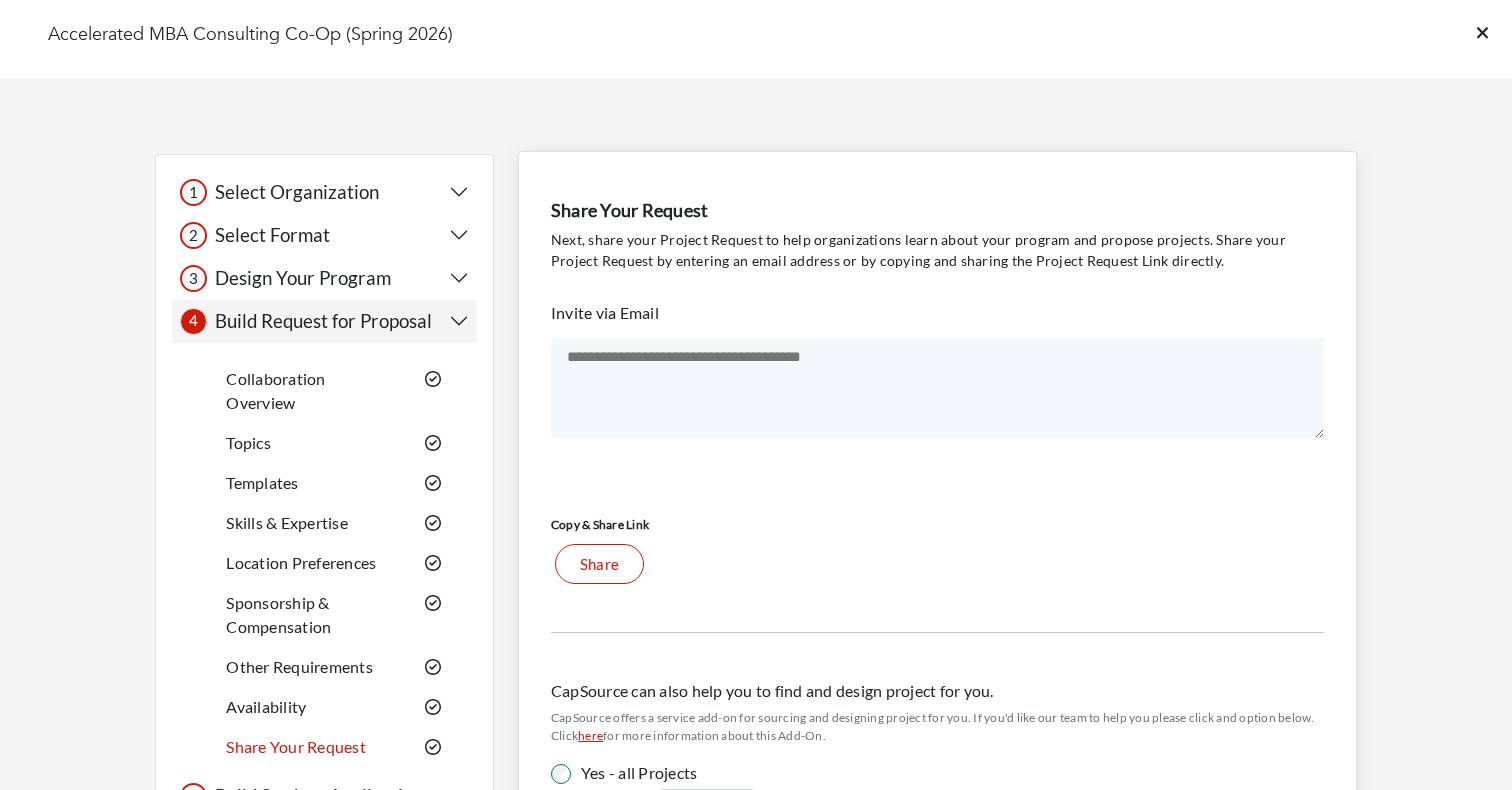 scroll, scrollTop: 289, scrollLeft: 0, axis: vertical 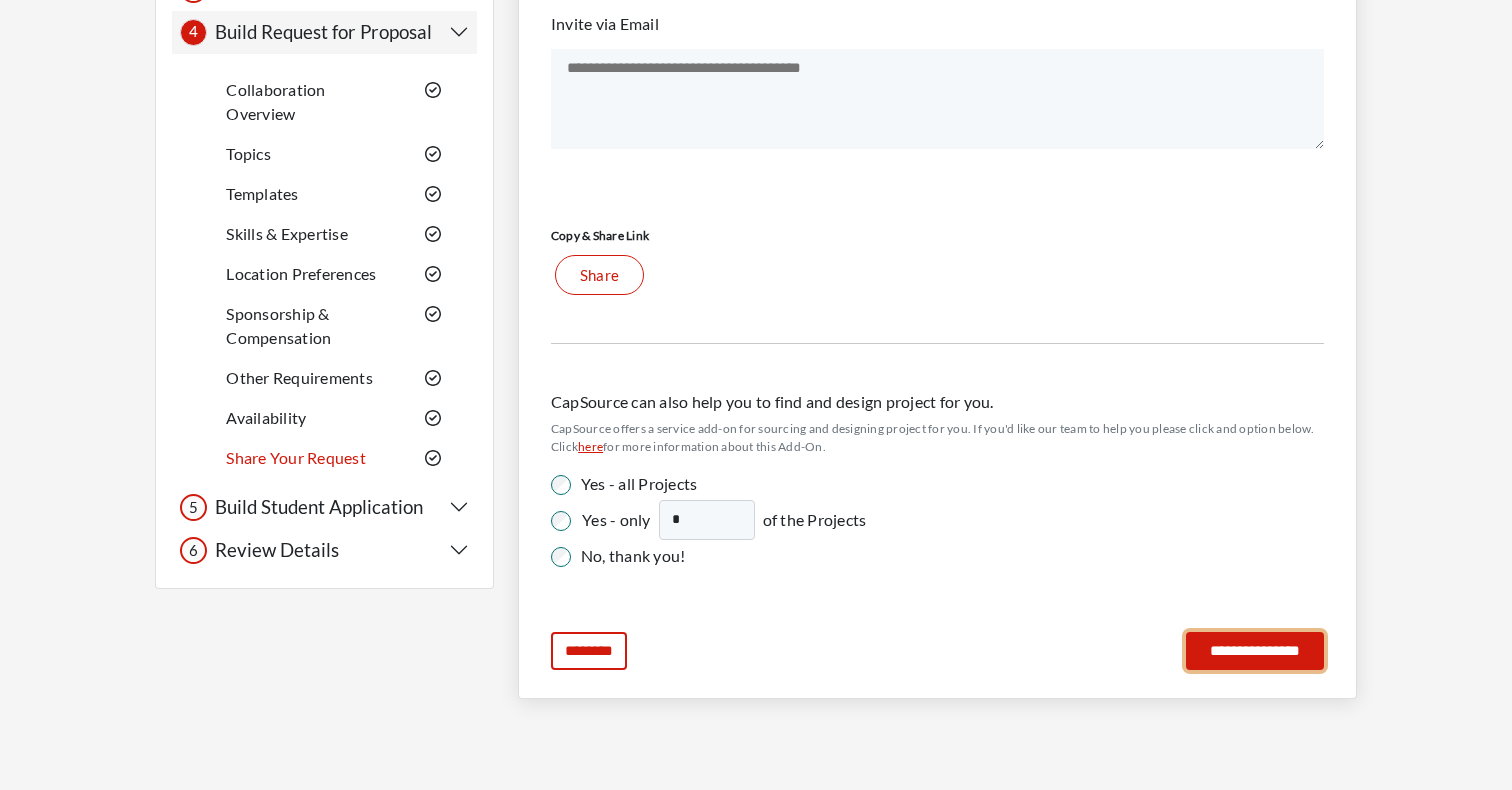 click on "**********" at bounding box center [1255, 651] 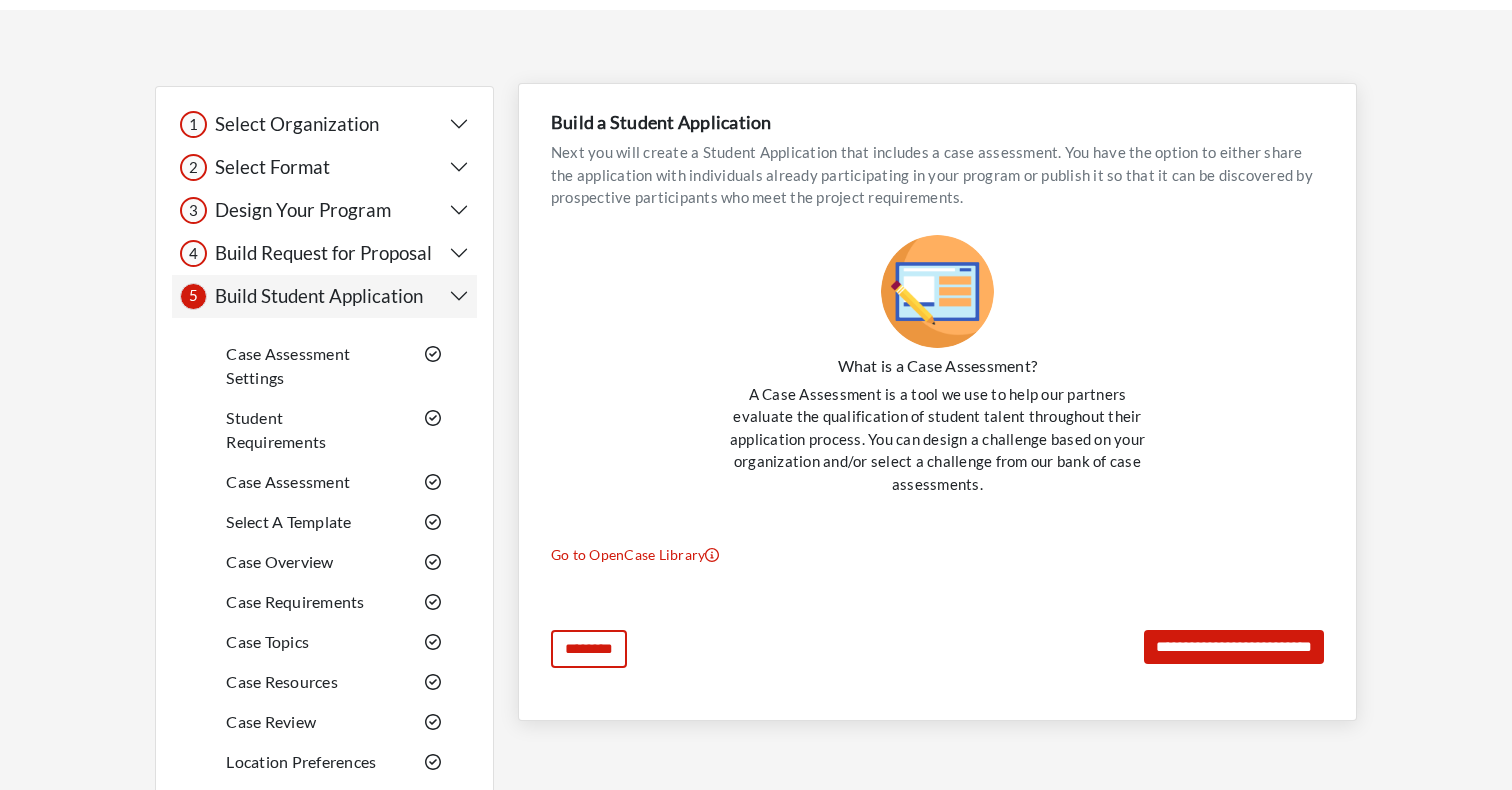 scroll, scrollTop: 96, scrollLeft: 0, axis: vertical 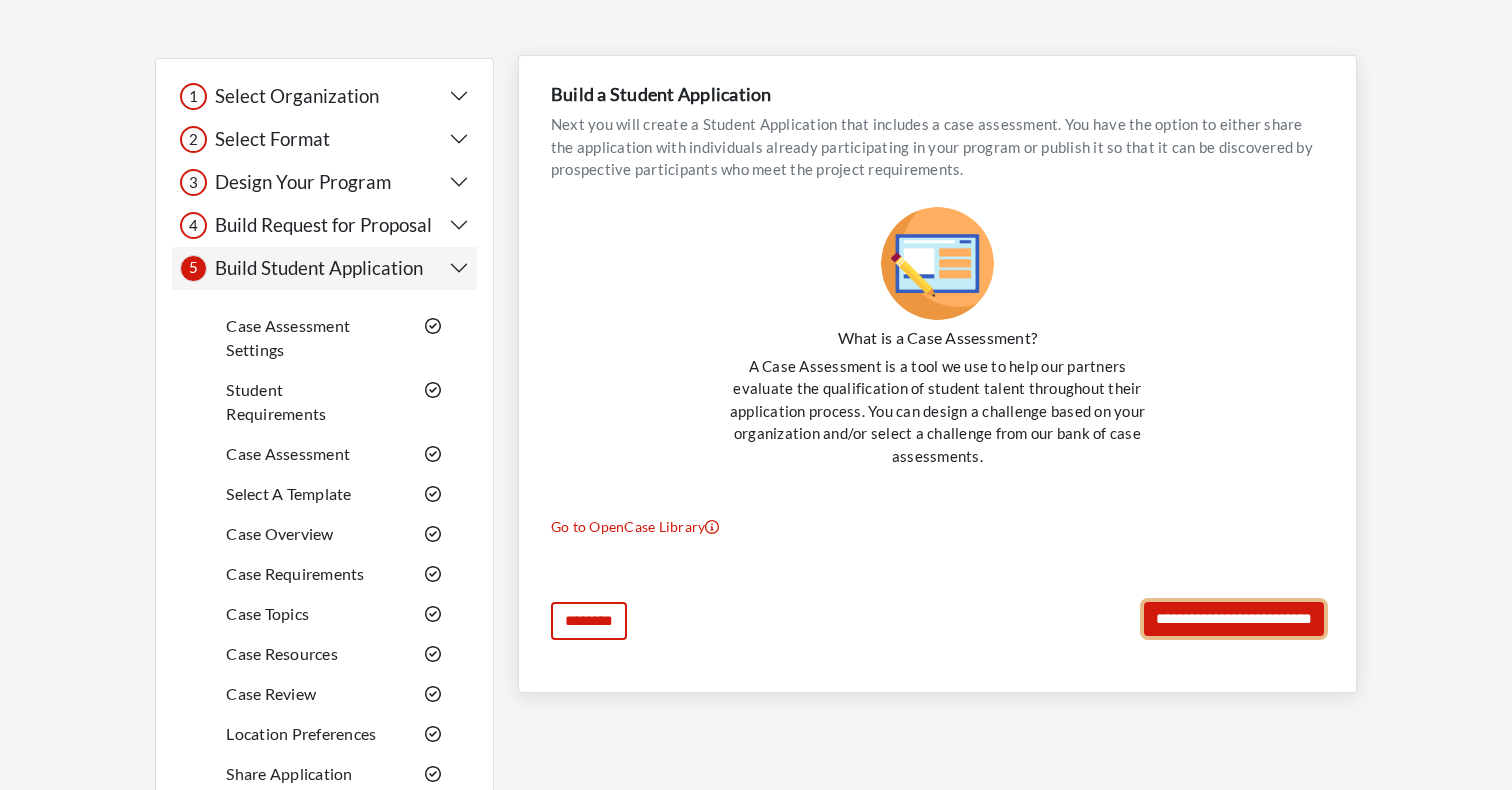 click on "**********" at bounding box center (1234, 619) 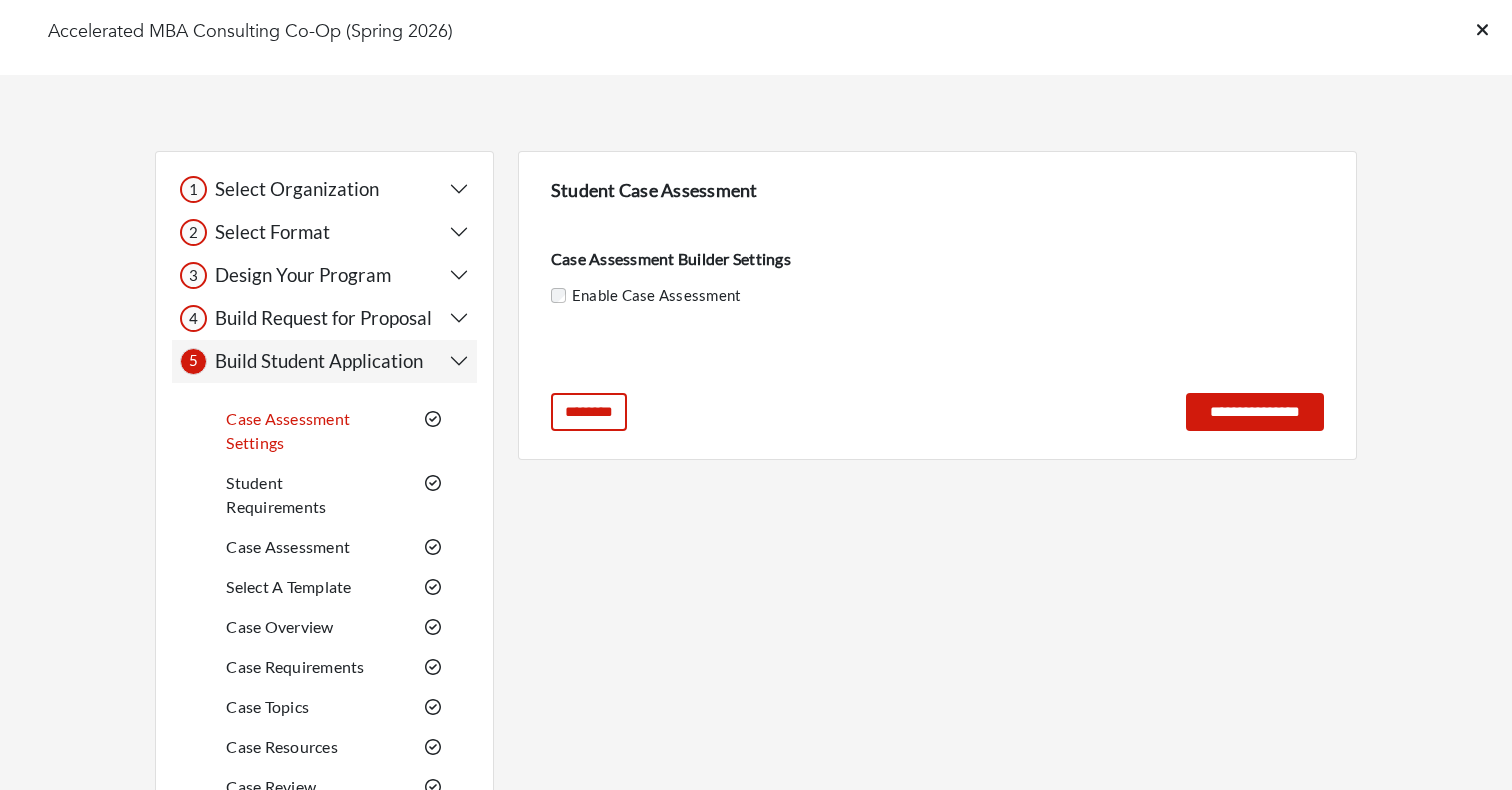 scroll, scrollTop: 0, scrollLeft: 0, axis: both 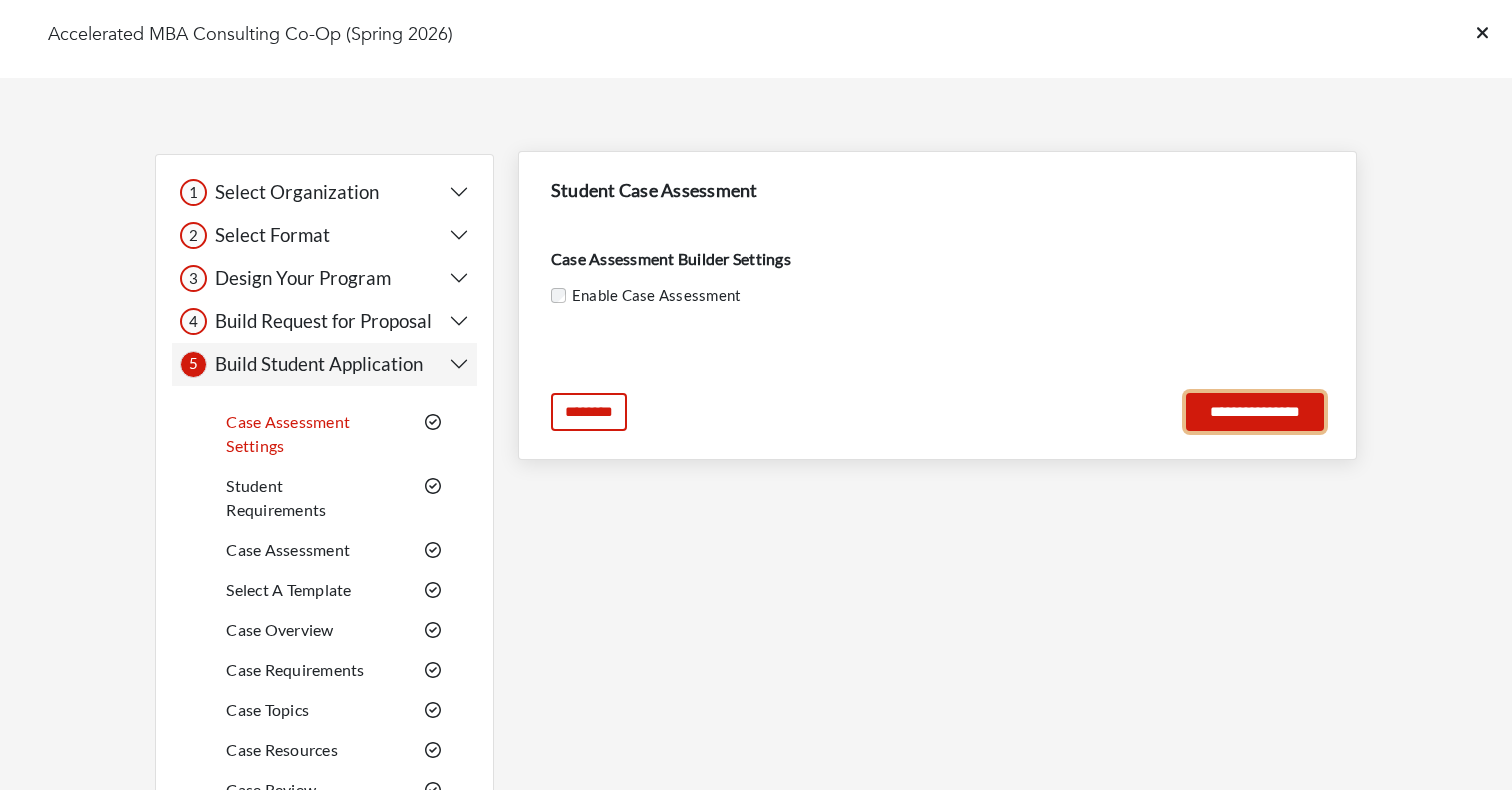 click on "**********" at bounding box center (1255, 412) 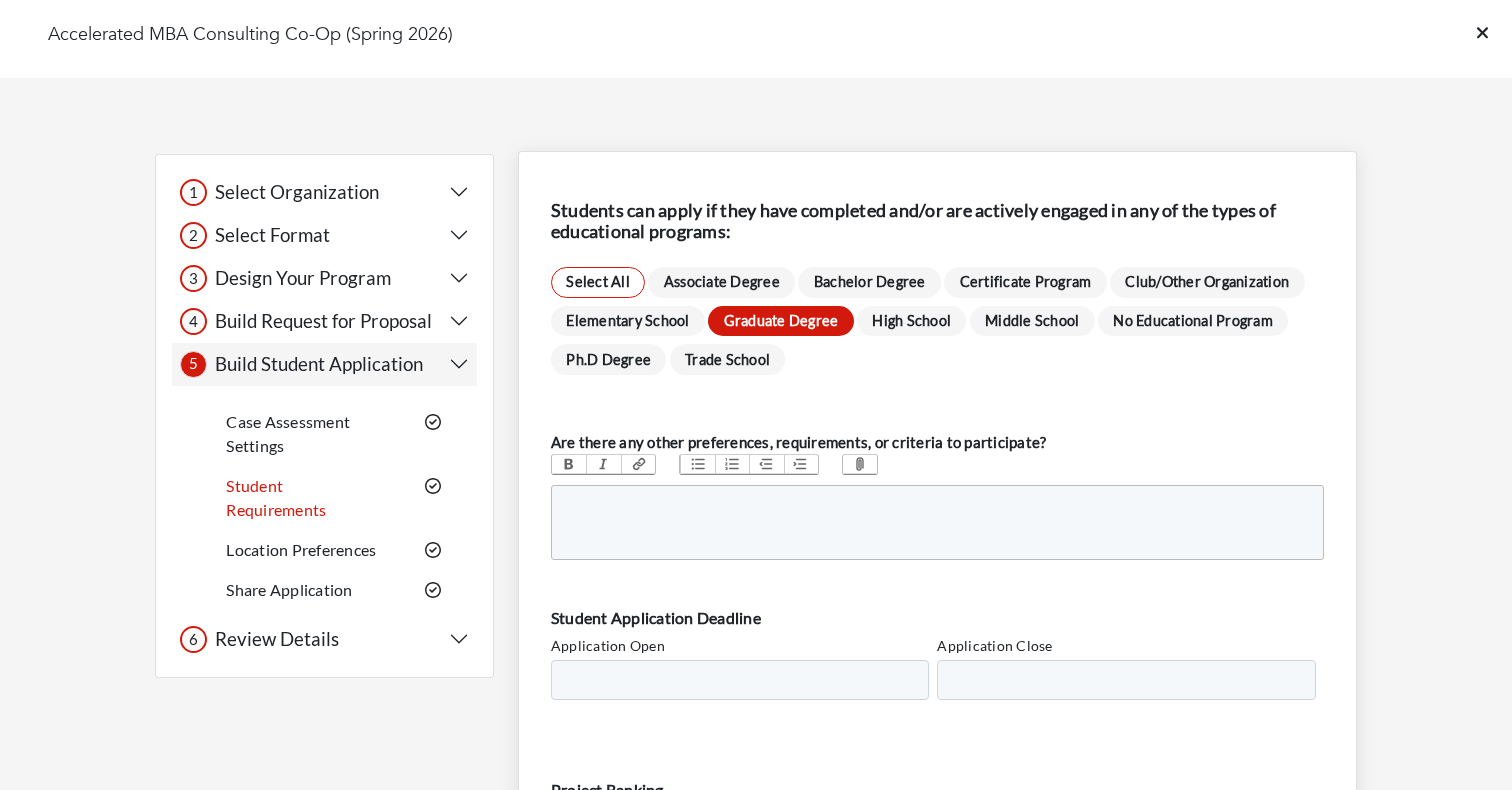 scroll, scrollTop: 346, scrollLeft: 0, axis: vertical 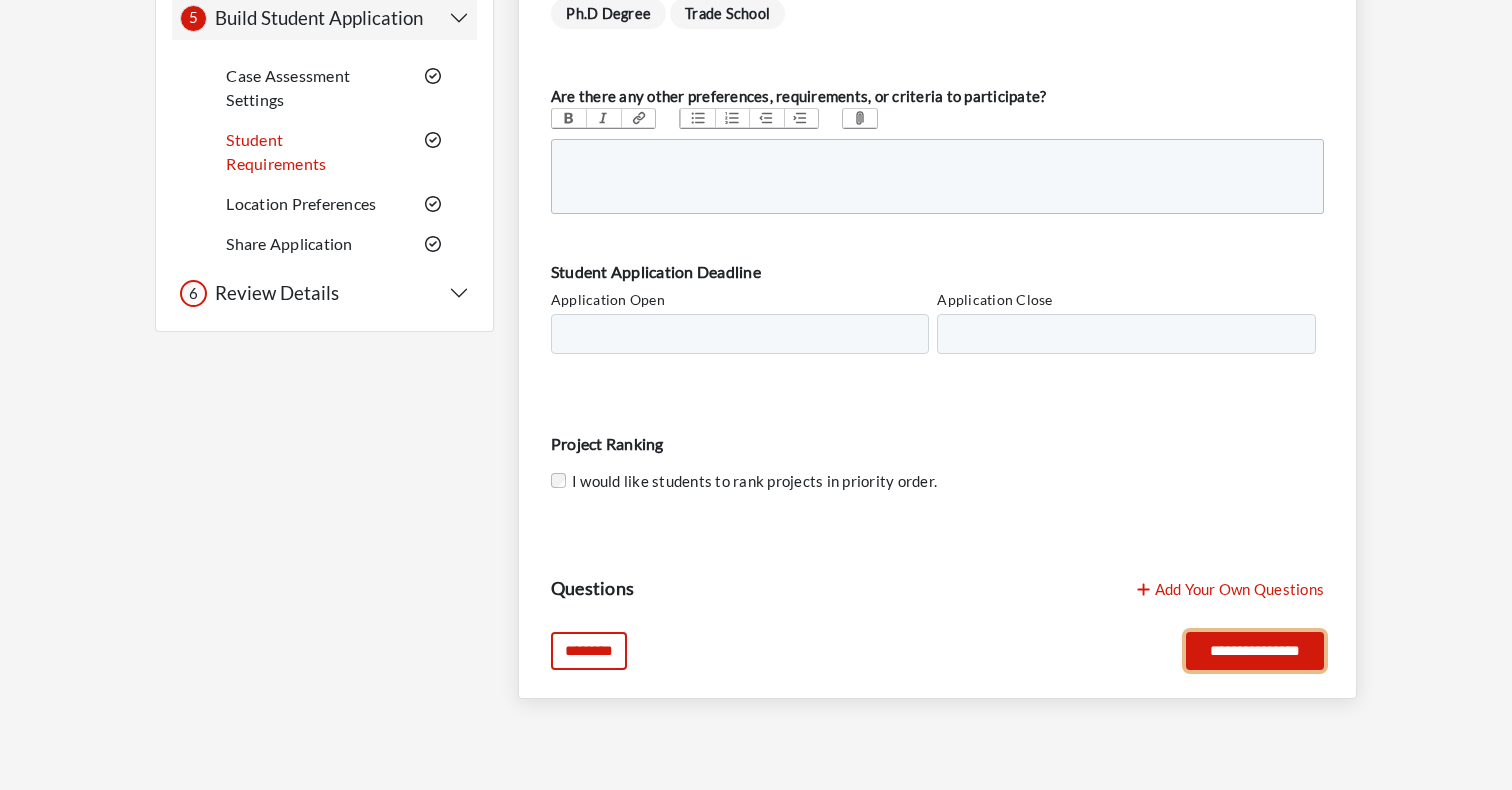 click on "**********" at bounding box center [1255, 651] 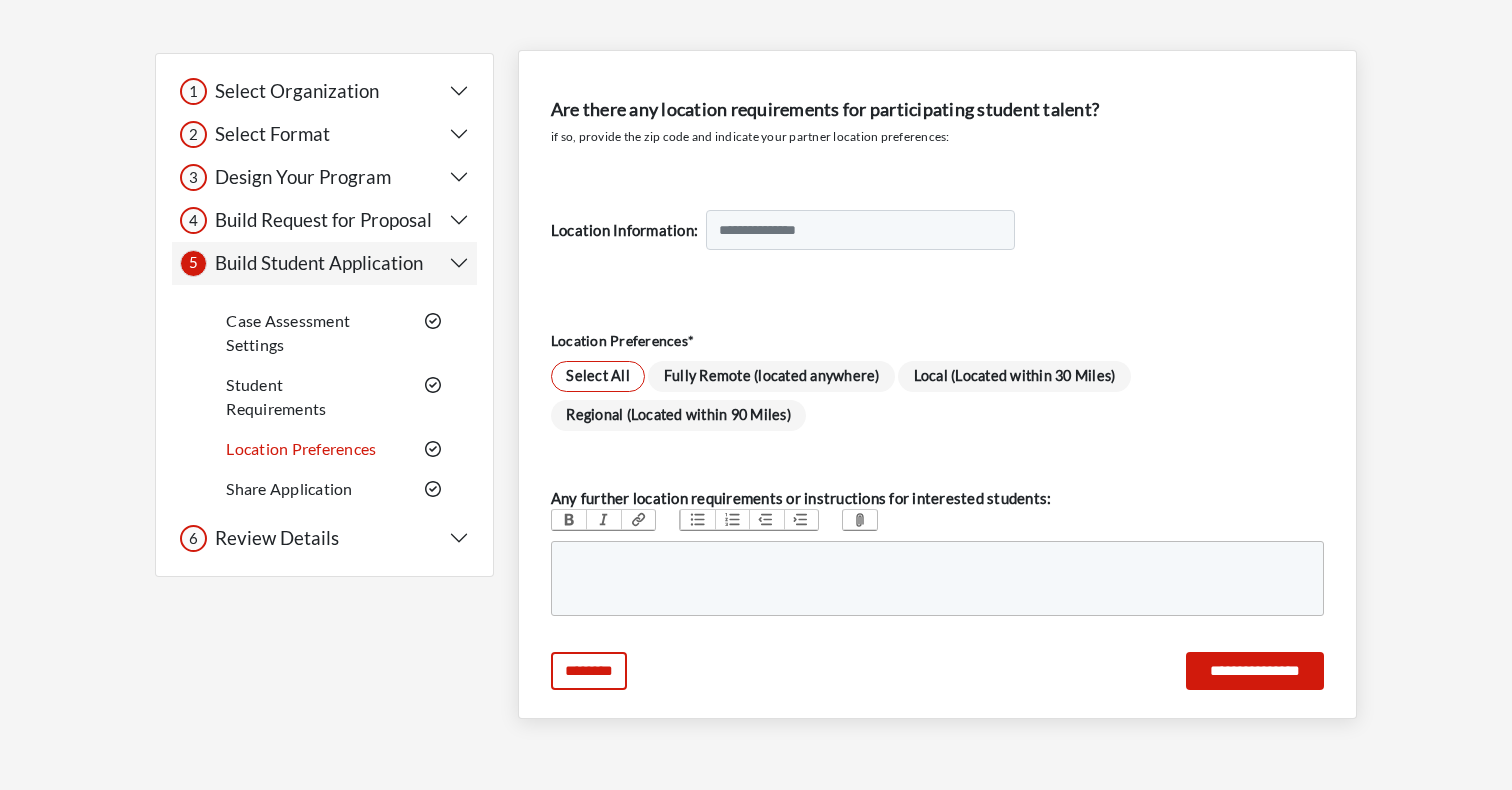 scroll, scrollTop: 121, scrollLeft: 0, axis: vertical 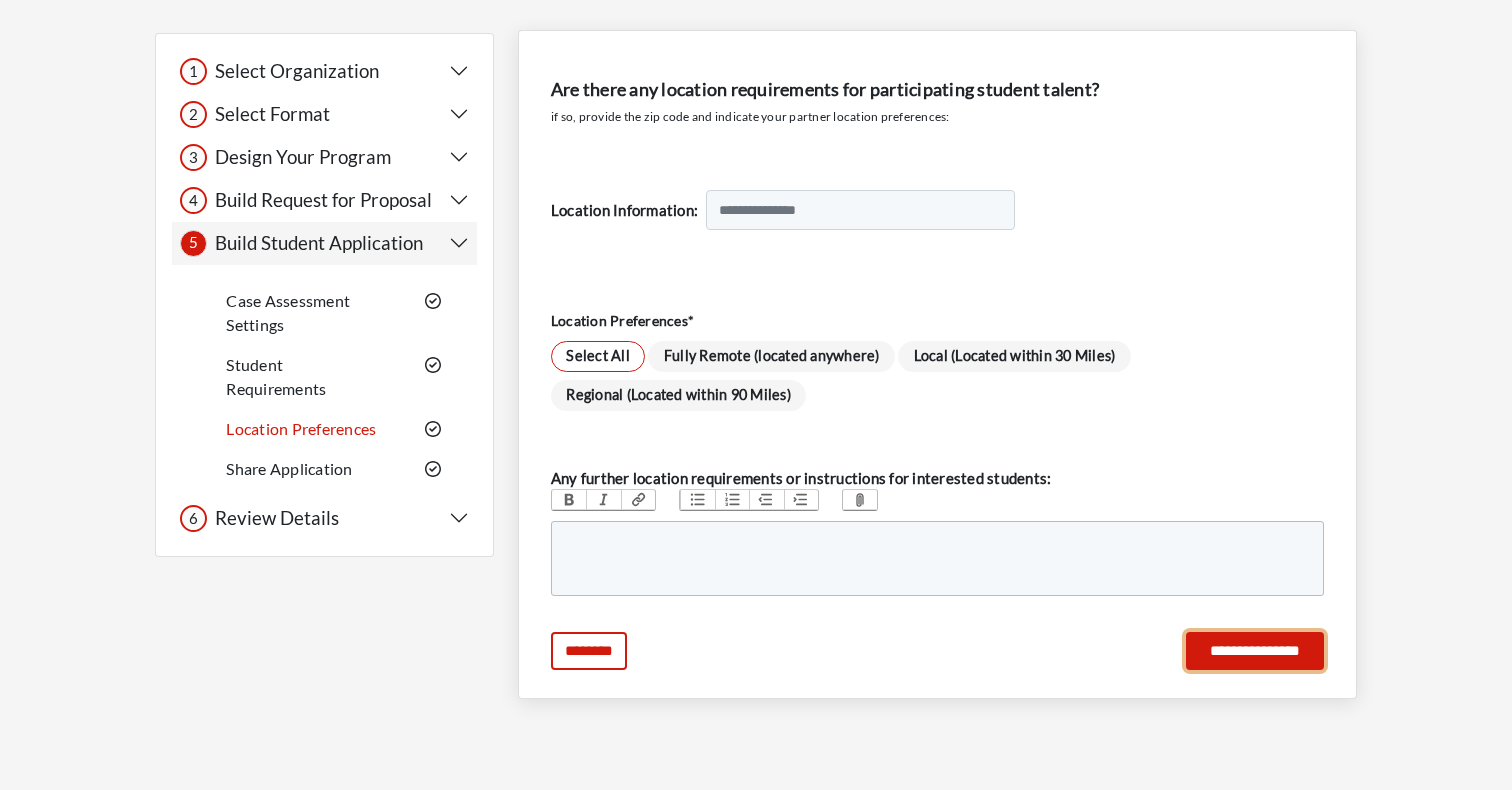 click on "**********" at bounding box center [1255, 651] 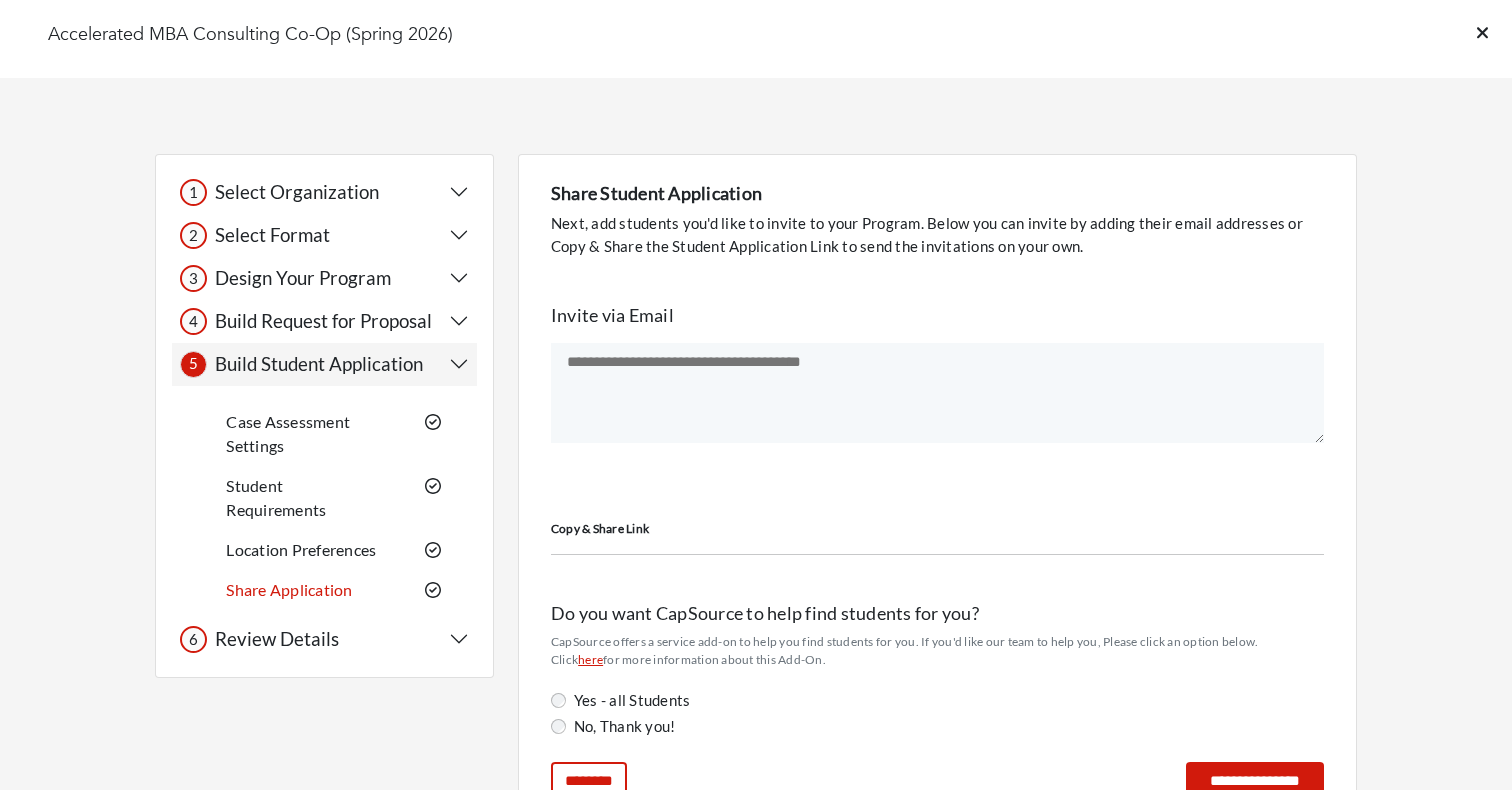 scroll, scrollTop: 127, scrollLeft: 0, axis: vertical 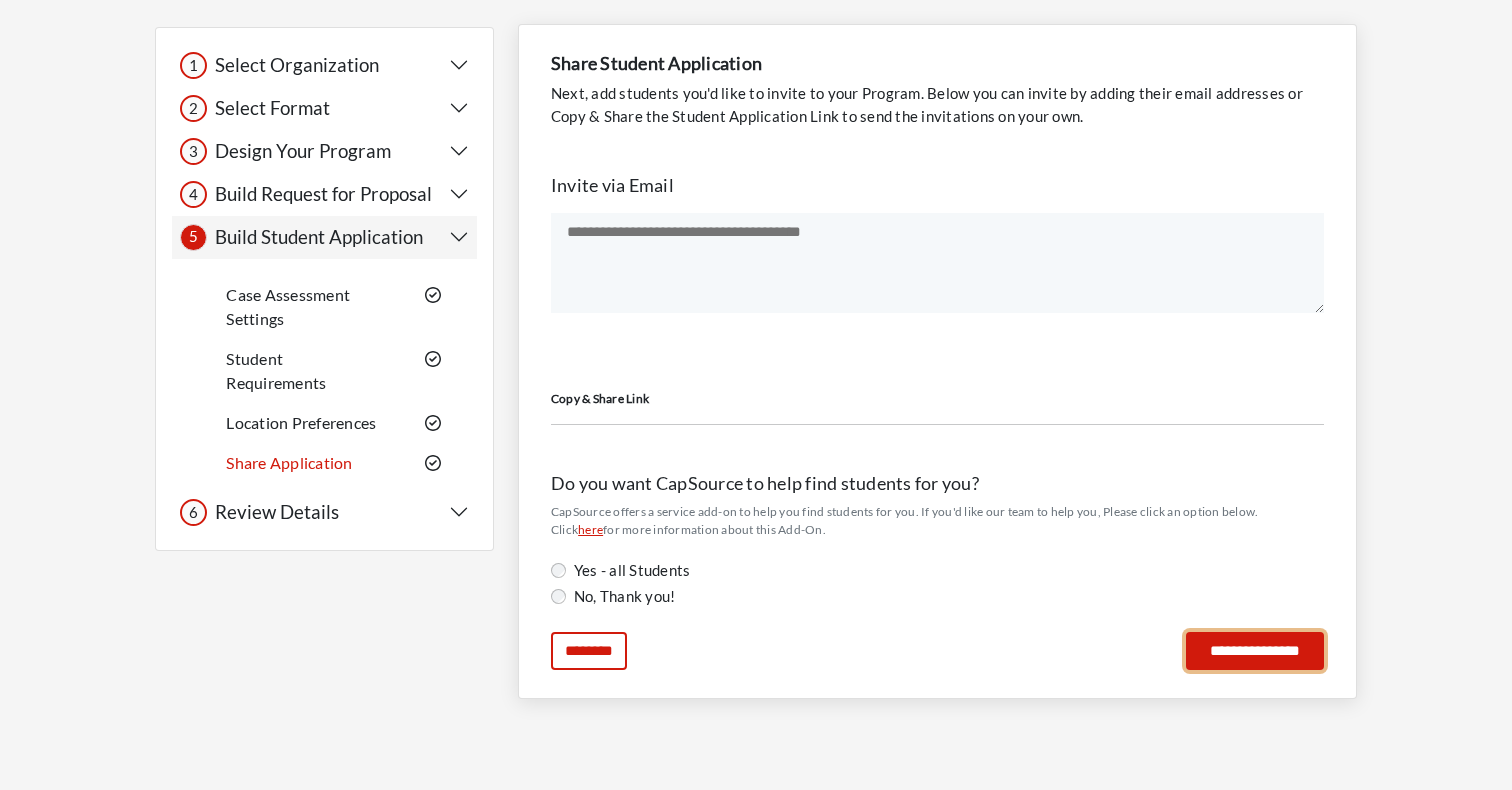 click on "**********" at bounding box center [1255, 651] 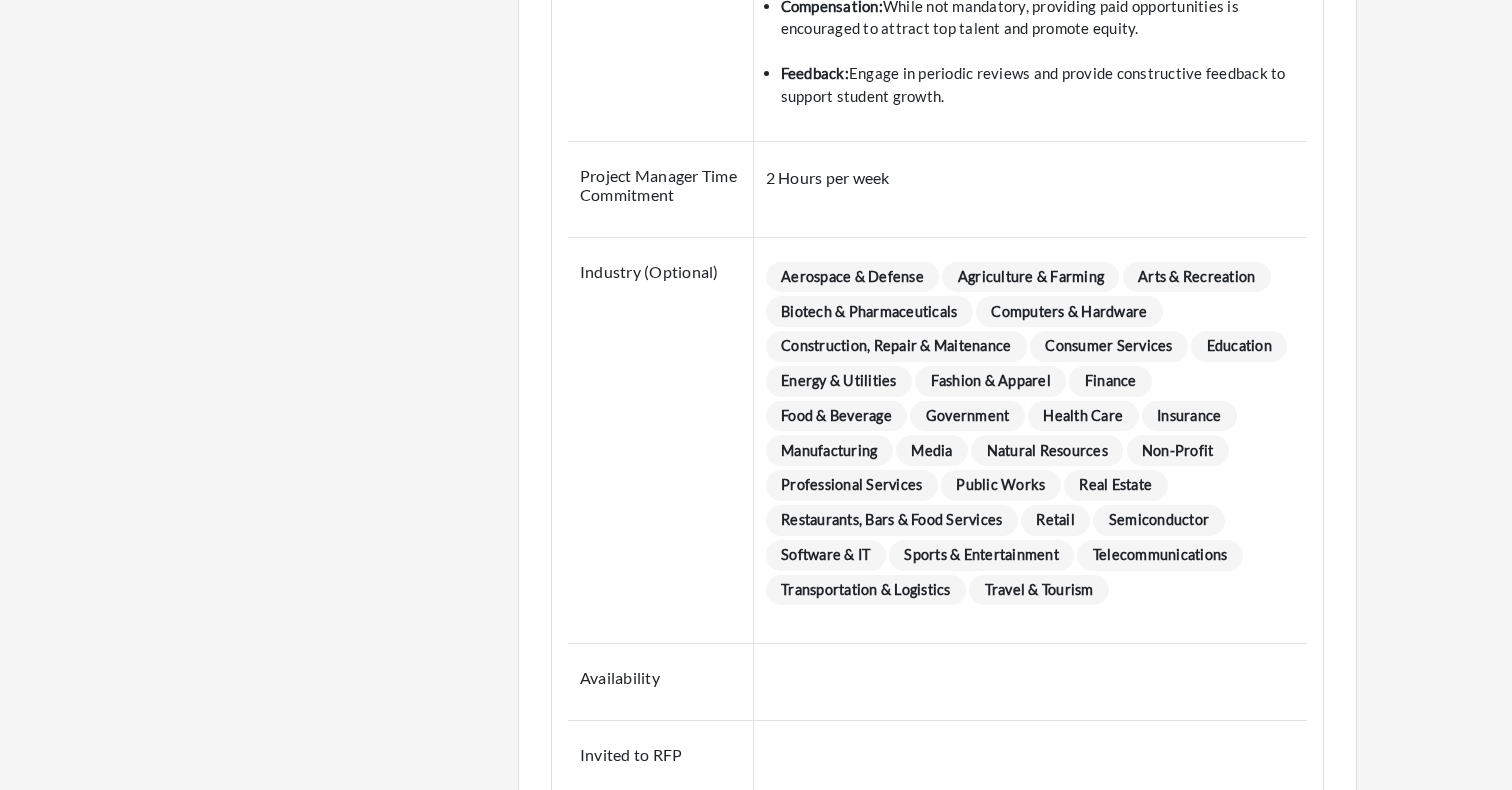 scroll, scrollTop: 4106, scrollLeft: 0, axis: vertical 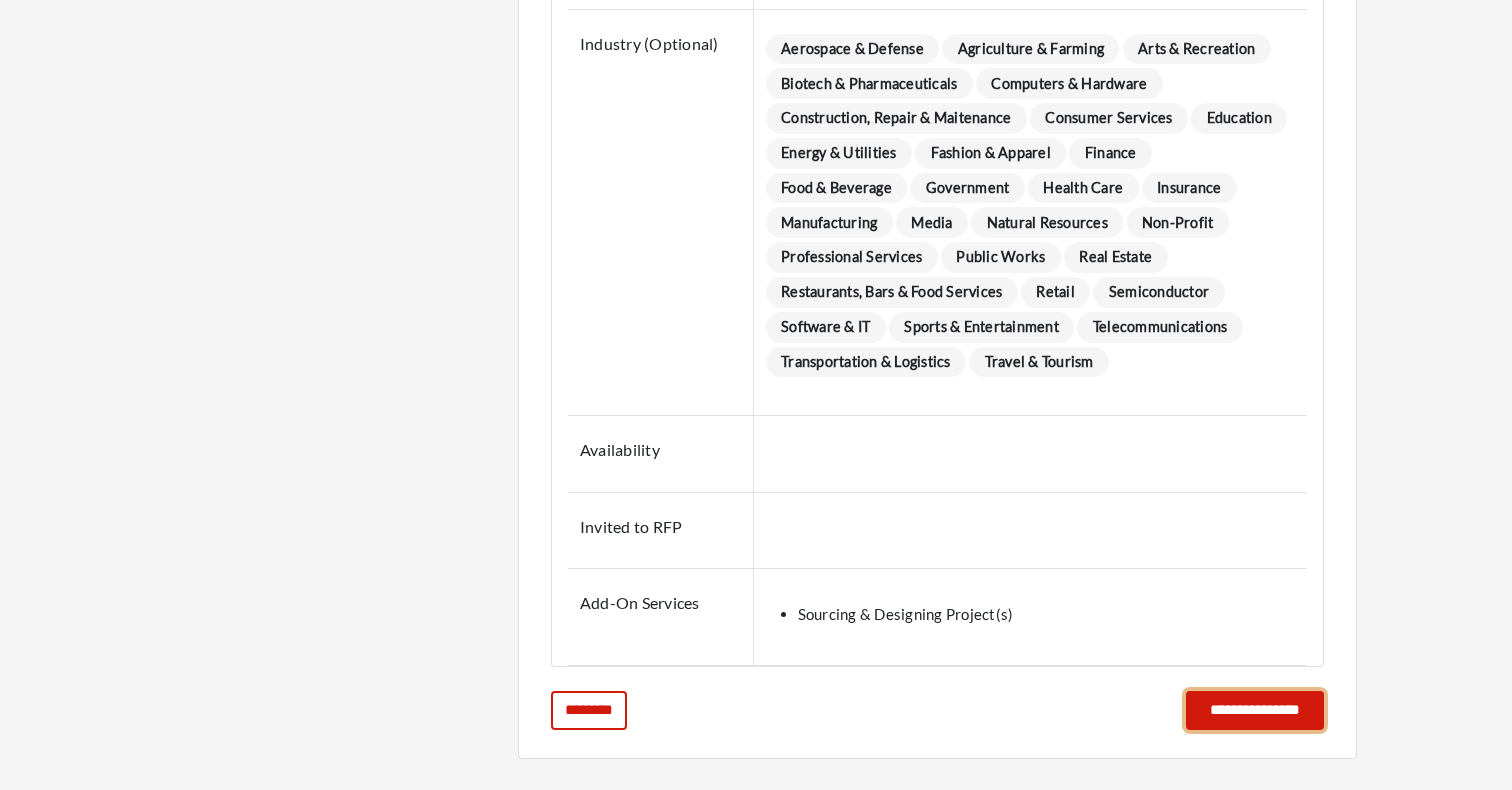 click on "**********" at bounding box center (1255, 710) 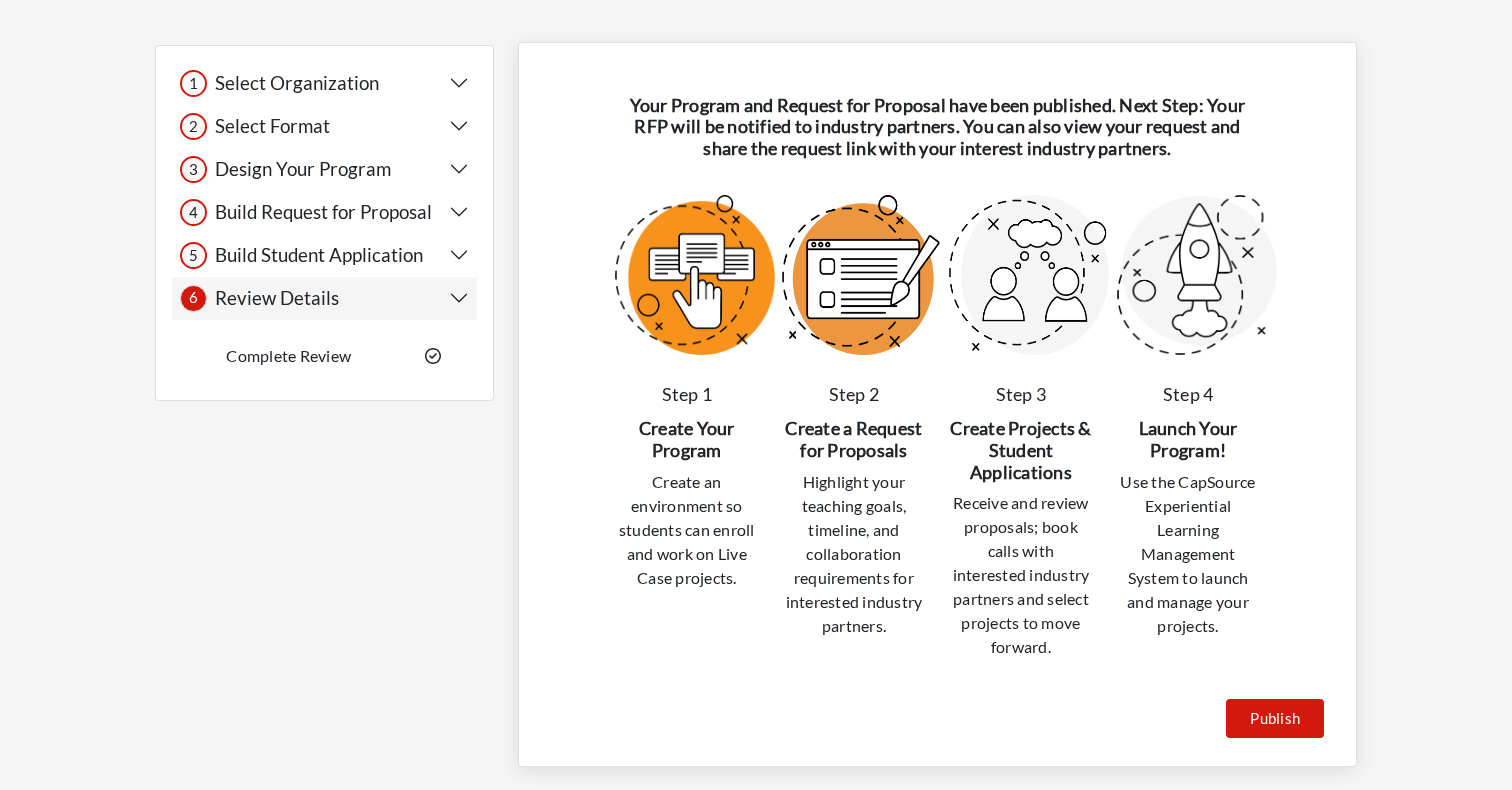 scroll, scrollTop: 176, scrollLeft: 0, axis: vertical 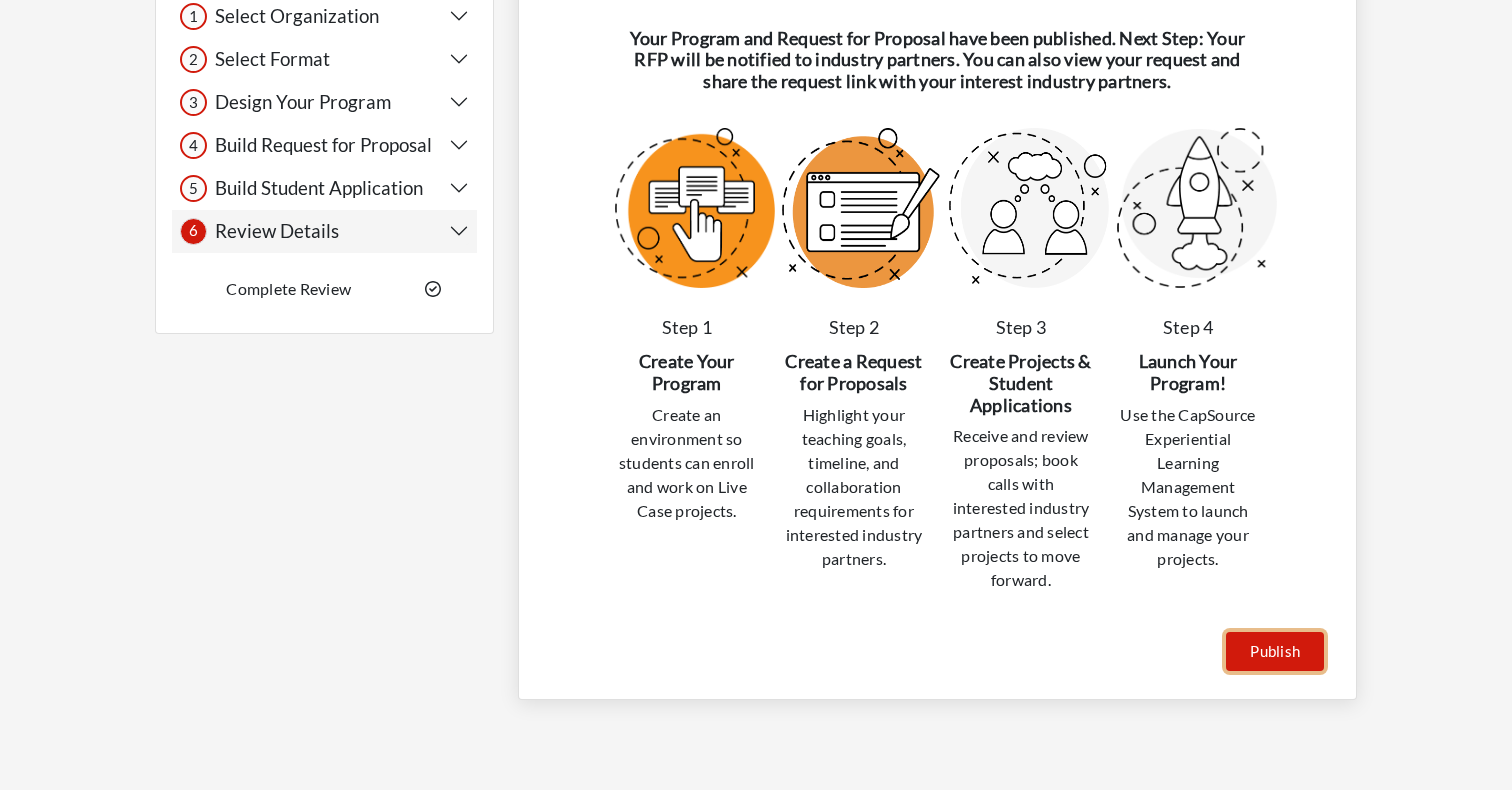click on "Publish" at bounding box center (1275, 651) 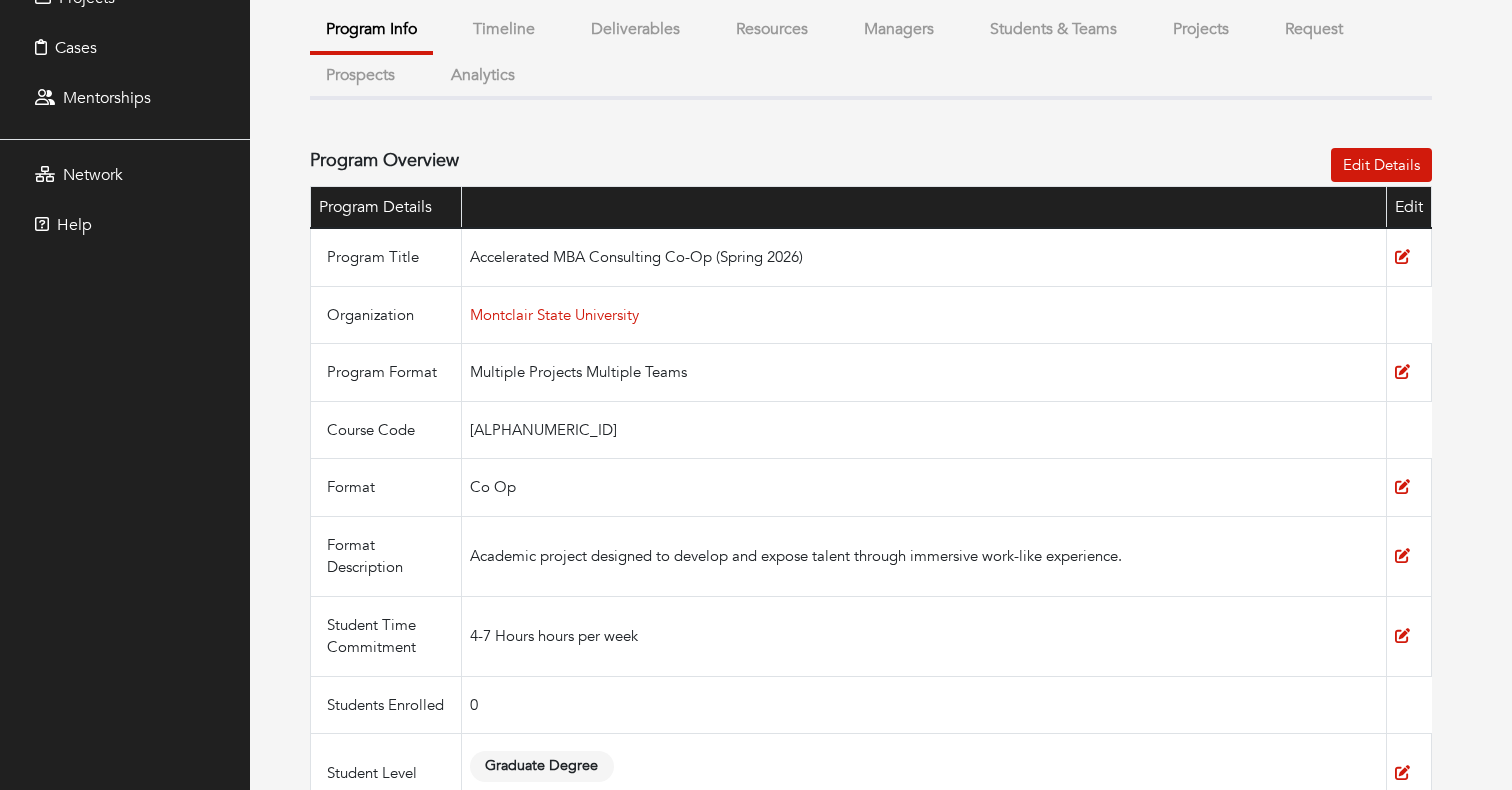 scroll, scrollTop: 234, scrollLeft: 0, axis: vertical 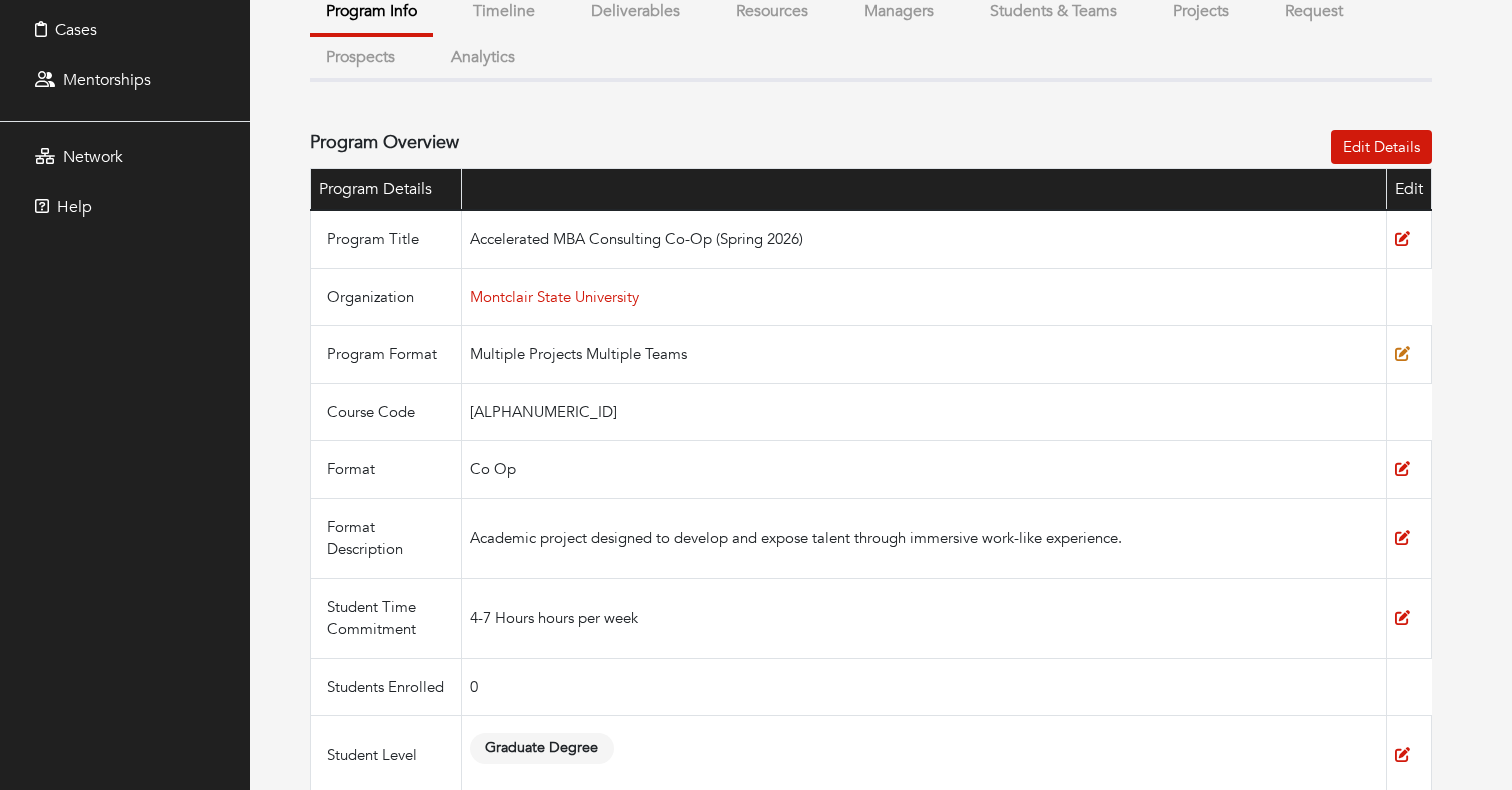 click 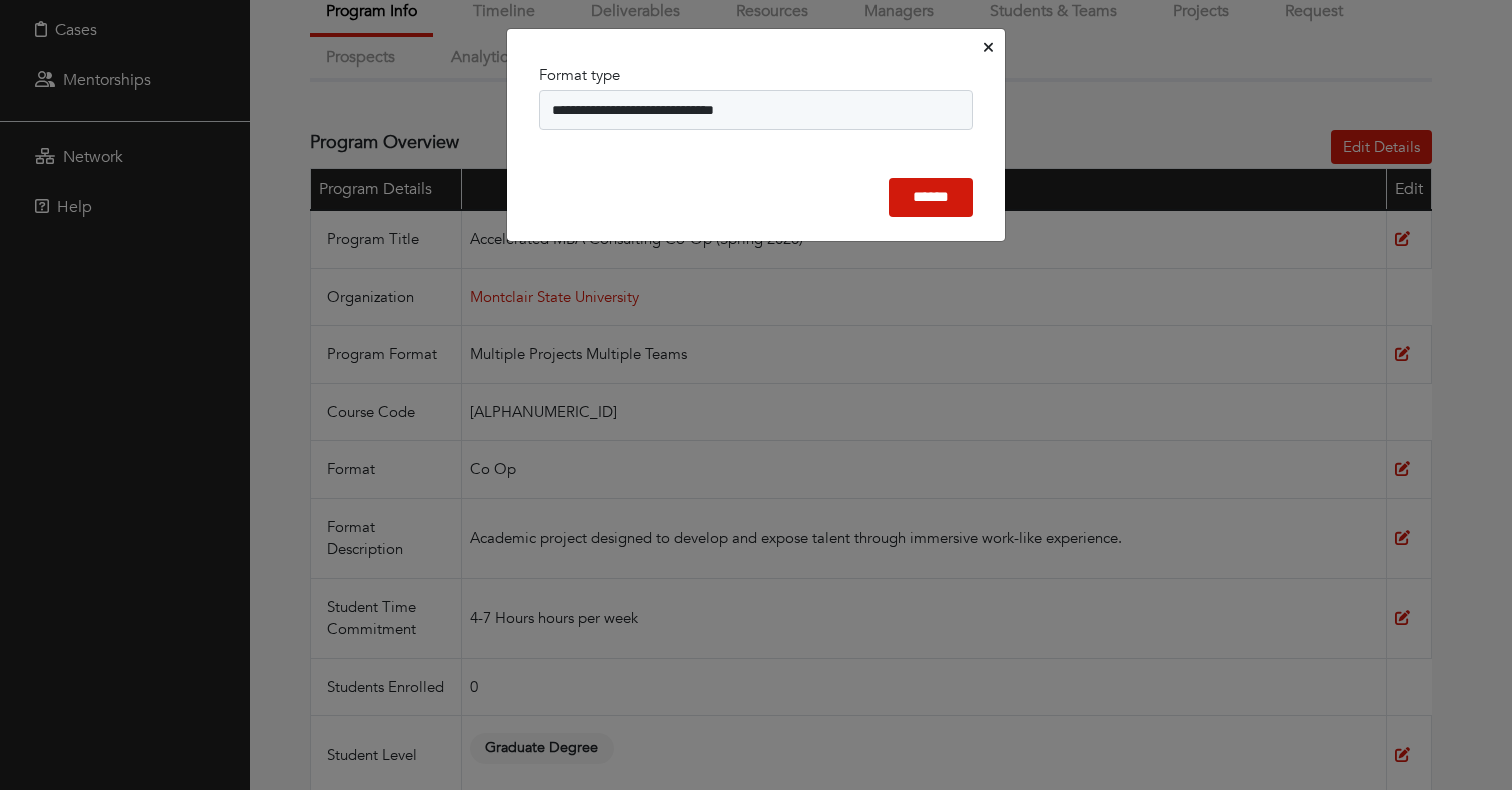 click at bounding box center (988, 48) 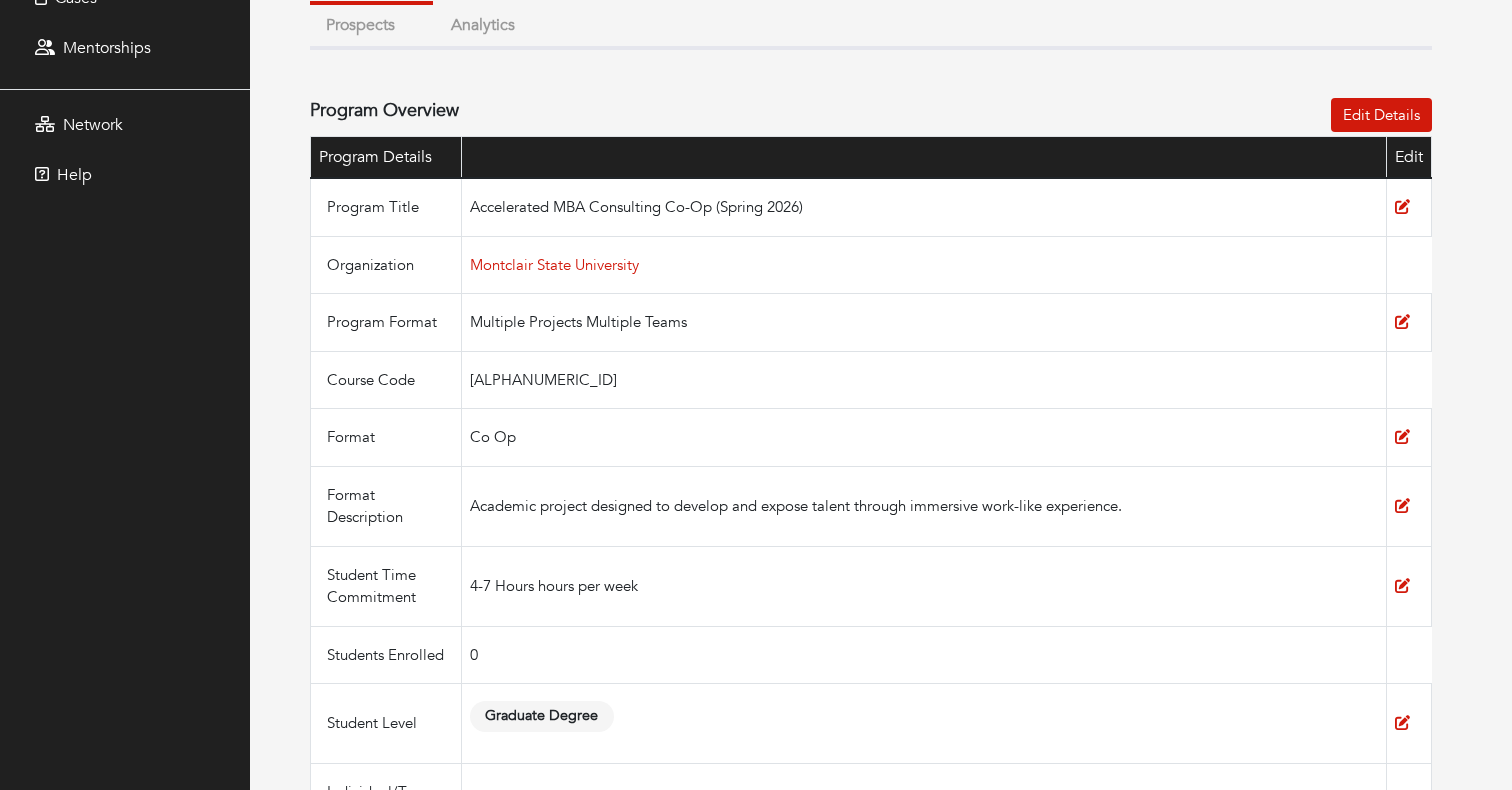 scroll, scrollTop: 317, scrollLeft: 0, axis: vertical 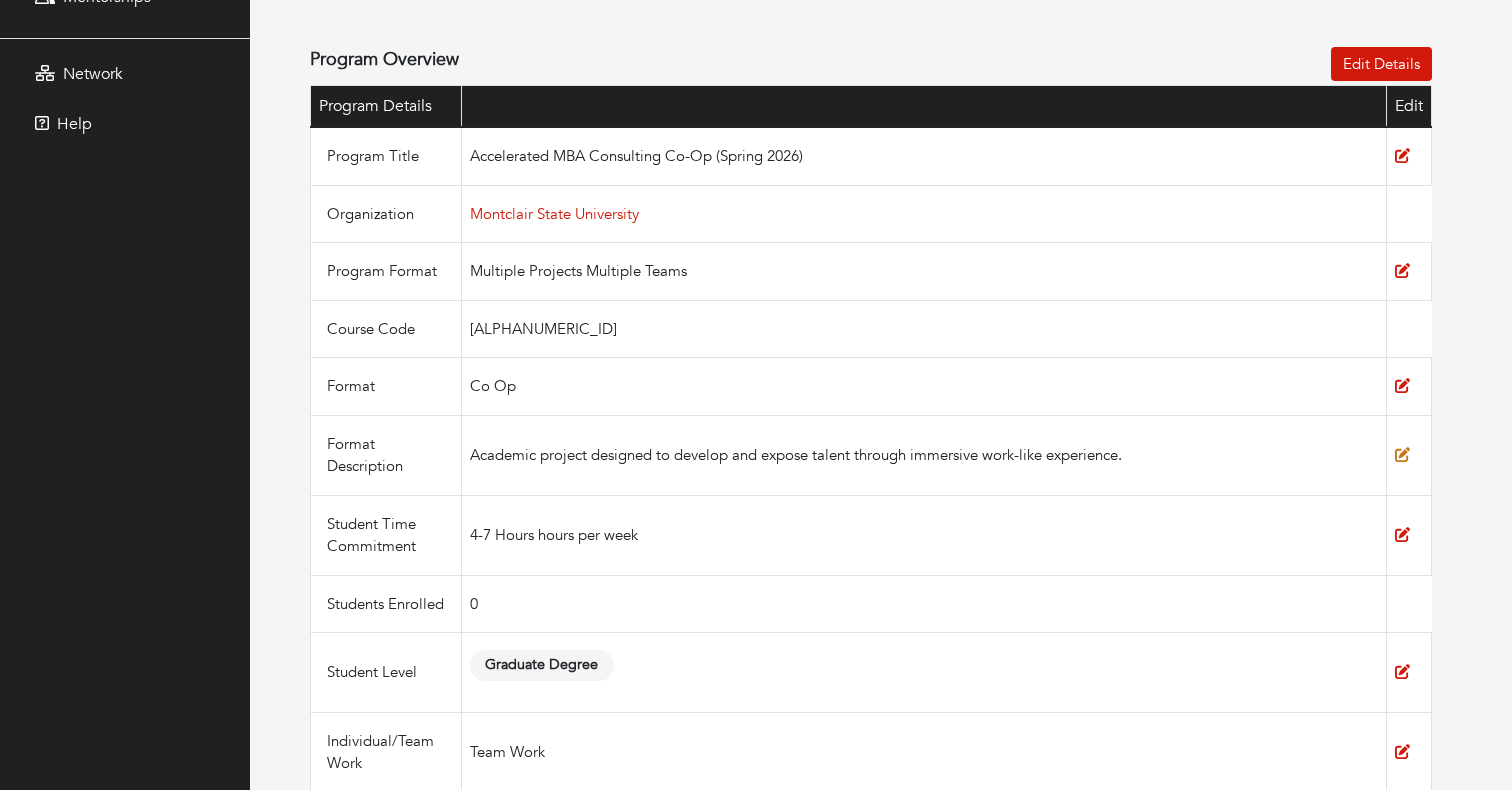 click 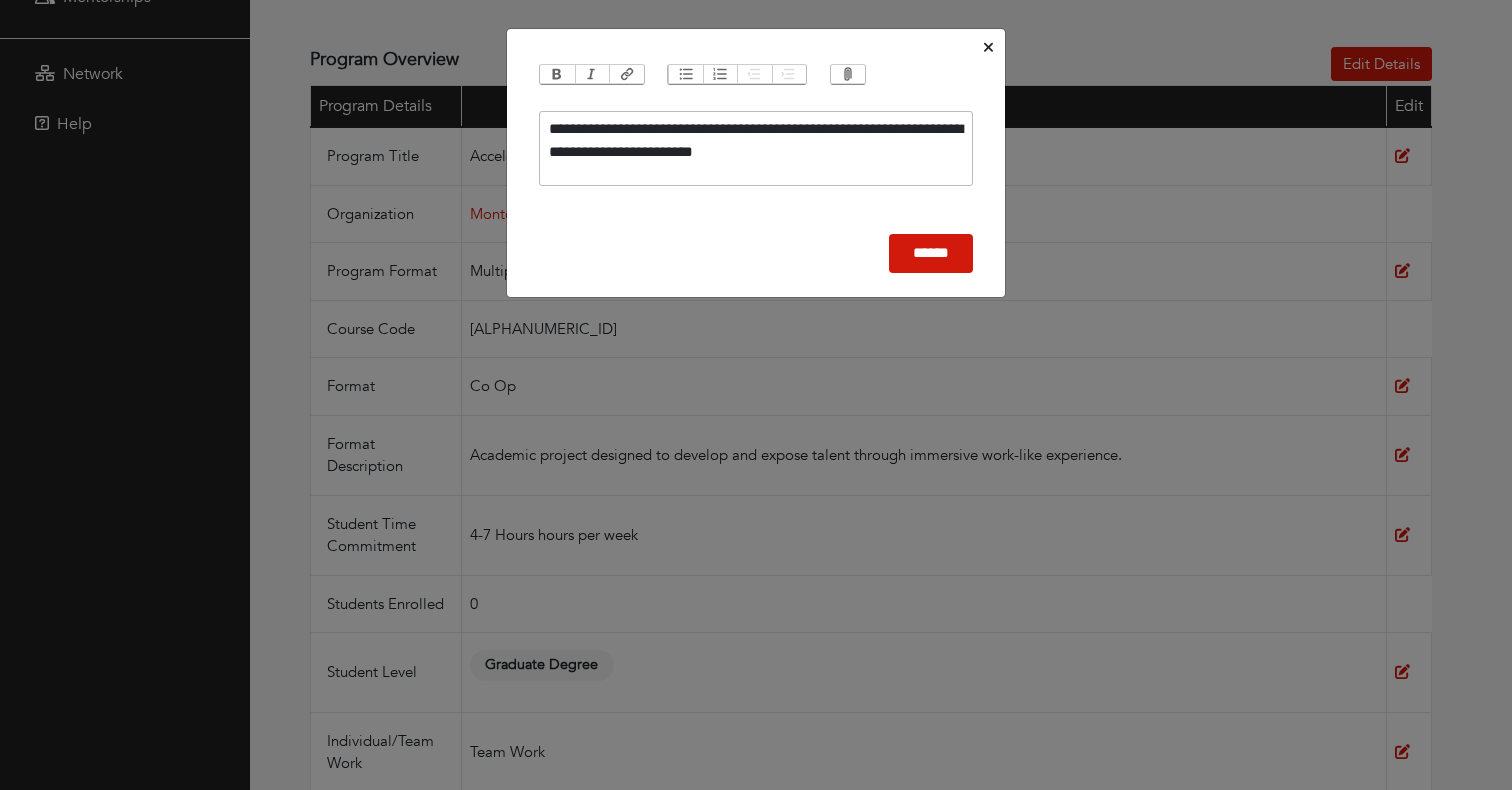 click on "**********" at bounding box center [756, 140] 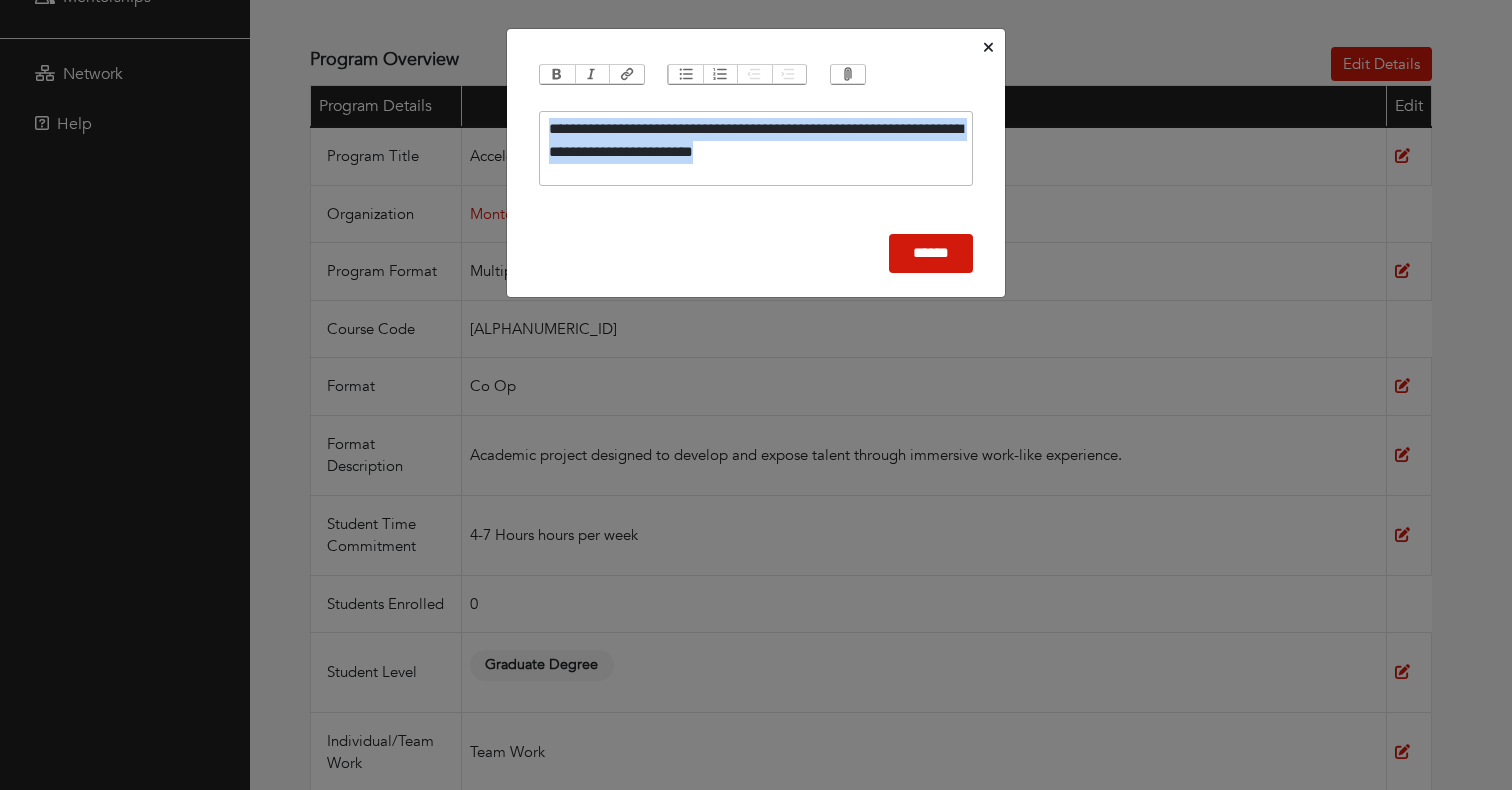 paste on "**********" 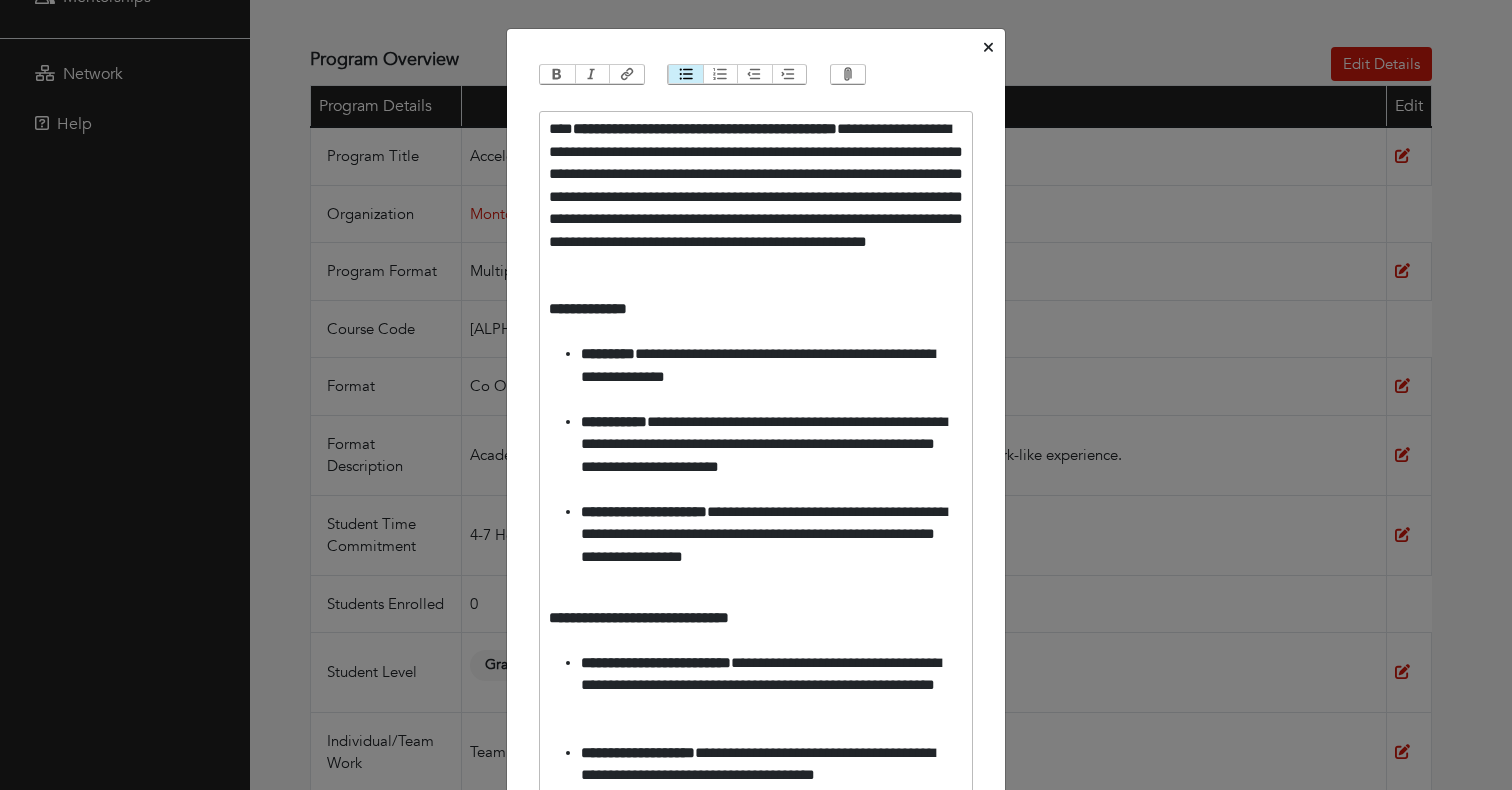 type on "**********" 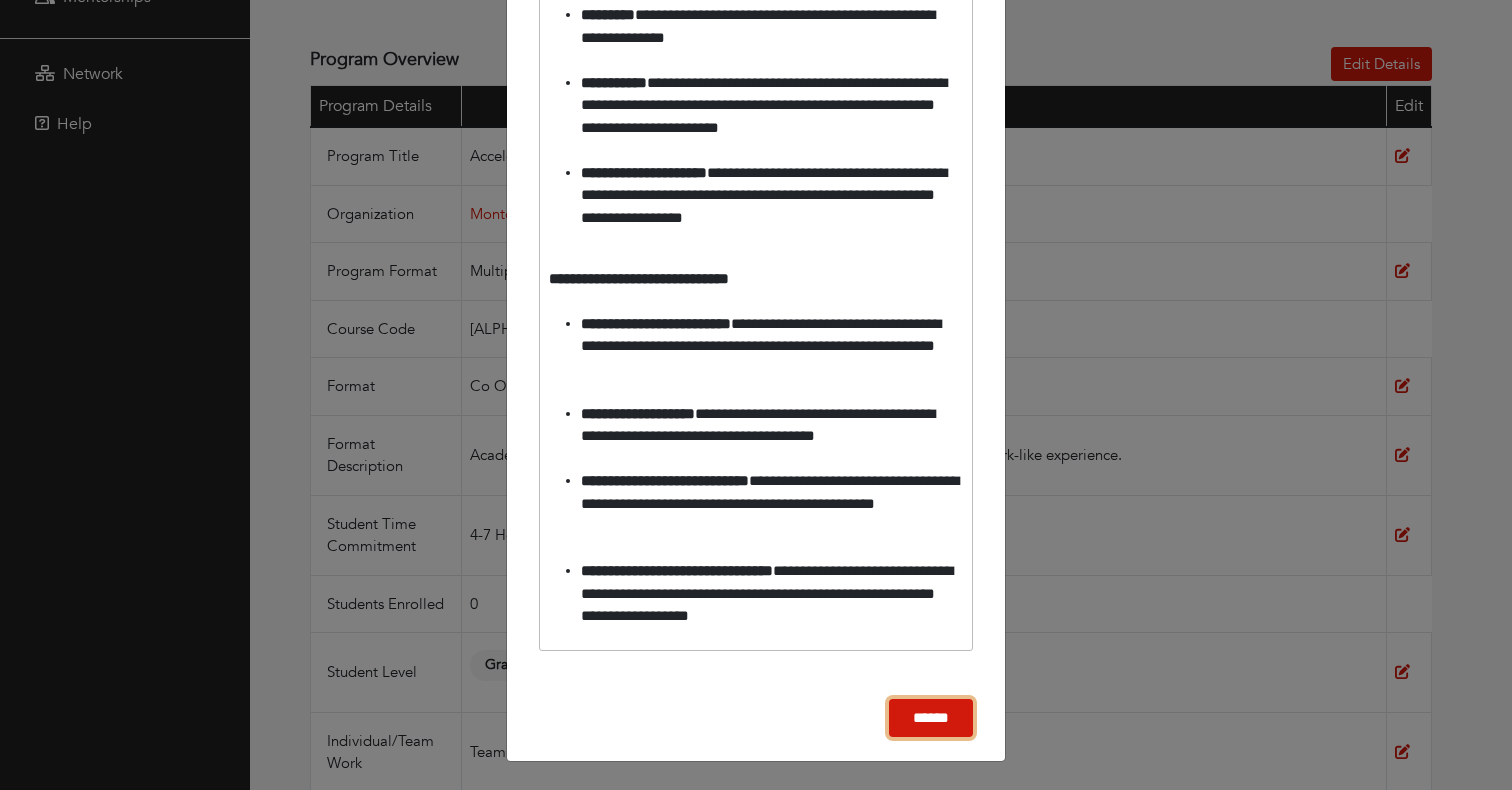 click on "******" at bounding box center [931, 718] 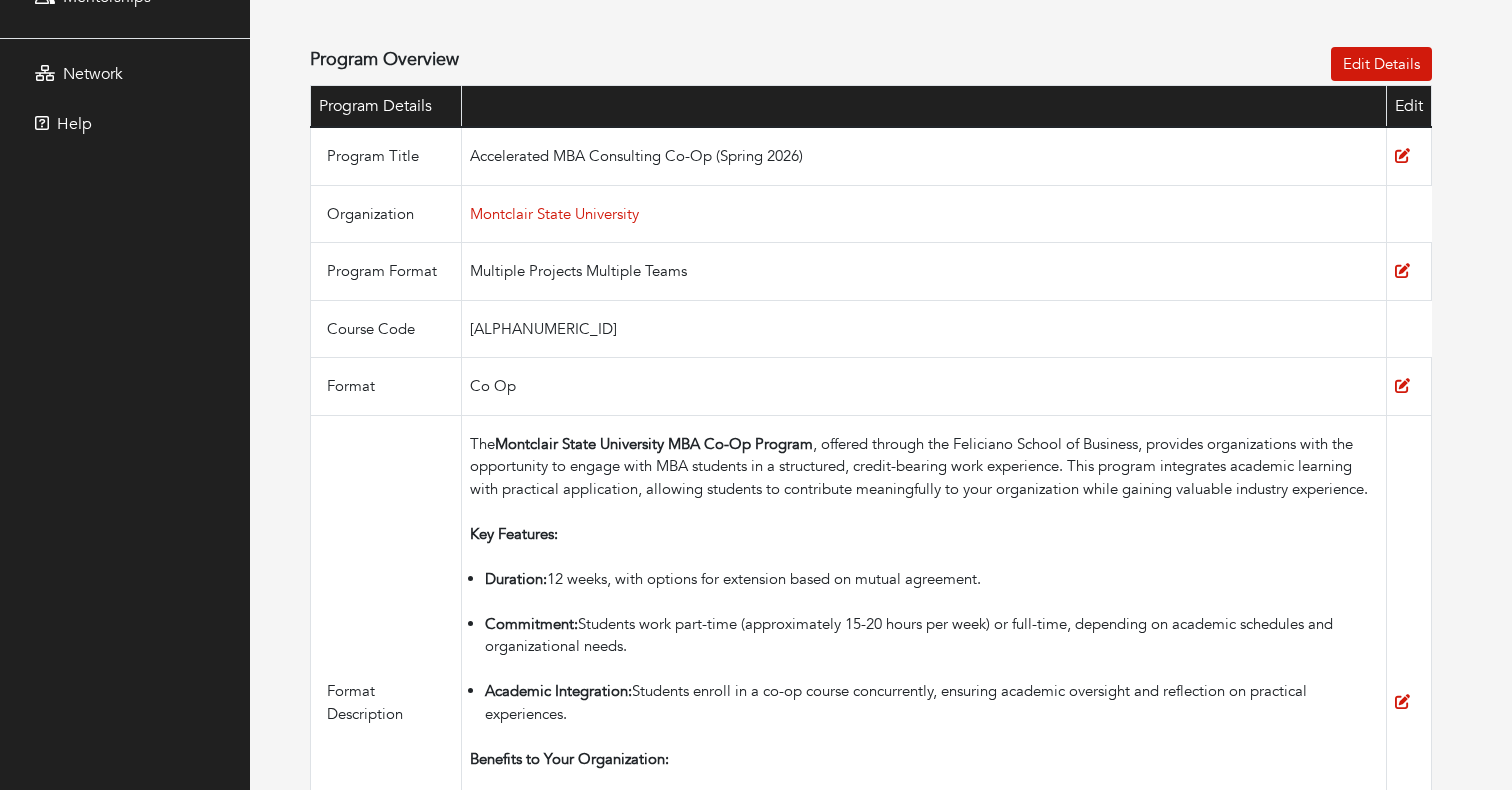 scroll, scrollTop: 0, scrollLeft: 0, axis: both 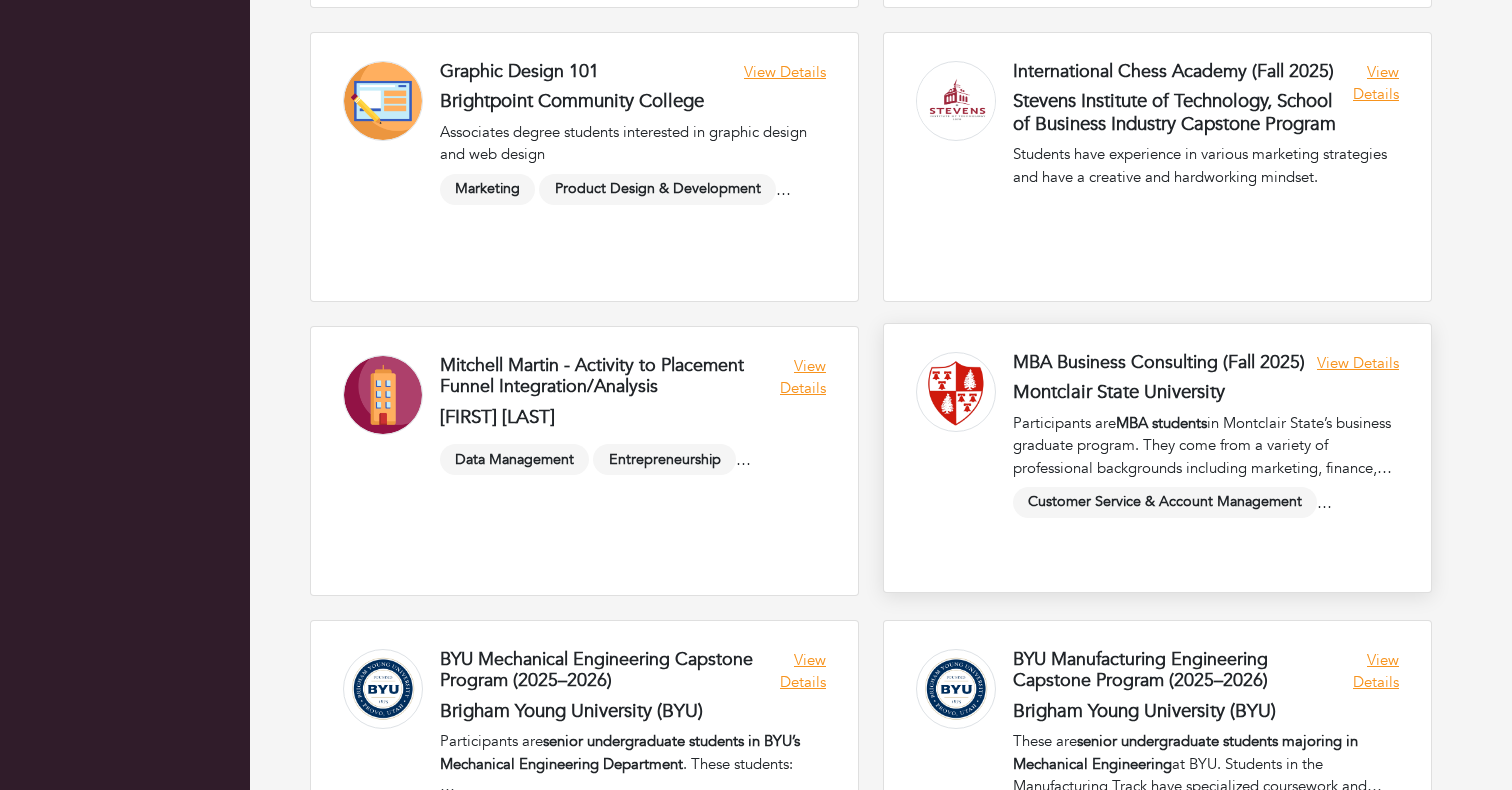 click at bounding box center (1157, 458) 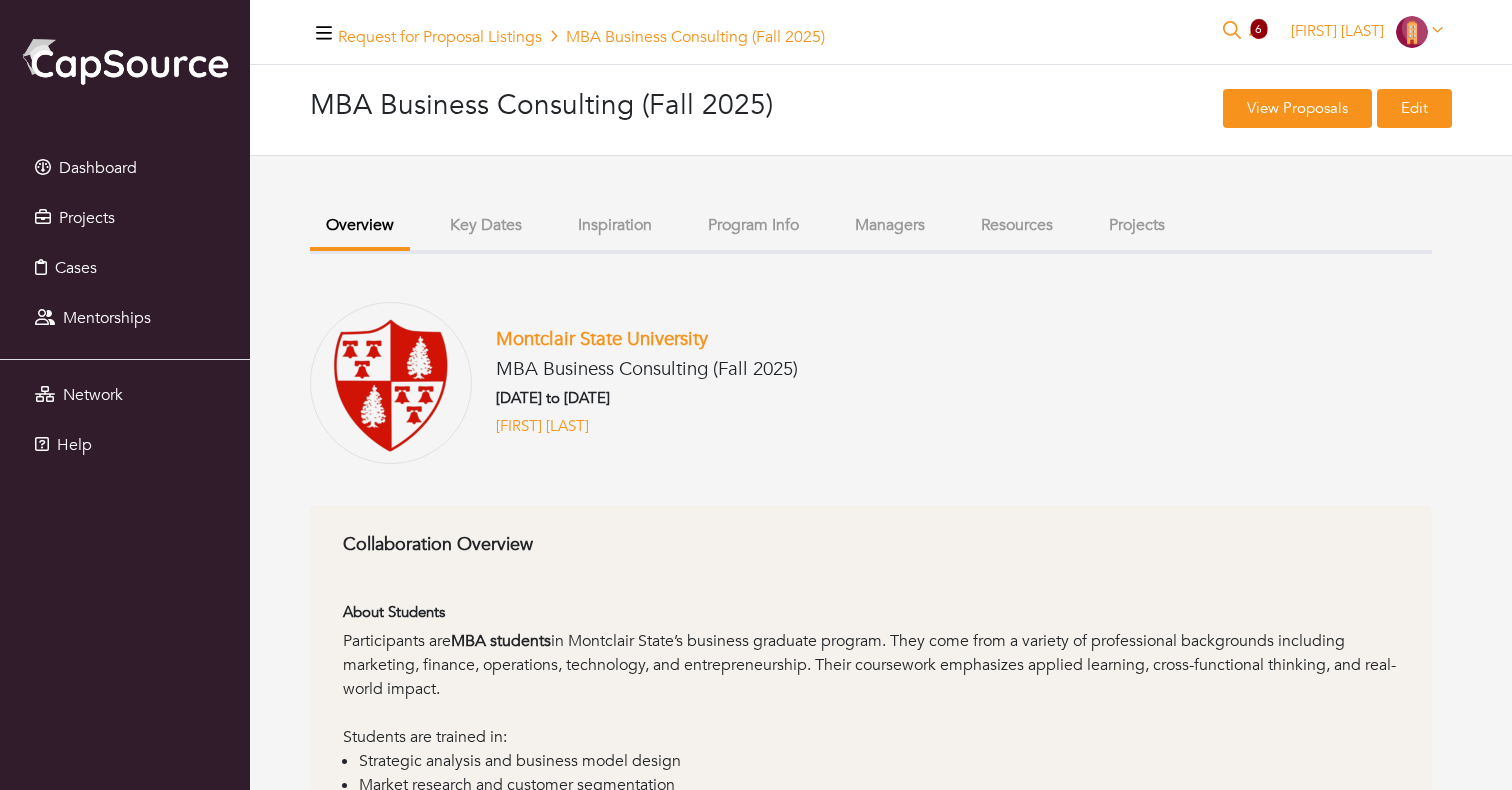 scroll, scrollTop: 0, scrollLeft: 0, axis: both 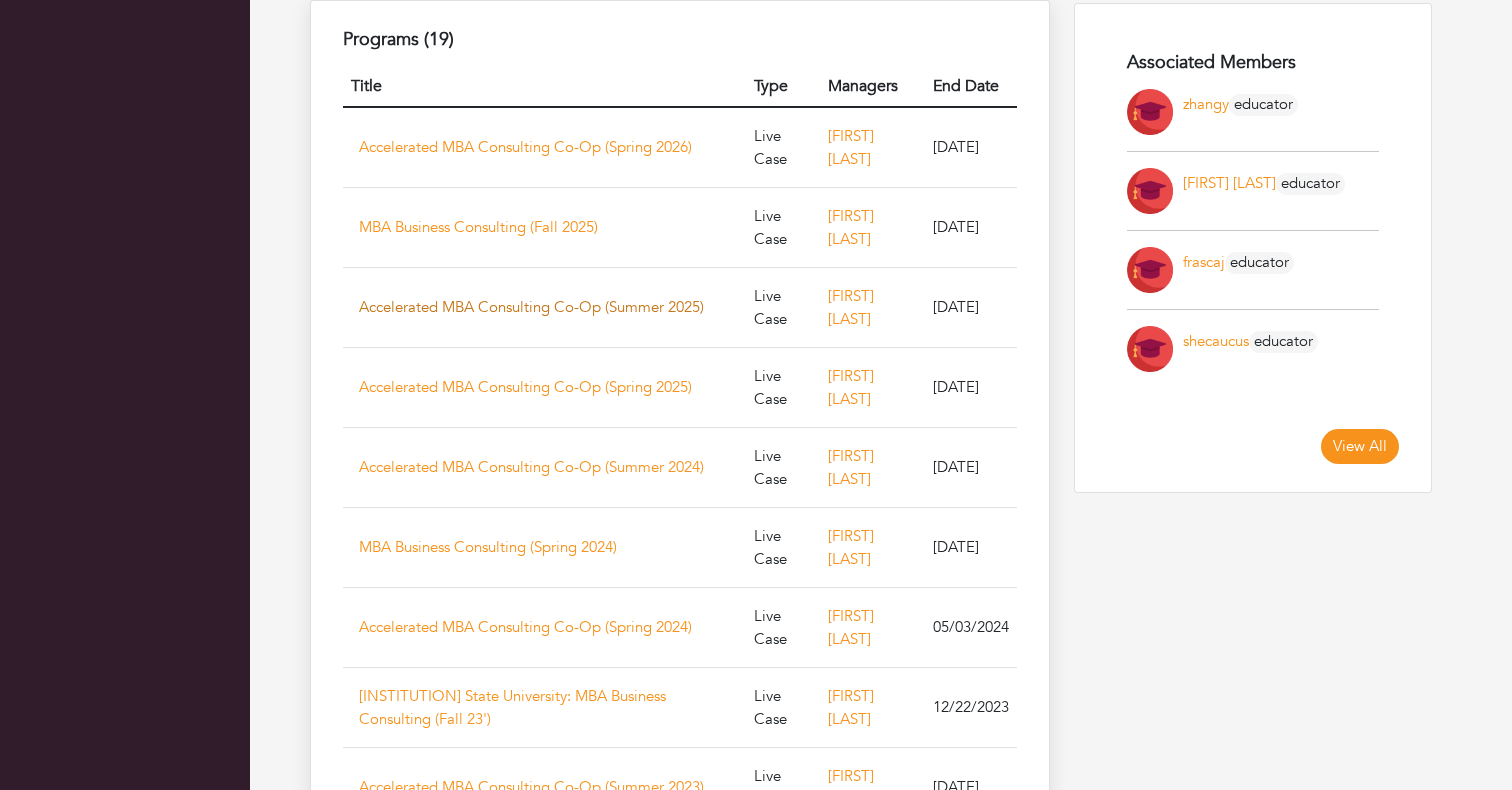 click on "Accelerated MBA Consulting Co-Op (Summer 2025)" at bounding box center [531, 307] 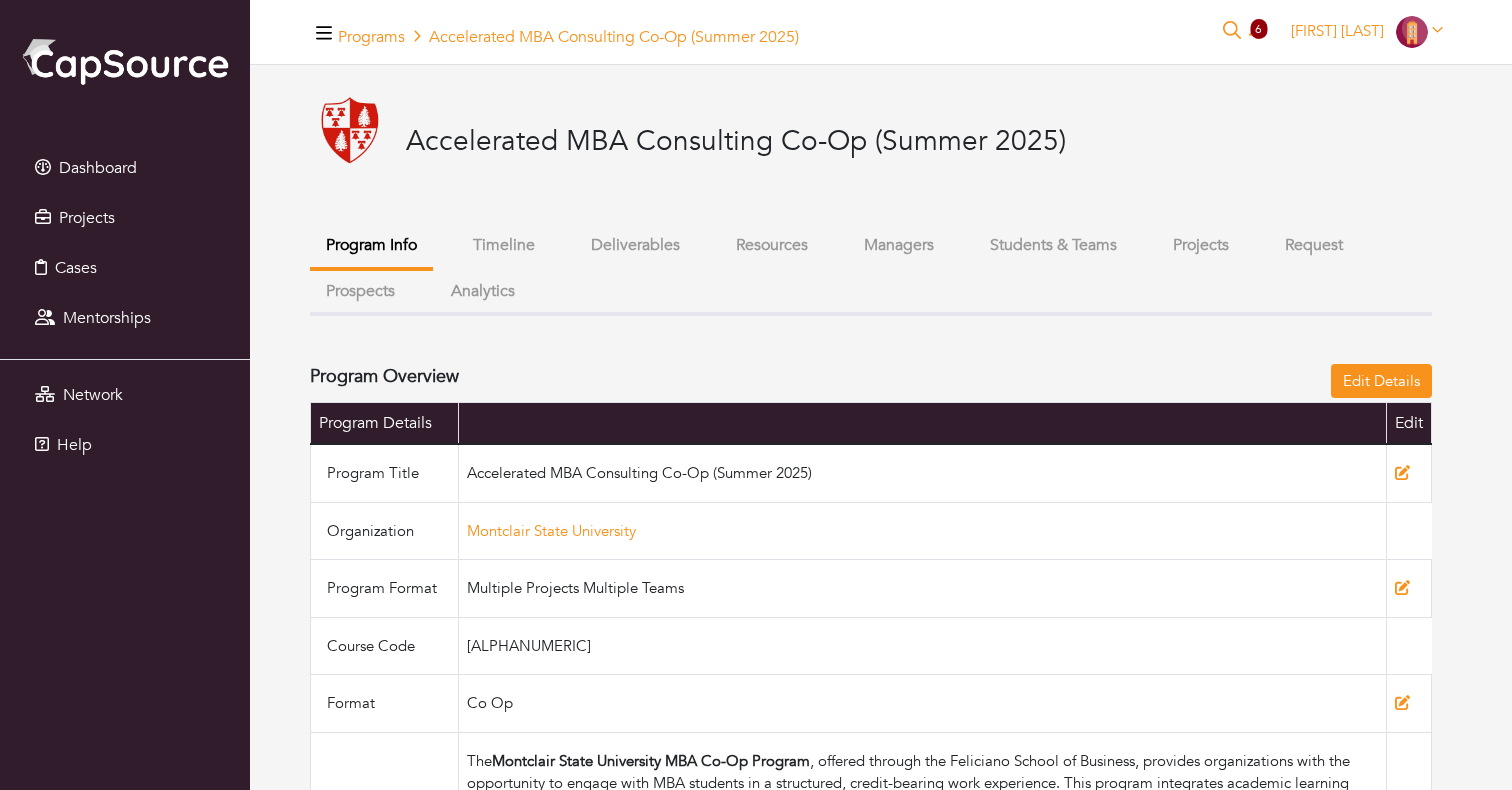 scroll, scrollTop: 31, scrollLeft: 0, axis: vertical 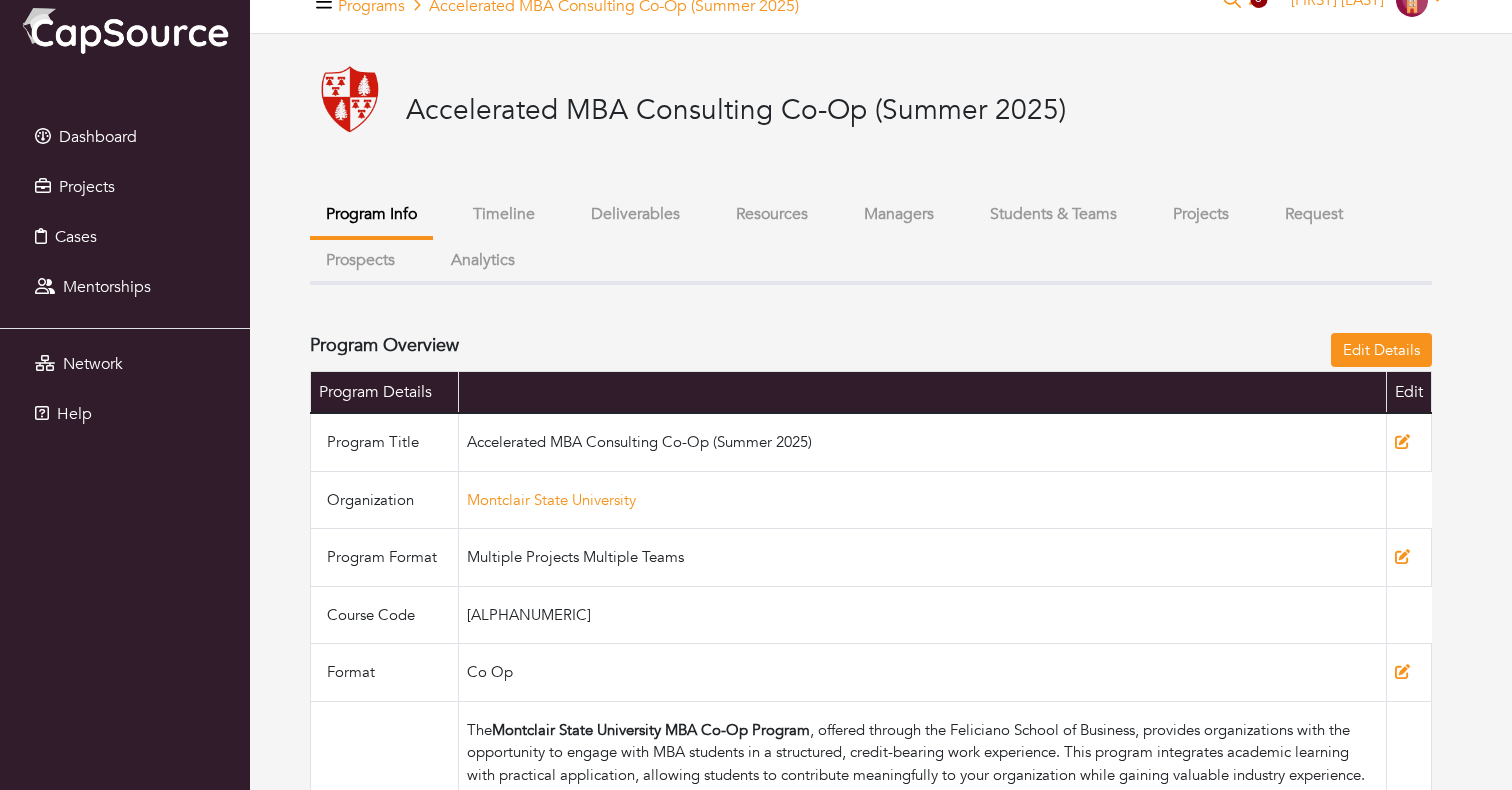 click on "Request" at bounding box center [1314, 214] 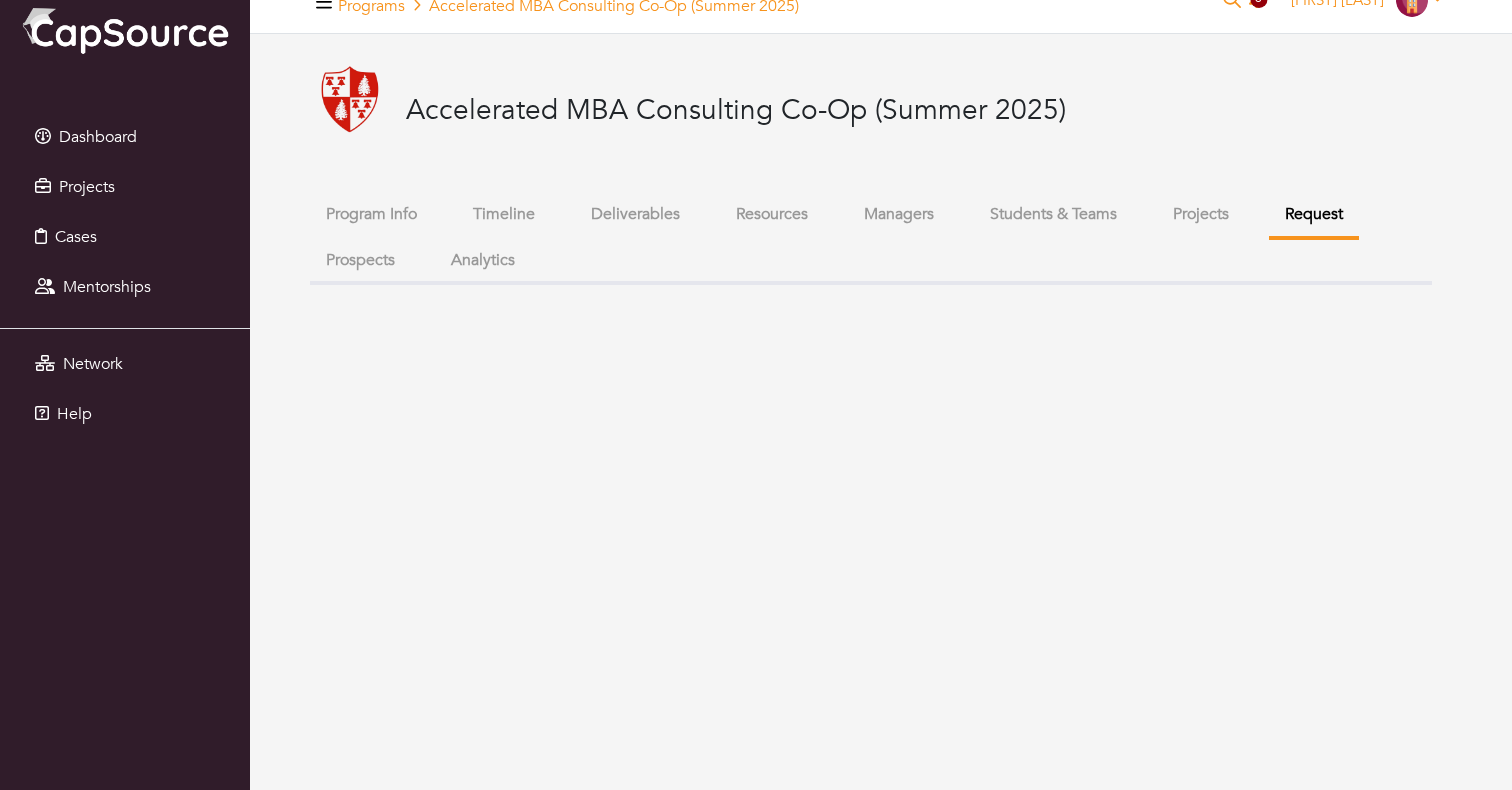 scroll, scrollTop: 0, scrollLeft: 0, axis: both 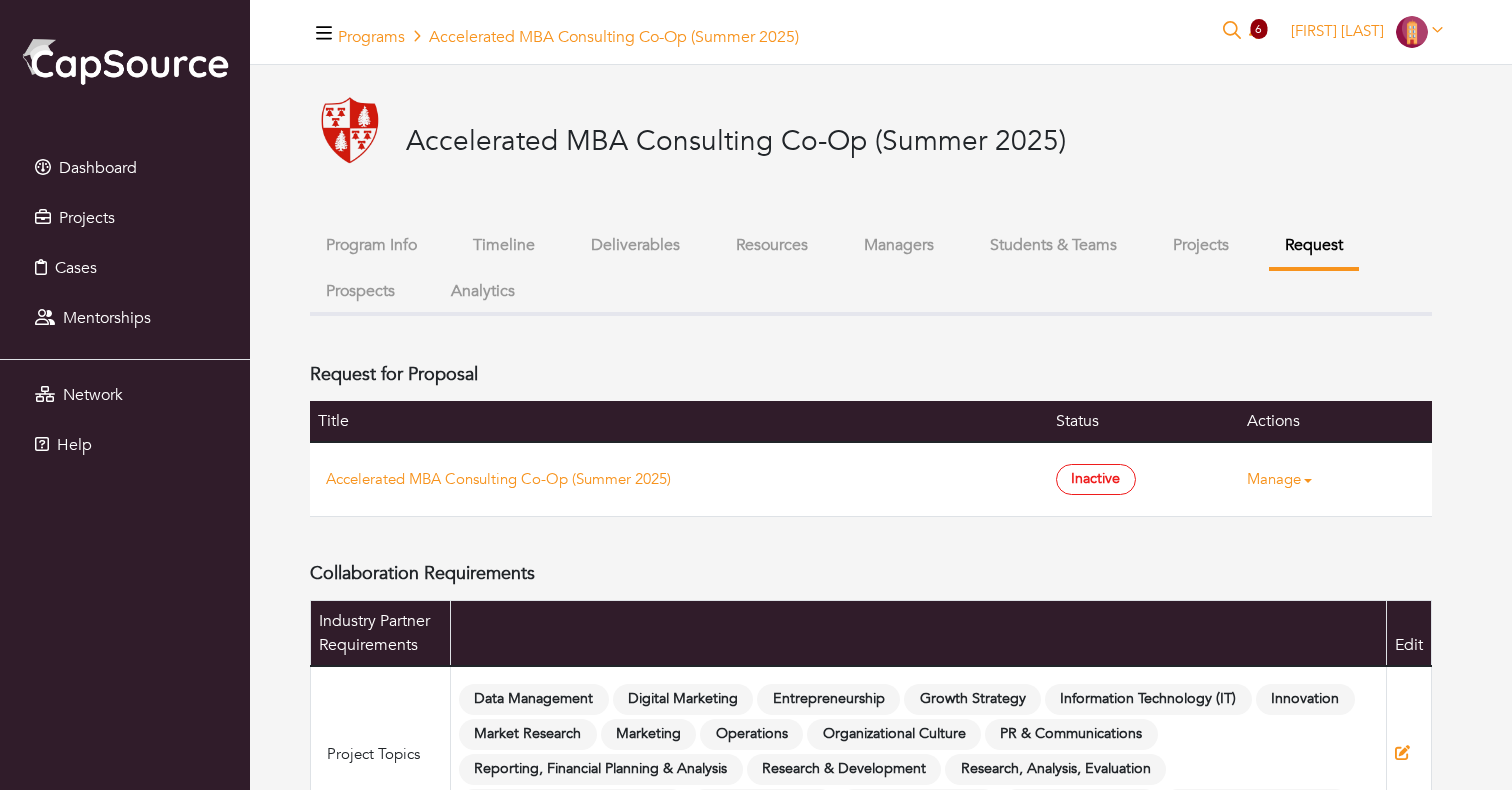 click on "Manage" at bounding box center [1287, 479] 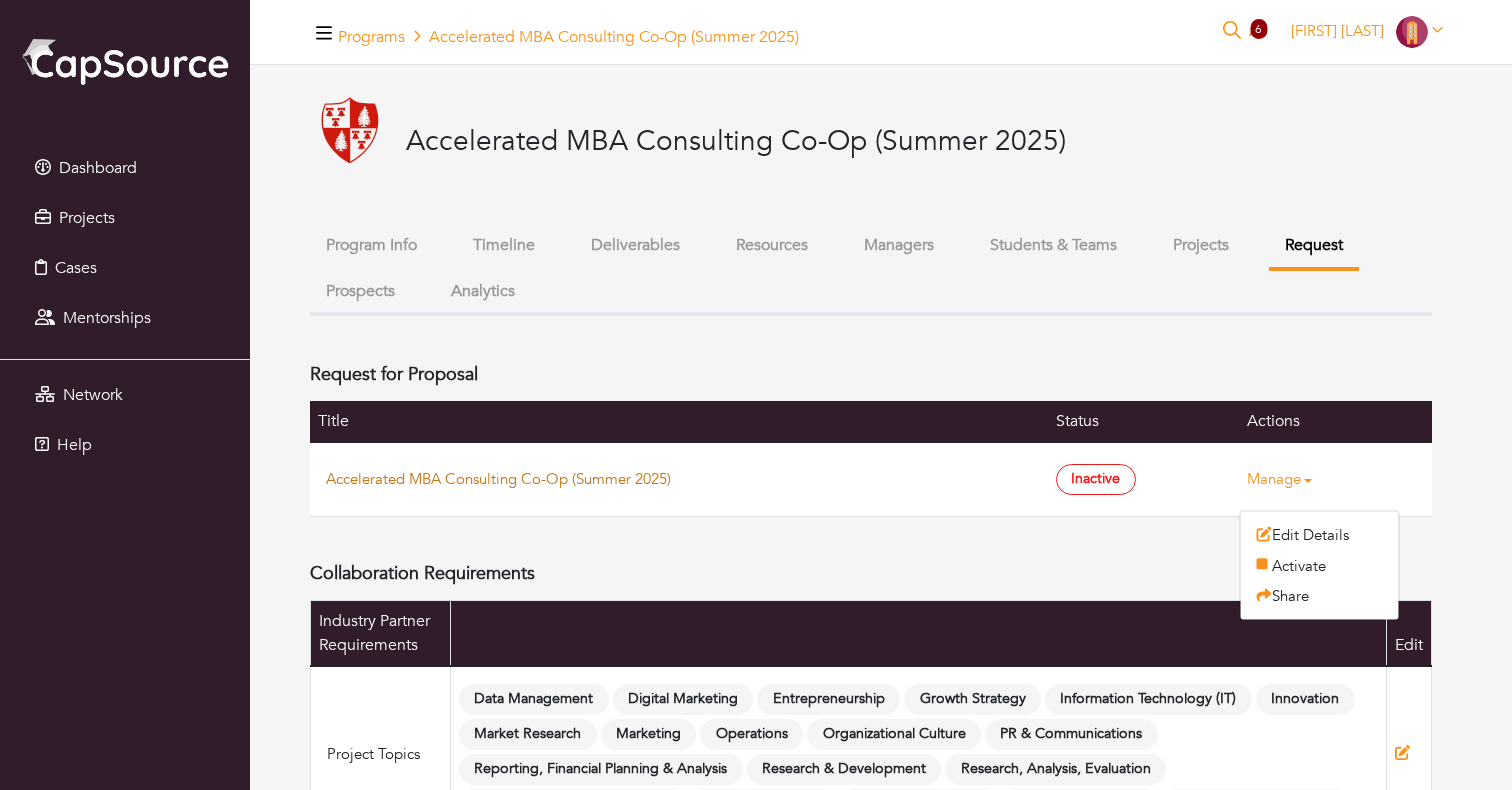 click on "Accelerated MBA Consulting Co-Op (Summer 2025)" at bounding box center (498, 479) 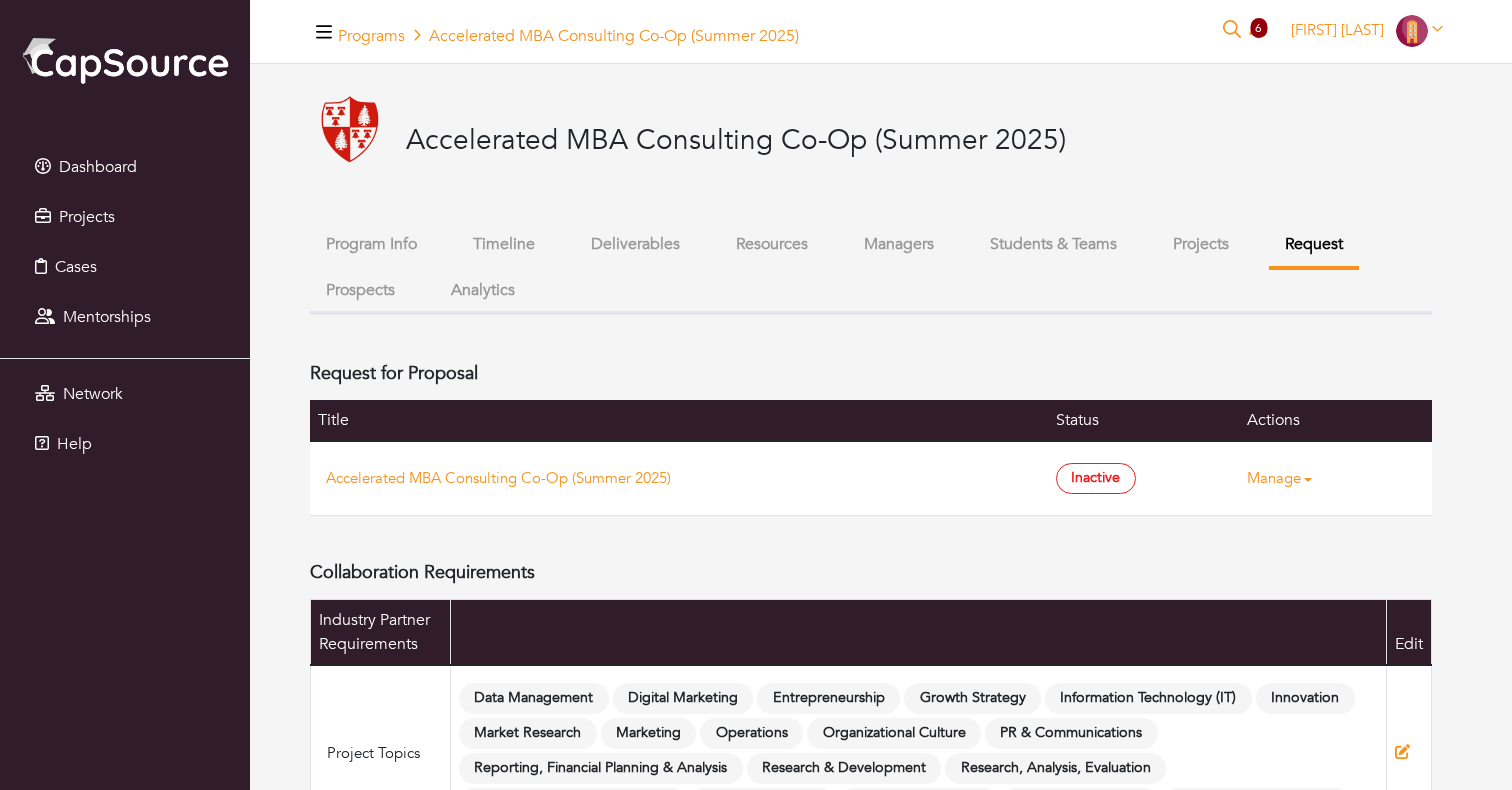 scroll, scrollTop: 0, scrollLeft: 0, axis: both 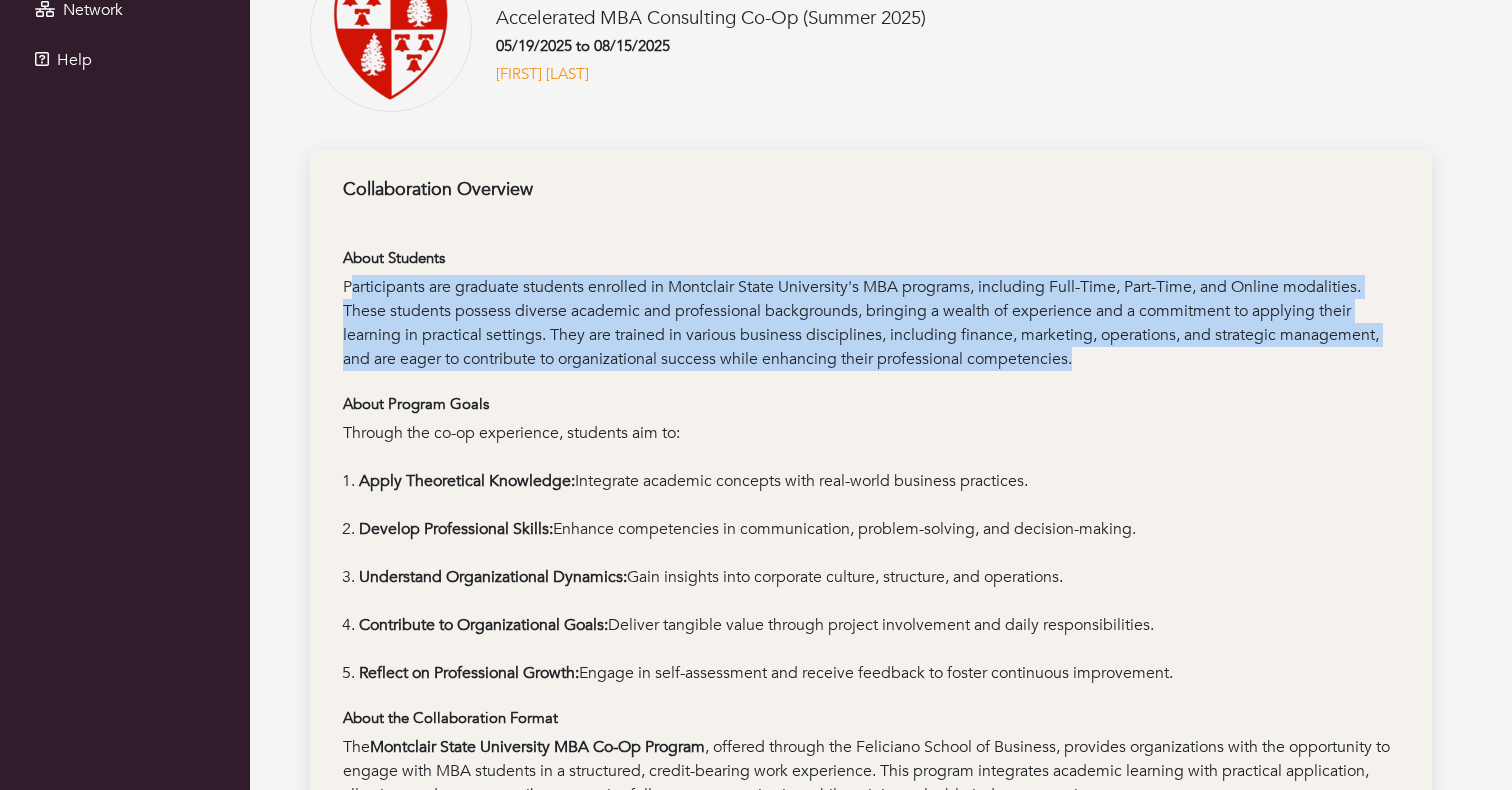 drag, startPoint x: 348, startPoint y: 289, endPoint x: 1144, endPoint y: 358, distance: 798.985 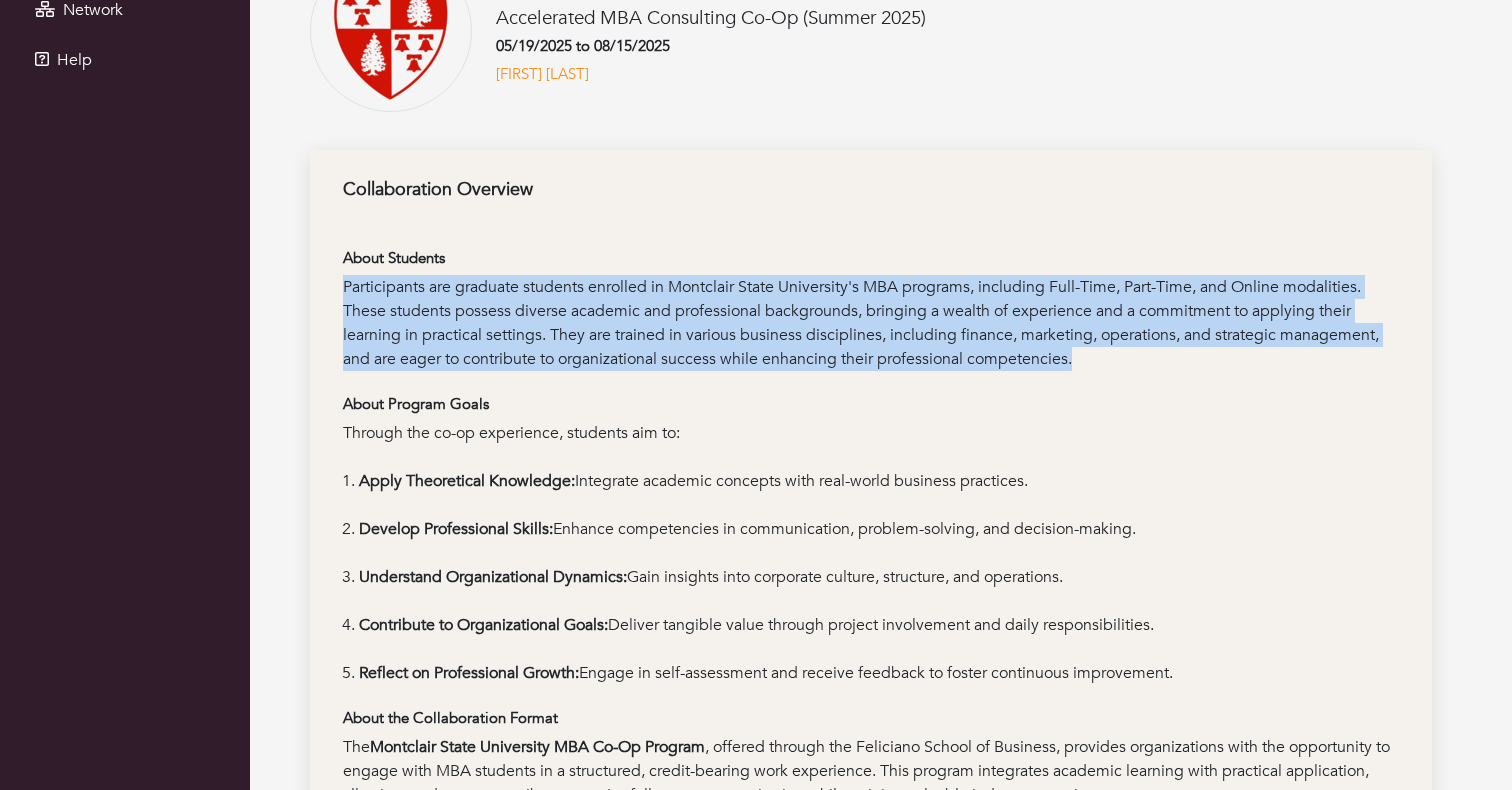 drag, startPoint x: 568, startPoint y: 280, endPoint x: 1191, endPoint y: 355, distance: 627.4982 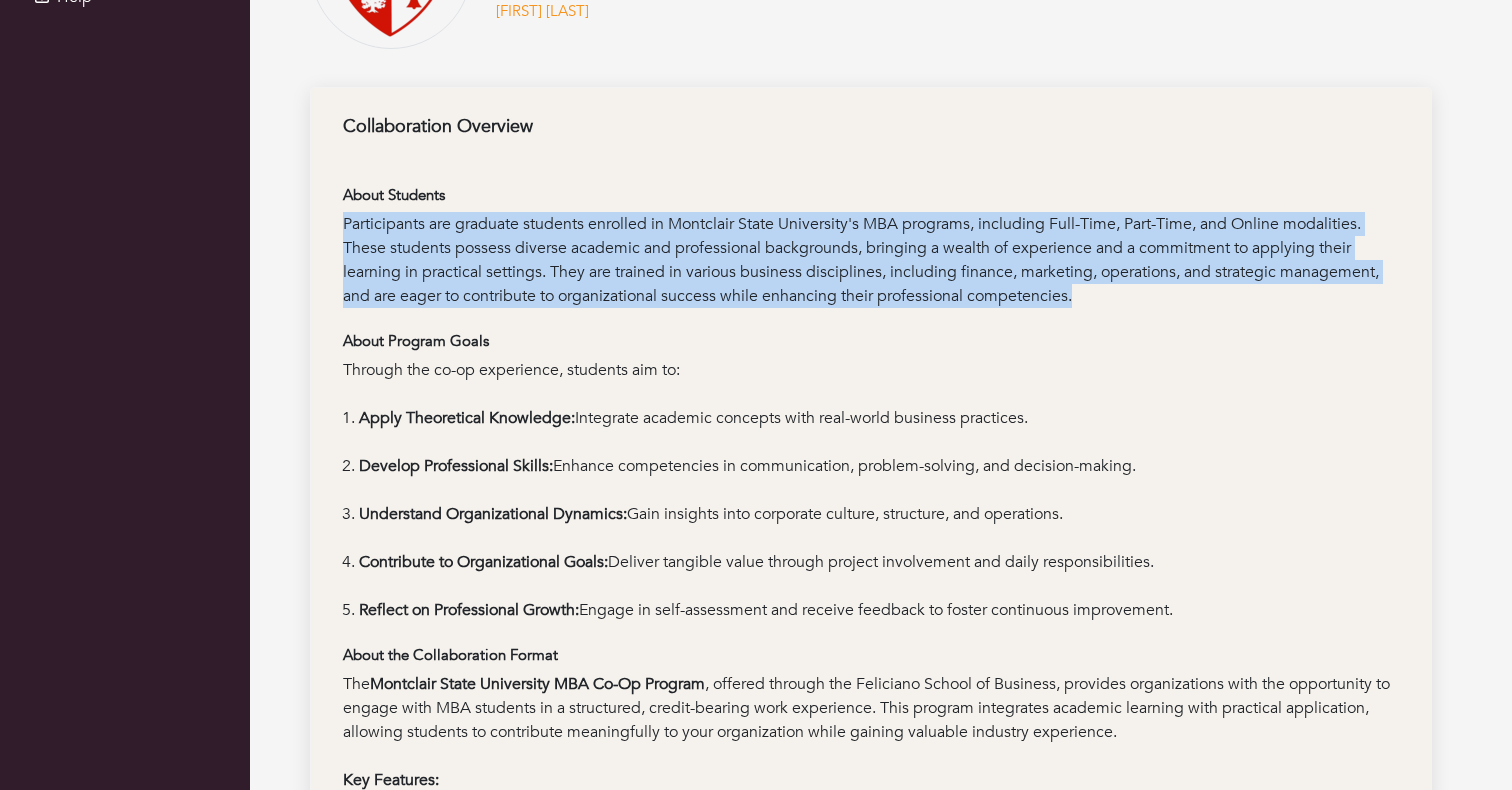 scroll, scrollTop: 509, scrollLeft: 0, axis: vertical 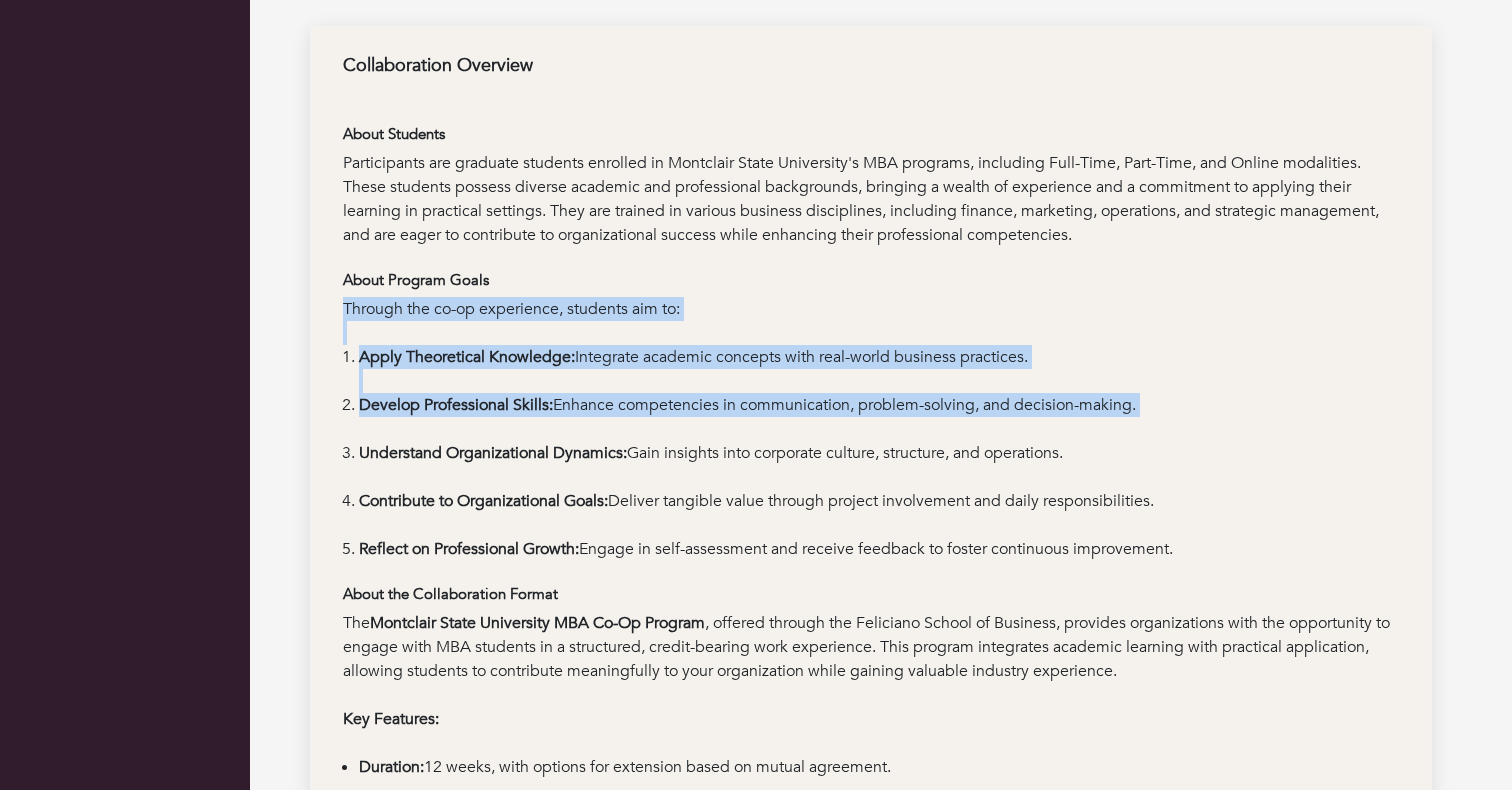 drag, startPoint x: 336, startPoint y: 312, endPoint x: 704, endPoint y: 423, distance: 384.37613 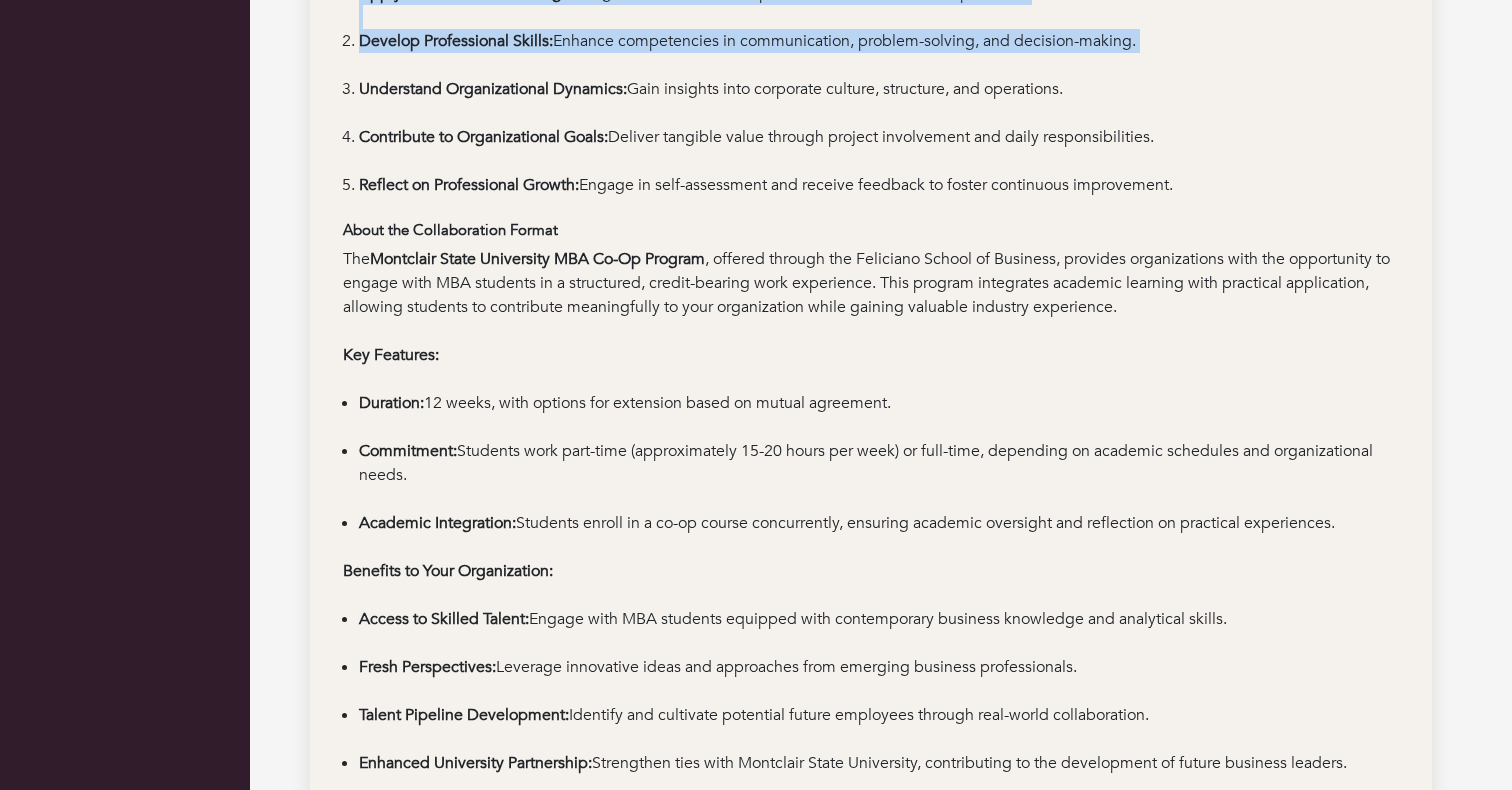 scroll, scrollTop: 871, scrollLeft: 0, axis: vertical 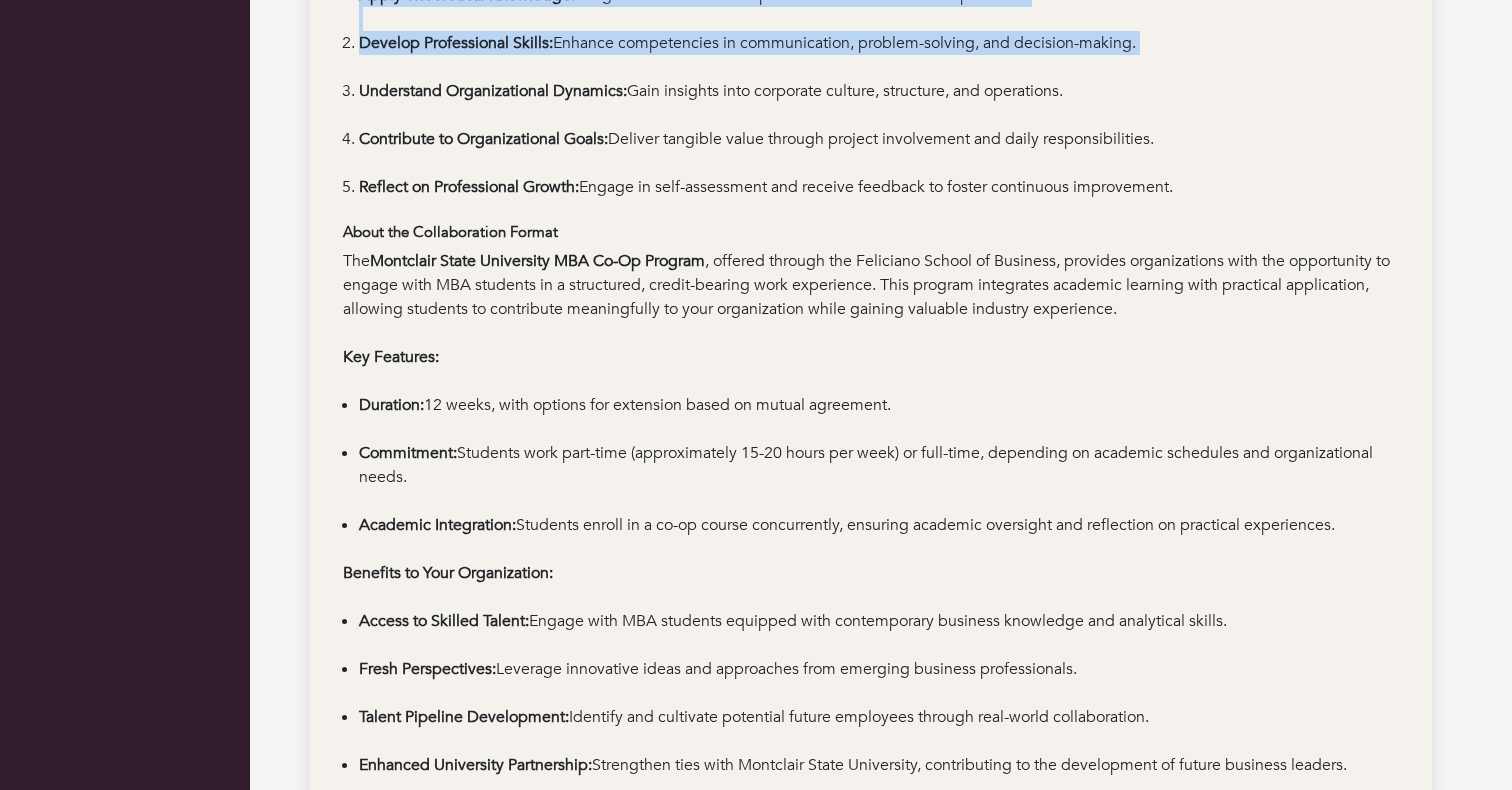click on "Collaboration Overview
About Students
Participants are graduate students enrolled in Montclair State University's MBA programs, including Full-Time, Part-Time, and Online modalities. These students possess diverse academic and professional backgrounds, bringing a wealth of experience and a commitment to applying their learning in practical settings. They are trained in various business disciplines, including finance, marketing, operations, and strategic management, and are eager to contribute to organizational success while enhancing their professional competencies.​
About Program Goals
Through the co-op experience, students aim to:
Apply Theoretical Knowledge:  Integrate academic concepts with real-world business practices.​
Develop Professional Skills:  Enhance competencies in communication, problem-solving, and decision-making.​
Understand Organizational Dynamics:" at bounding box center (871, 235) 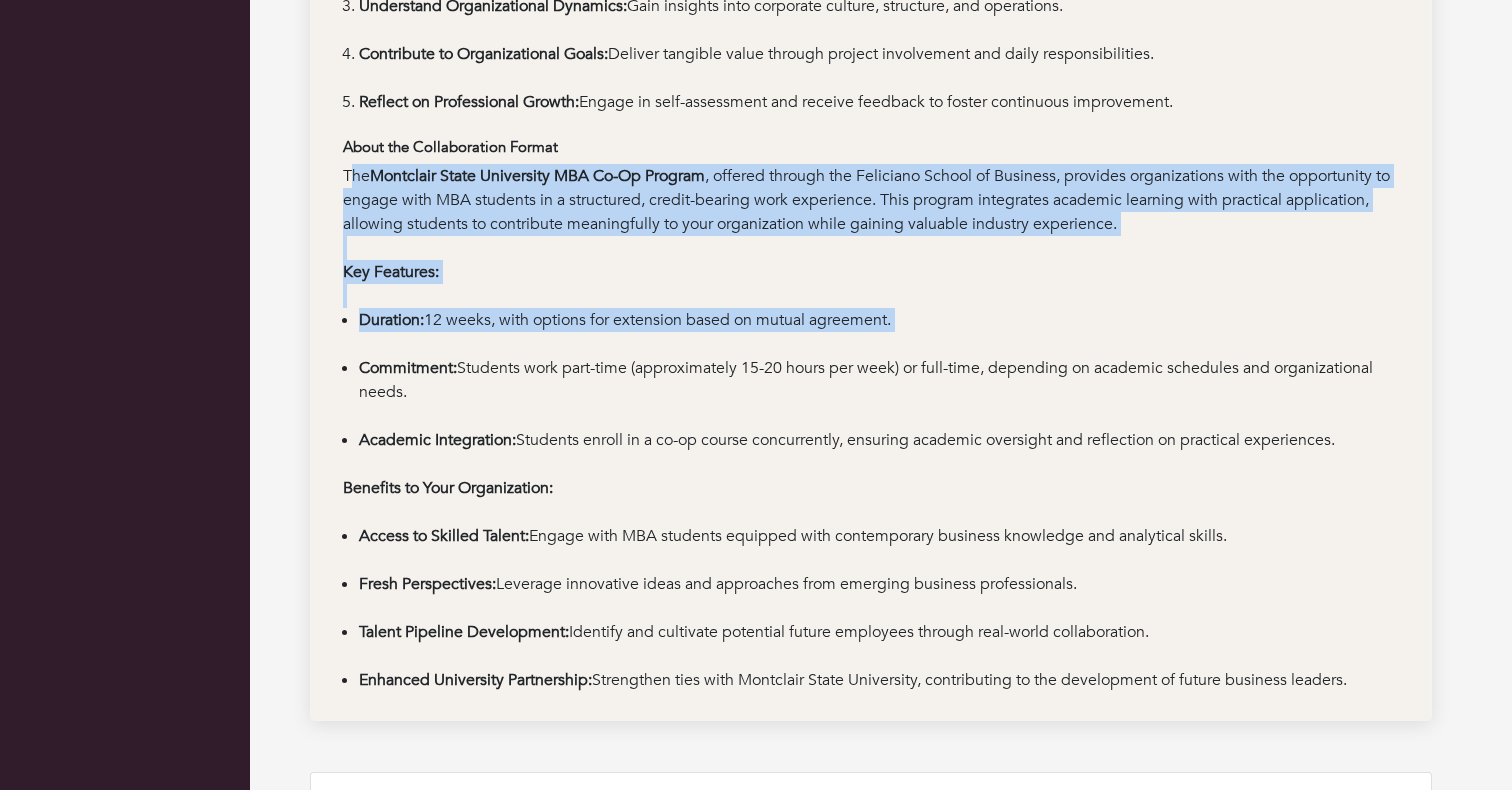 drag, startPoint x: 351, startPoint y: 176, endPoint x: 667, endPoint y: 339, distance: 355.56293 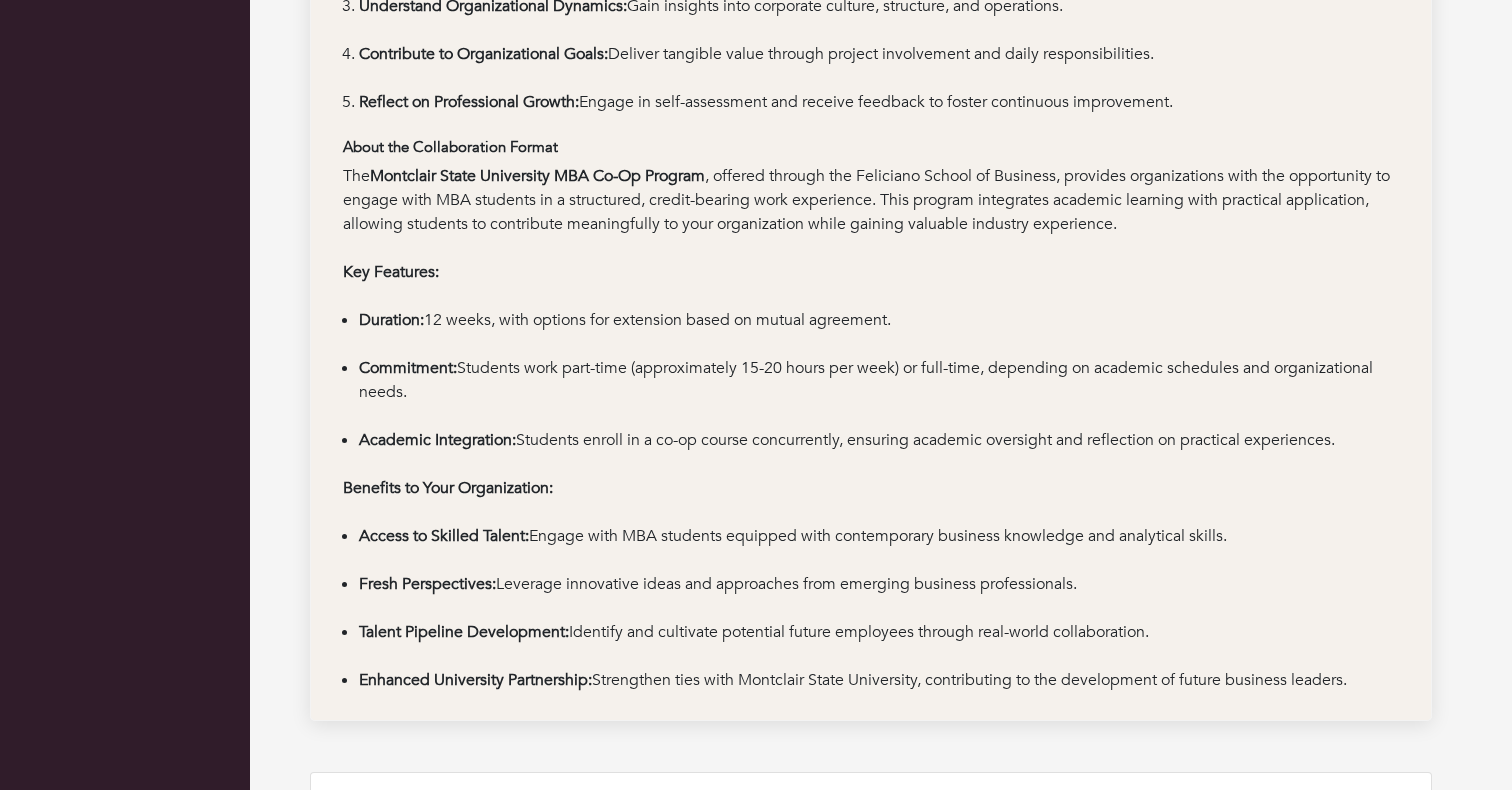 click on "Montclair State University MBA Co-Op Program" at bounding box center (537, 176) 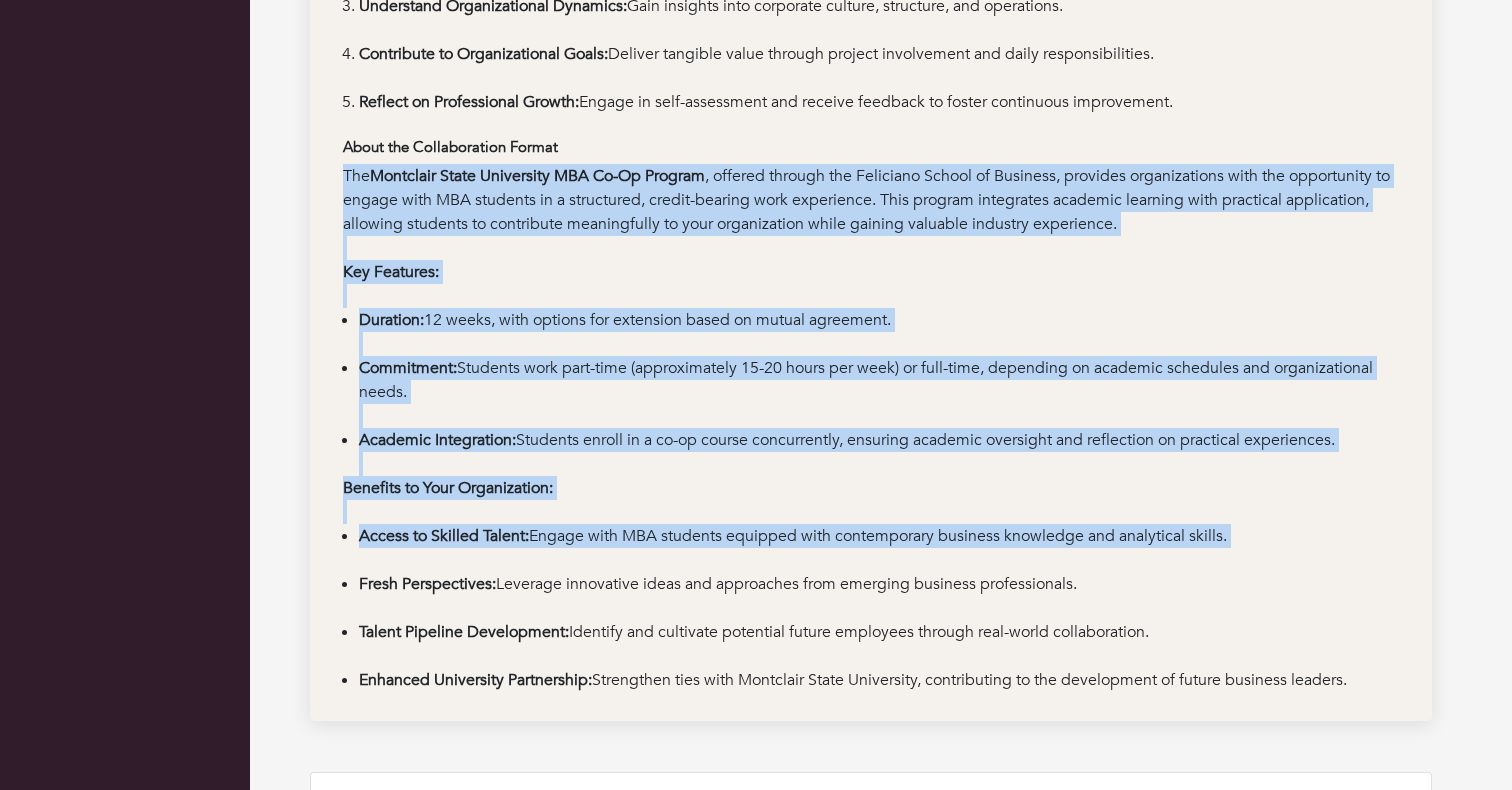 drag, startPoint x: 335, startPoint y: 176, endPoint x: 850, endPoint y: 564, distance: 644.8015 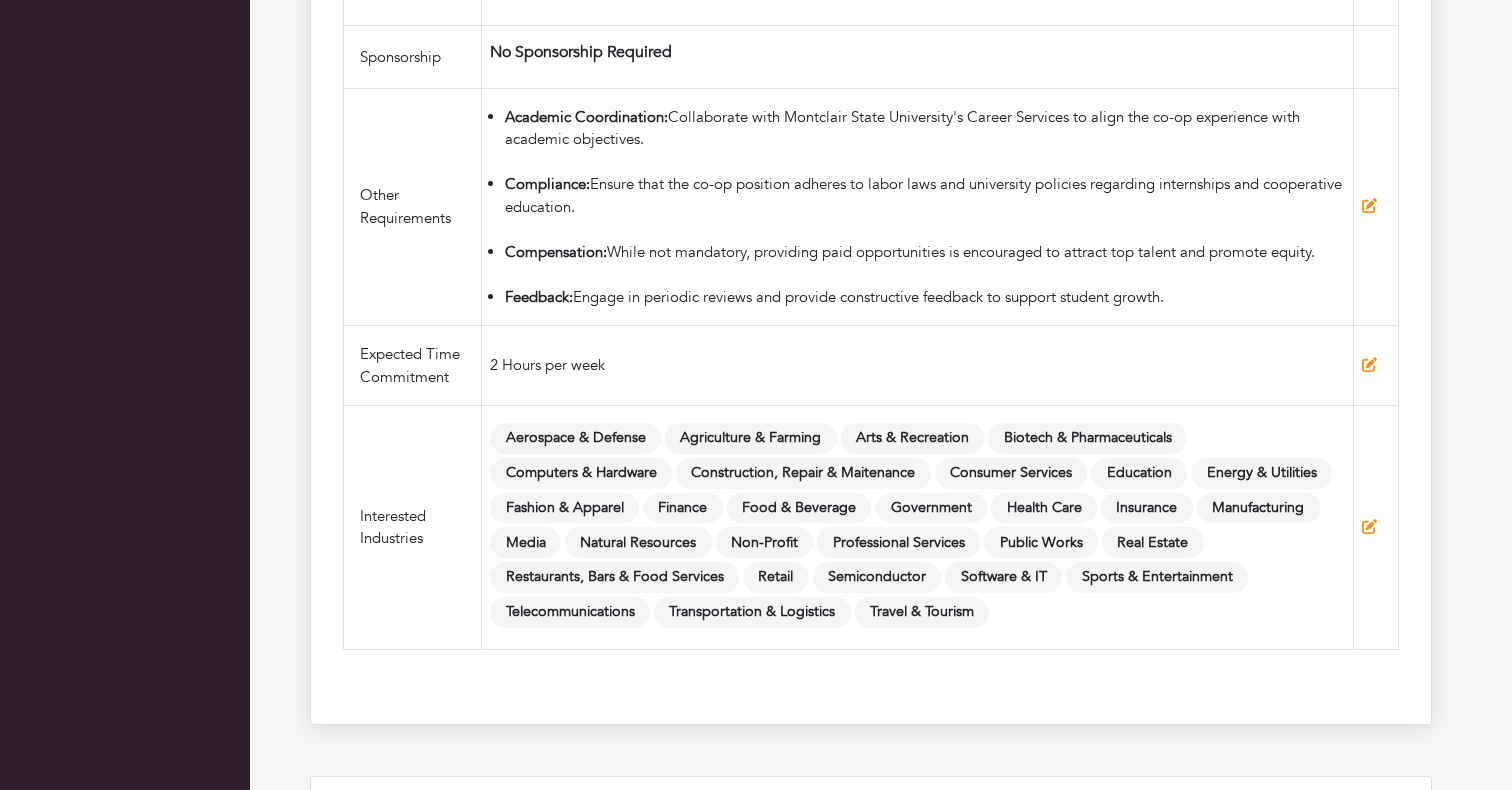 scroll, scrollTop: 2679, scrollLeft: 0, axis: vertical 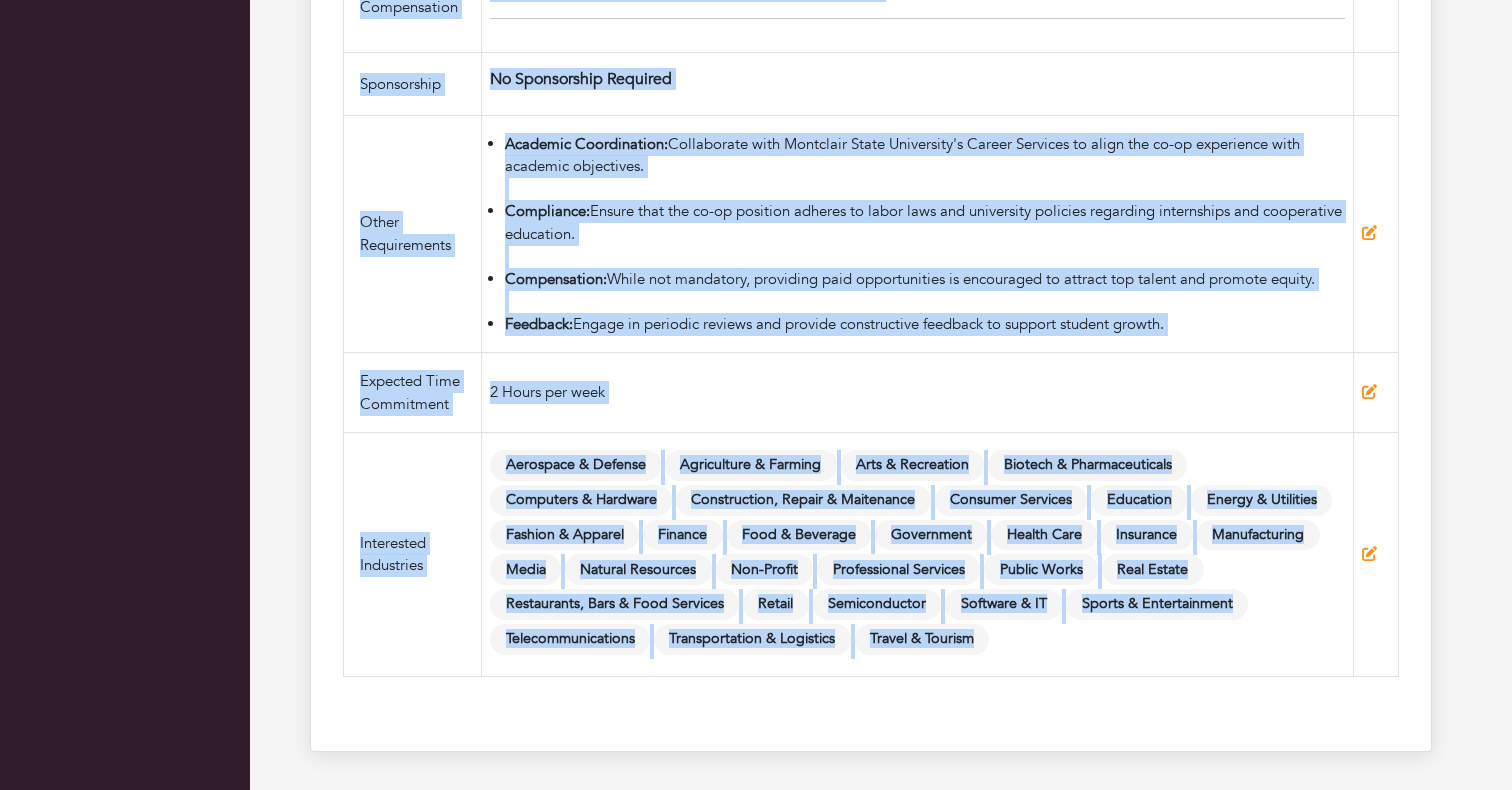 copy on "Dashboard
Projects
Cases
Mentorships
Network
Help
Request for Proposal Listings Accelerated MBA Consulting Co-Op (Summer 2025)
6
Nicole Koppel
Nicole Koppel
Admin Portal
My profile
My organizations
Settings
Logout
Accelerated MBA Consulting Co-Op (Summer 2025)
View Proposals
Edit
View Proposals
Edit
Overview
Key Dates
Inspiration
Program Info
Managers
Resources
Projects
Montclair State University
Accelerated MBA Consulting Co-Op (Summer 2025)
05/19/2025 to 08/15/2025
Nicole Koppel
Collaboration Overview
About Students
Participants..." 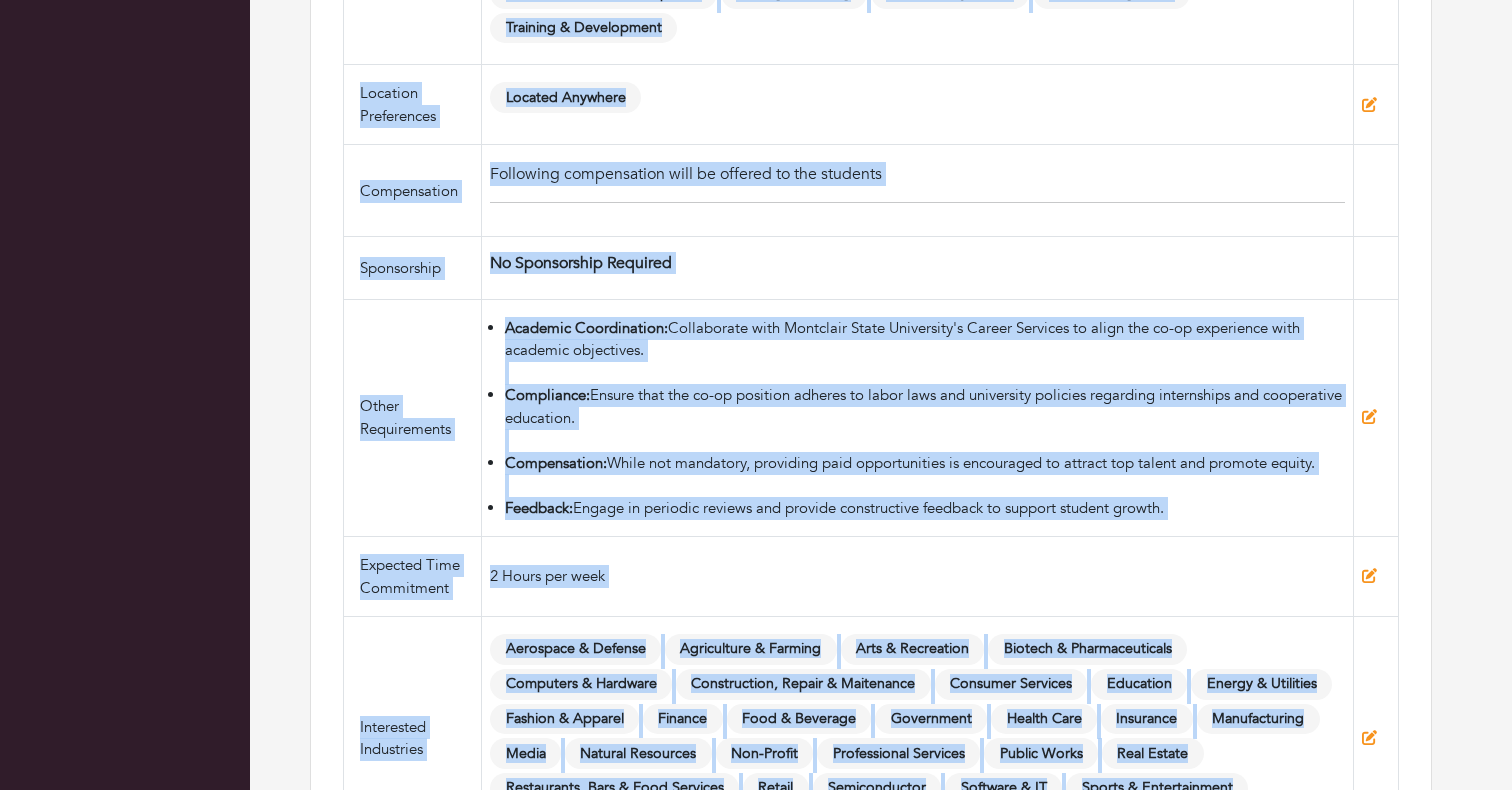 scroll, scrollTop: 2500, scrollLeft: 0, axis: vertical 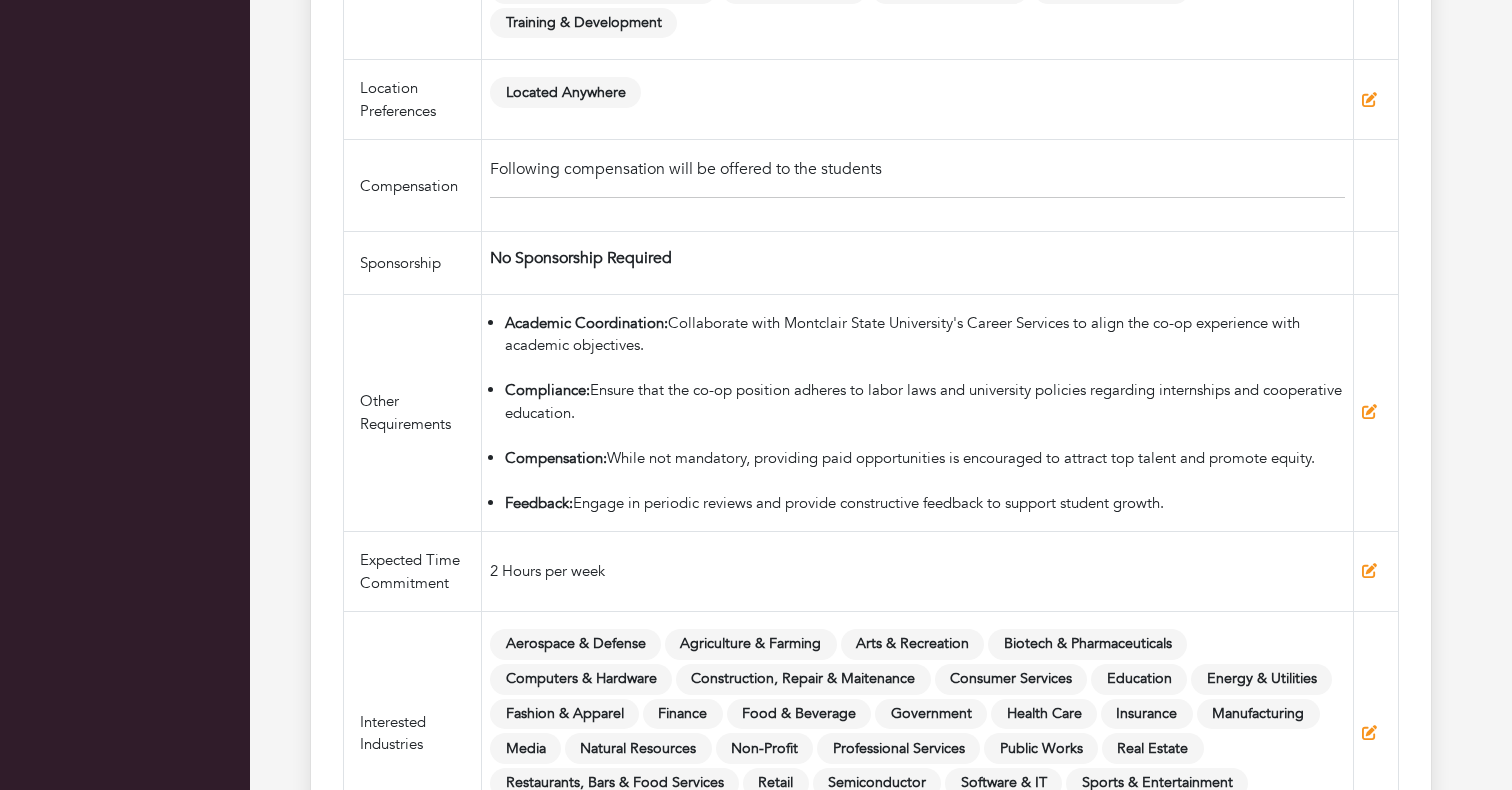click on "Academic Coordination:  Collaborate with Montclair State University's Career Services to align the co-op experience with academic objectives.​
Compliance:  Ensure that the co-op position adheres to labor laws and university policies regarding internships and cooperative education.​
Compensation:  While not mandatory, providing paid opportunities is encouraged to attract top talent and promote equity.​
Feedback:  Engage in periodic reviews and provide constructive feedback to support student growth.​" at bounding box center (918, 413) 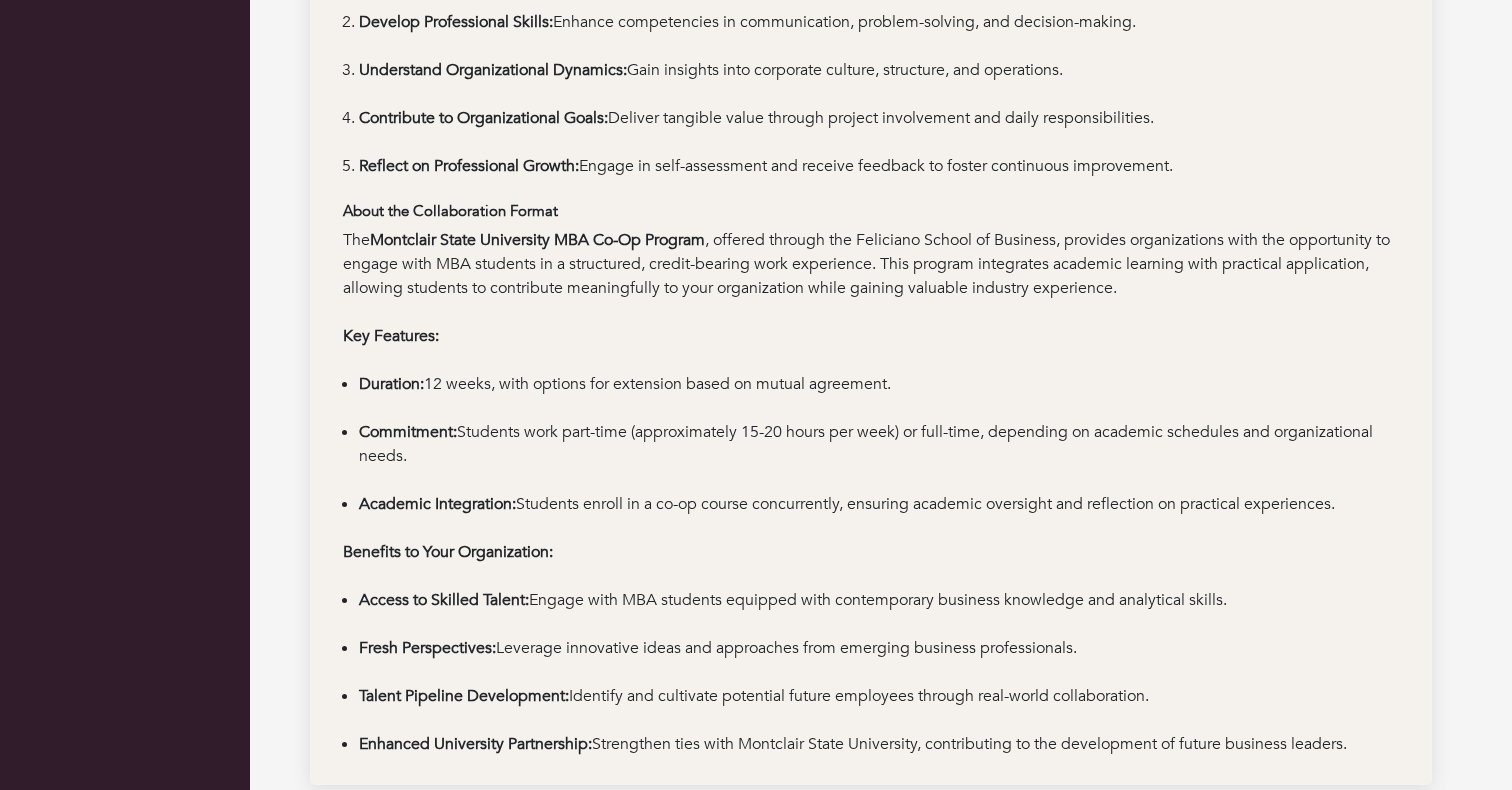 scroll, scrollTop: 877, scrollLeft: 0, axis: vertical 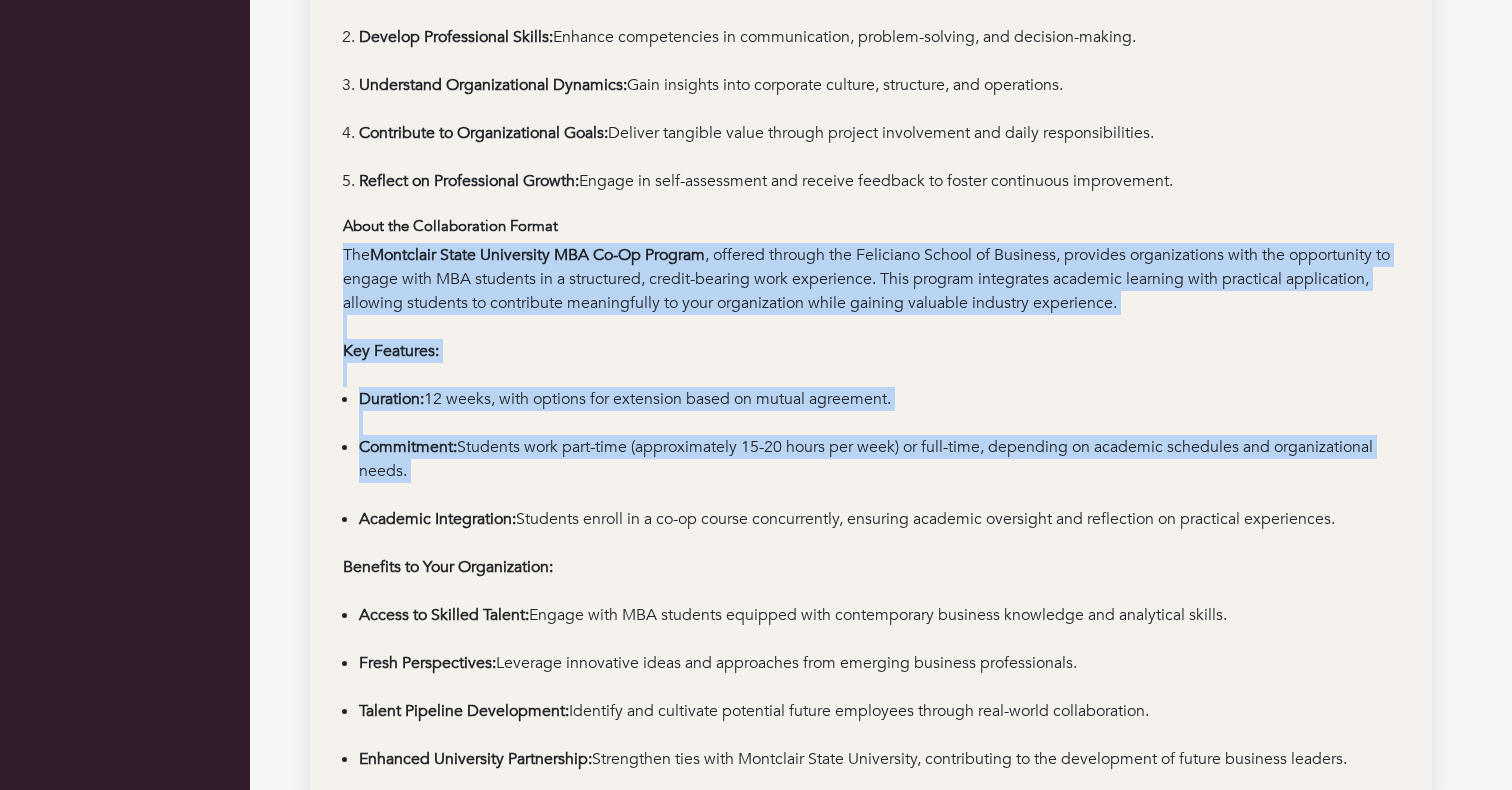 drag, startPoint x: 348, startPoint y: 244, endPoint x: 883, endPoint y: 492, distance: 589.6855 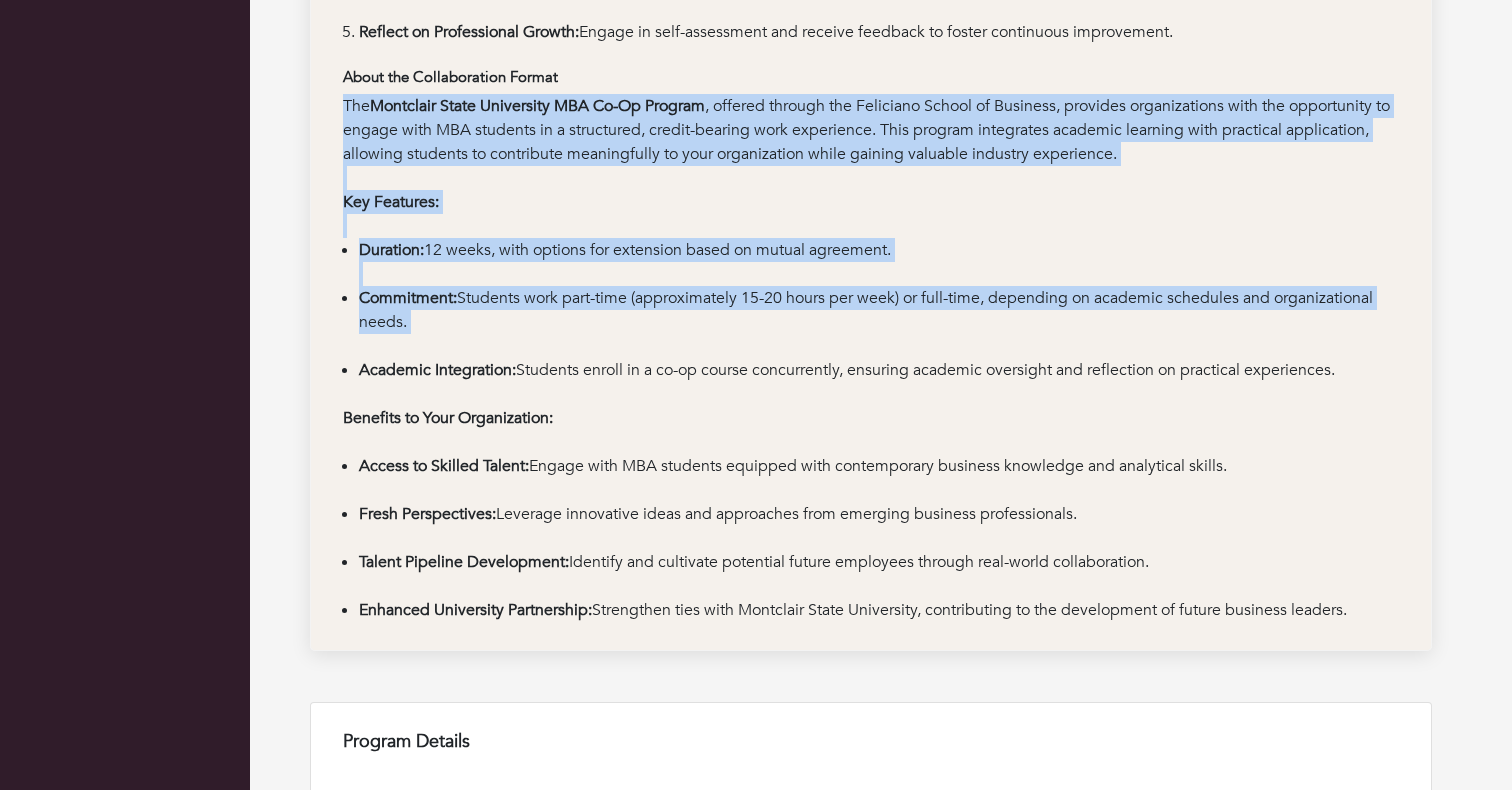 scroll, scrollTop: 1064, scrollLeft: 0, axis: vertical 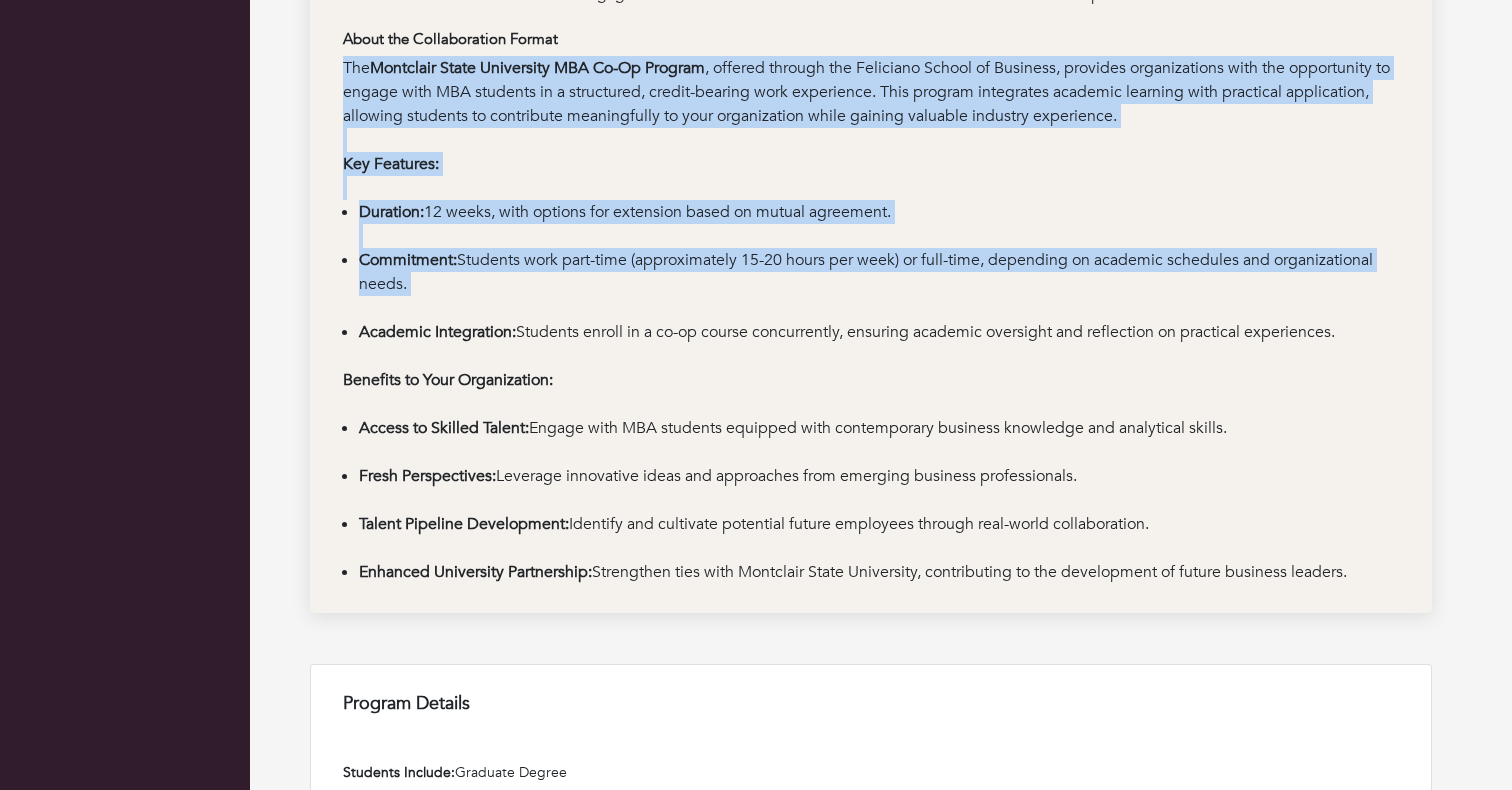click on "Enhanced University Partnership:  Strengthen ties with Montclair State University, contributing to the development of future business leaders." at bounding box center [879, 572] 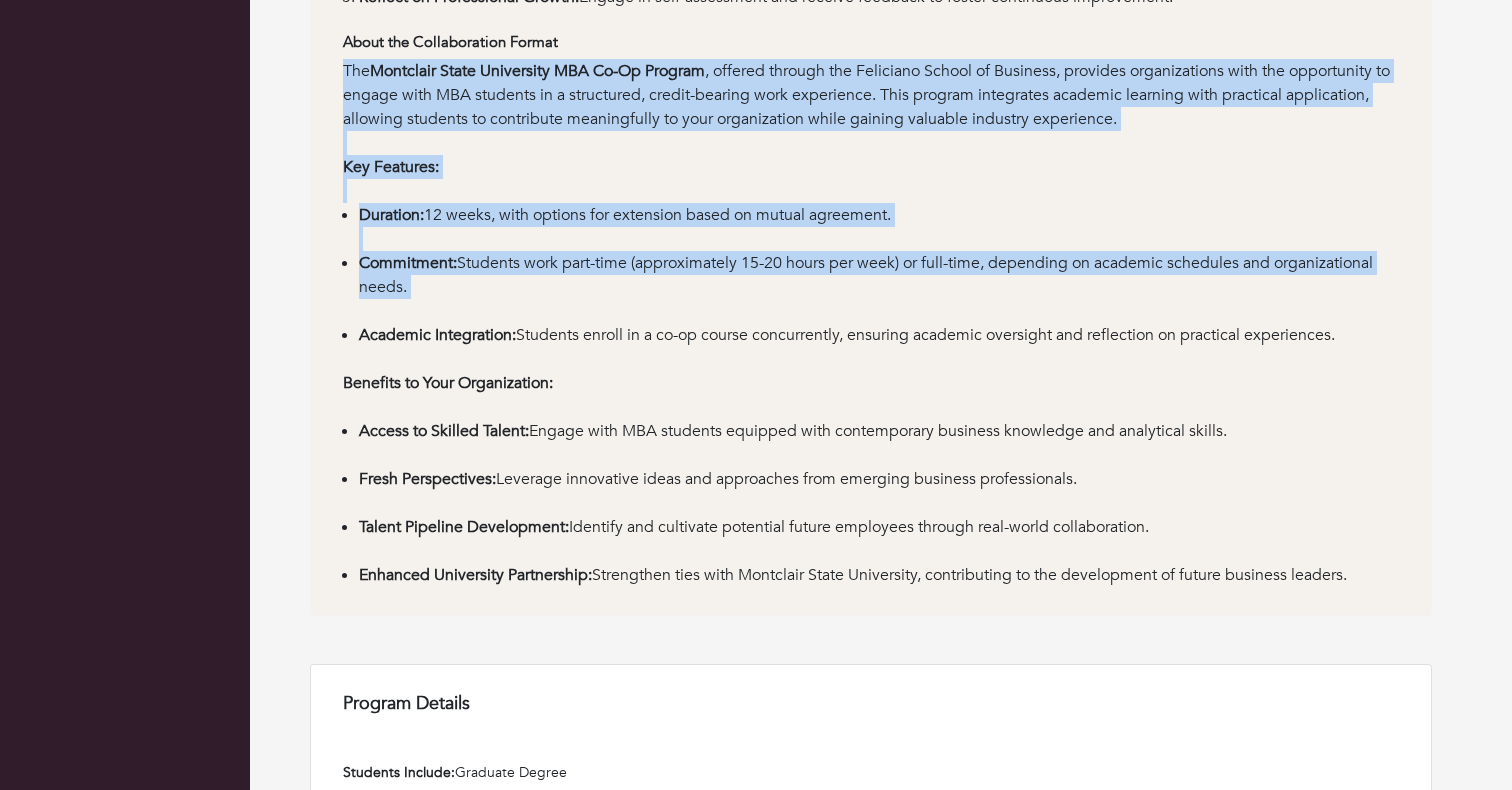 copy on "The  Montclair State University MBA Co-Op Program , offered through the Feliciano School of Business, provides organizations with the opportunity to engage with MBA students in a structured, credit-bearing work experience. This program integrates academic learning with practical application, allowing students to contribute meaningfully to your organization while gaining valuable industry experience.​
Key Features:
Duration:  12 weeks, with options for extension based on mutual agreement.​
Commitment:  Students work part-time (approximately 15-20 hours per week) or full-time, depending on academic schedules and organizational needs.​
Academic Integration:  Students enroll in a co-op course concurrently, ensuring academic oversight and reflection on practical experiences.​
Benefits to Your Organization:
Access to Skilled Talent:  Engage with MBA students equipped with contemporary business knowledge and analytical skills.​
Fresh Perspectives:  Leverage innovative ideas and approaches from emerg..." 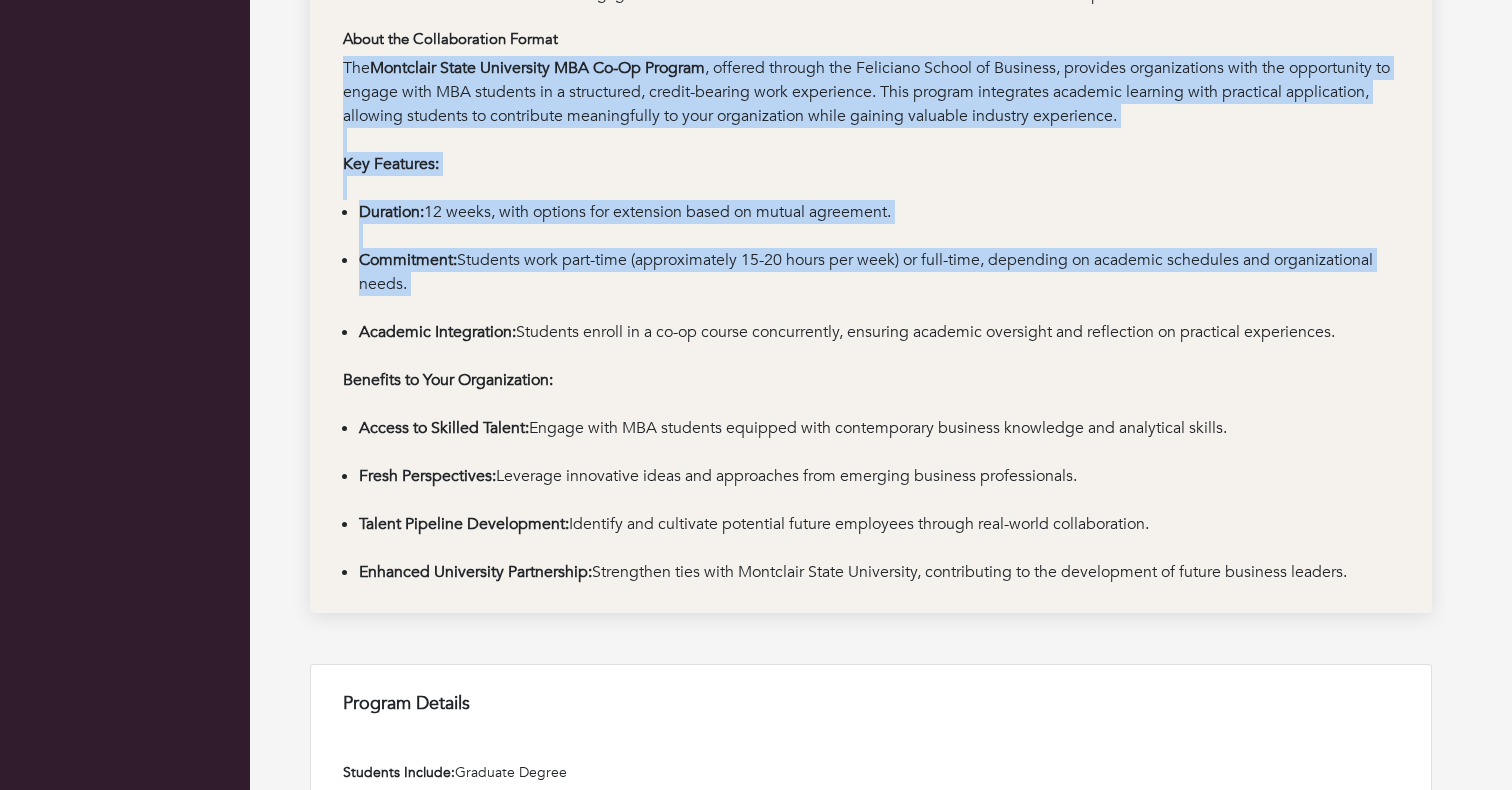 click on "Commitment:  Students work part-time (approximately 15-20 hours per week) or full-time, depending on academic schedules and organizational needs.​" at bounding box center (879, 284) 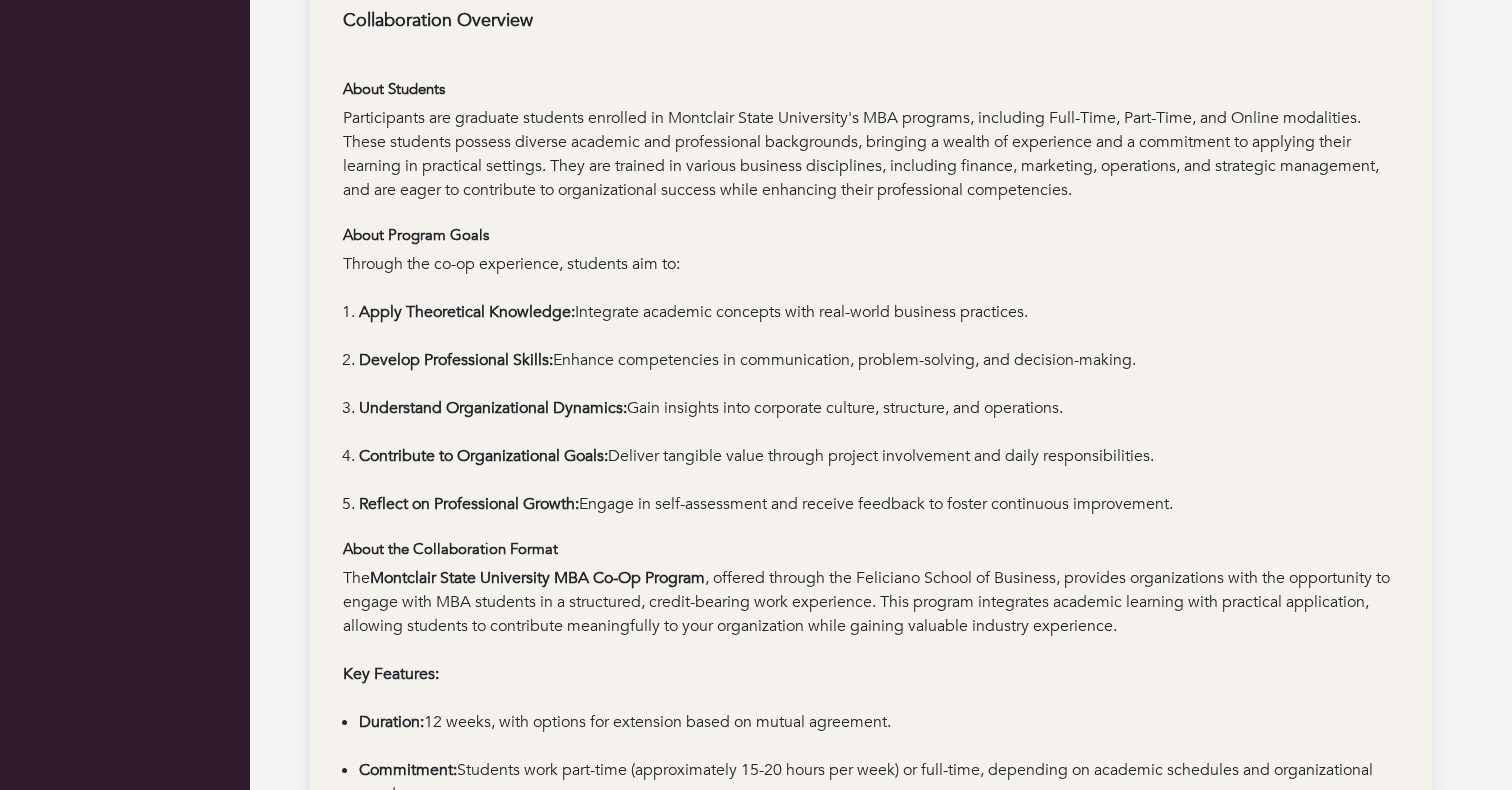scroll, scrollTop: 0, scrollLeft: 0, axis: both 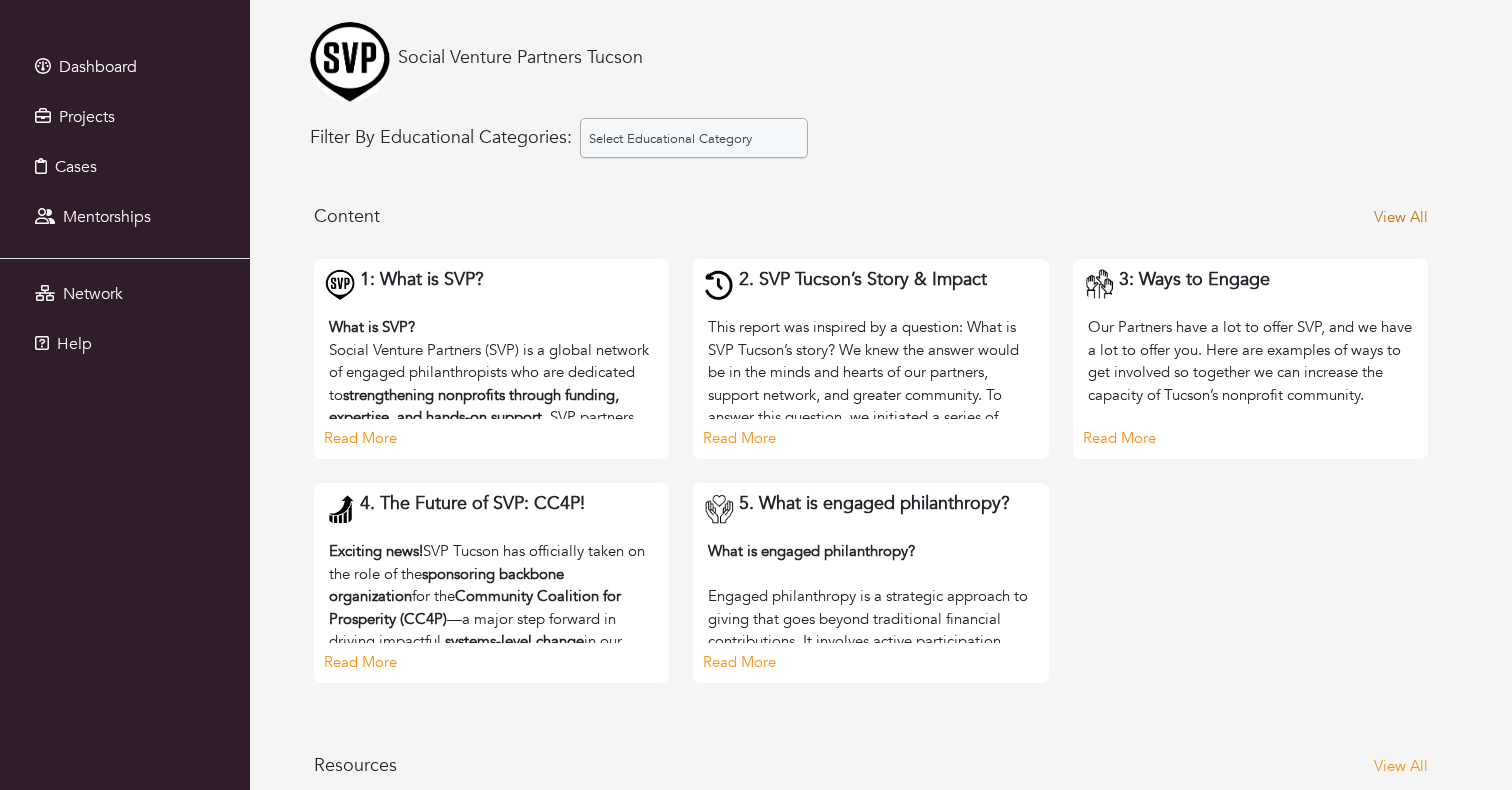 click on "View All" at bounding box center [1401, 217] 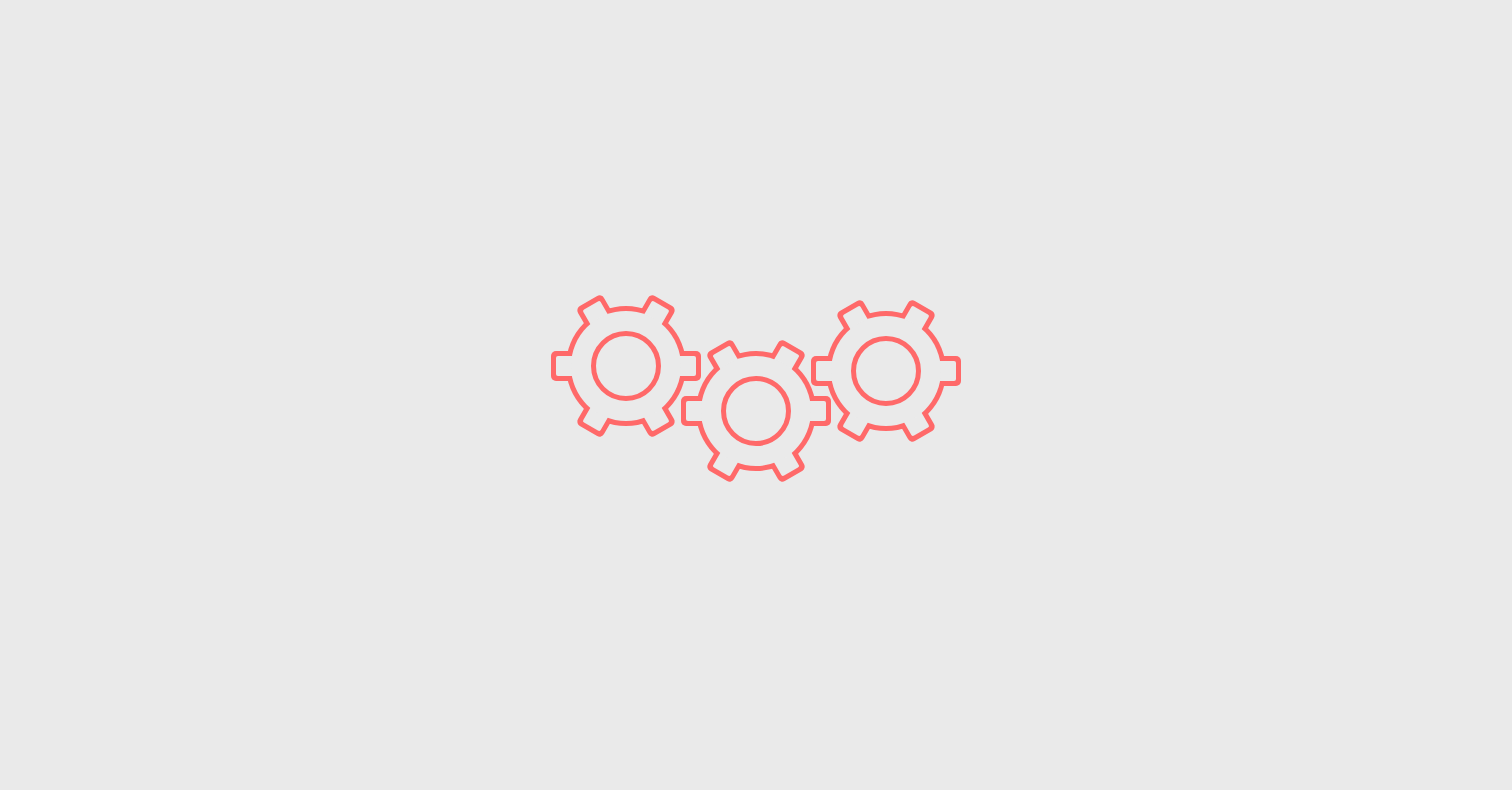 scroll, scrollTop: 0, scrollLeft: 0, axis: both 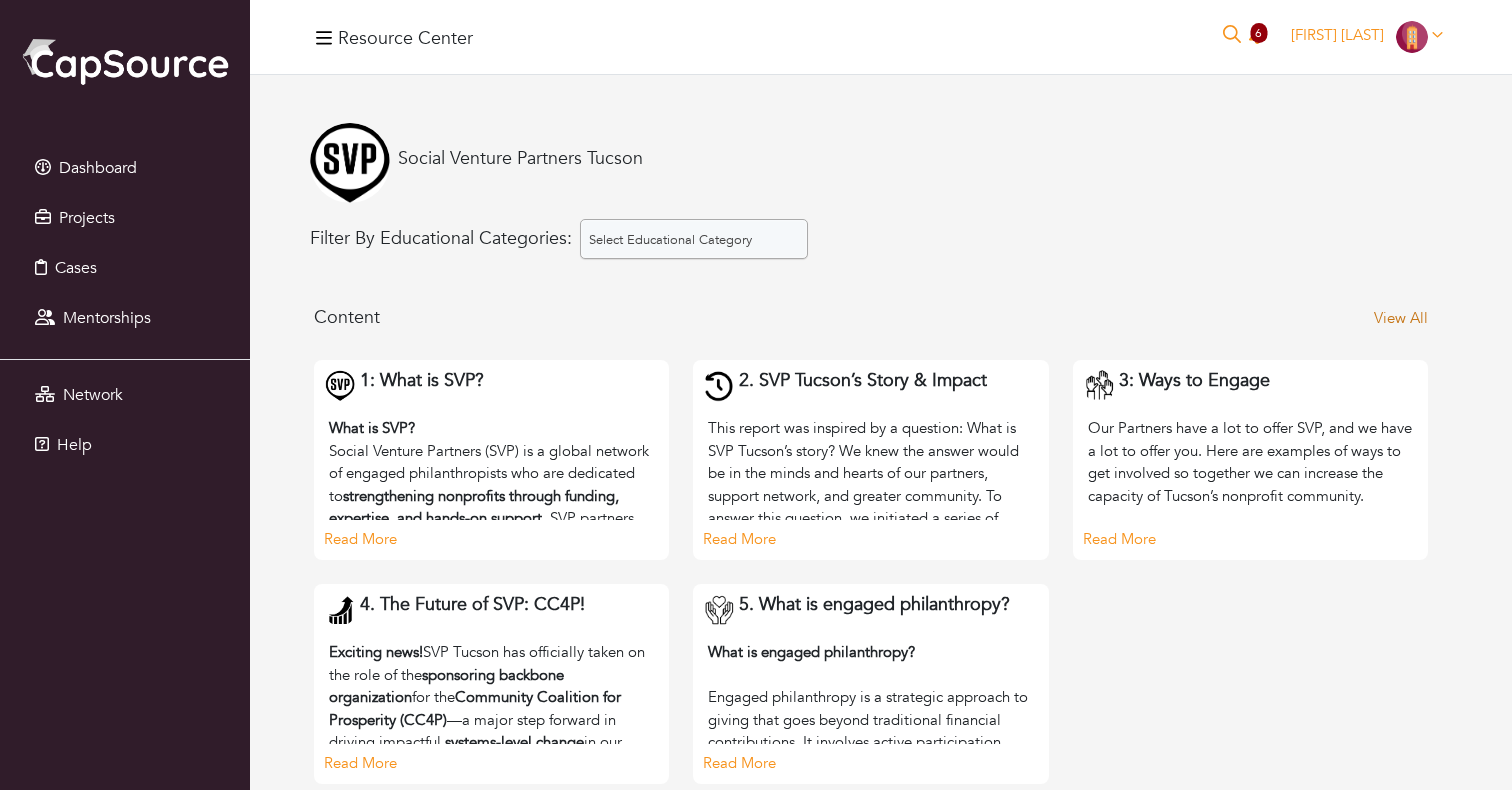 click on "View All" at bounding box center [1401, 318] 